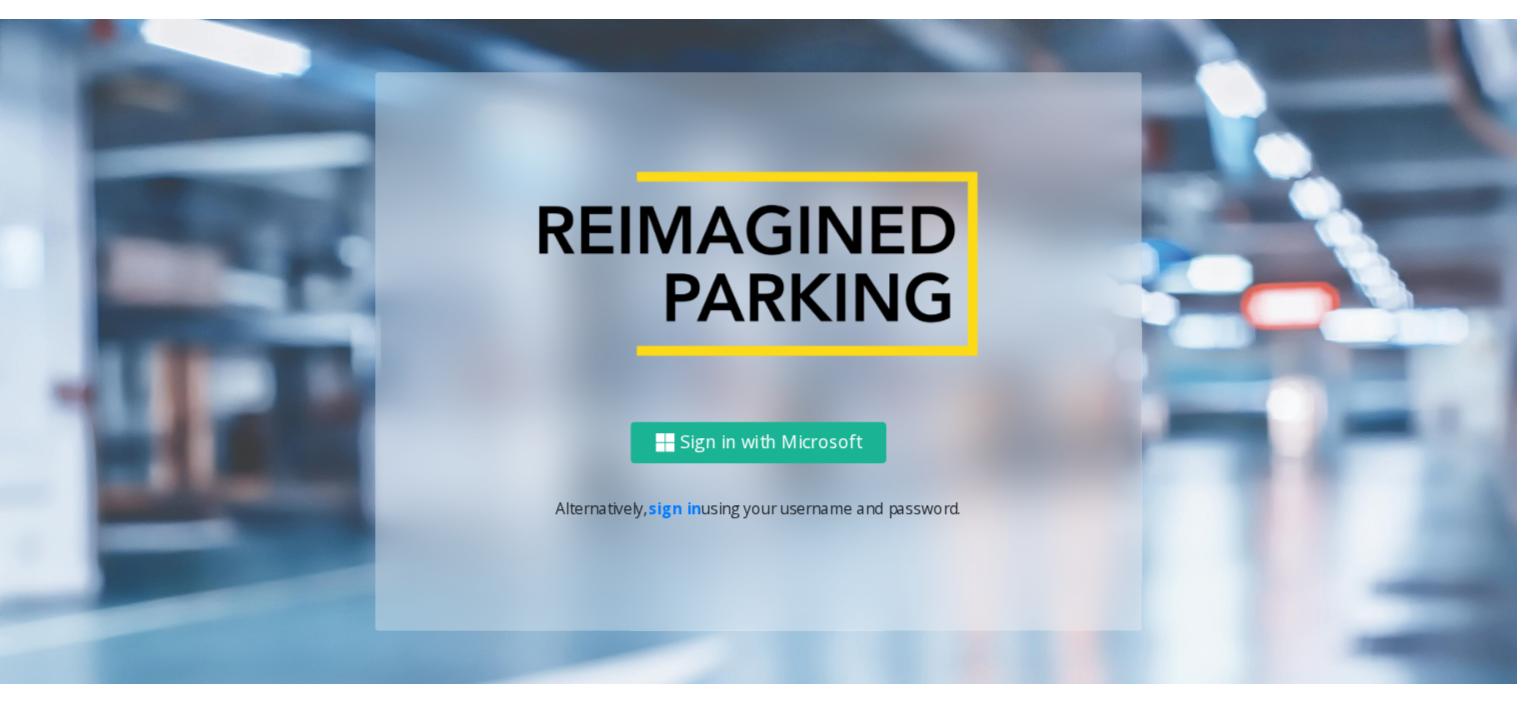 scroll, scrollTop: 0, scrollLeft: 0, axis: both 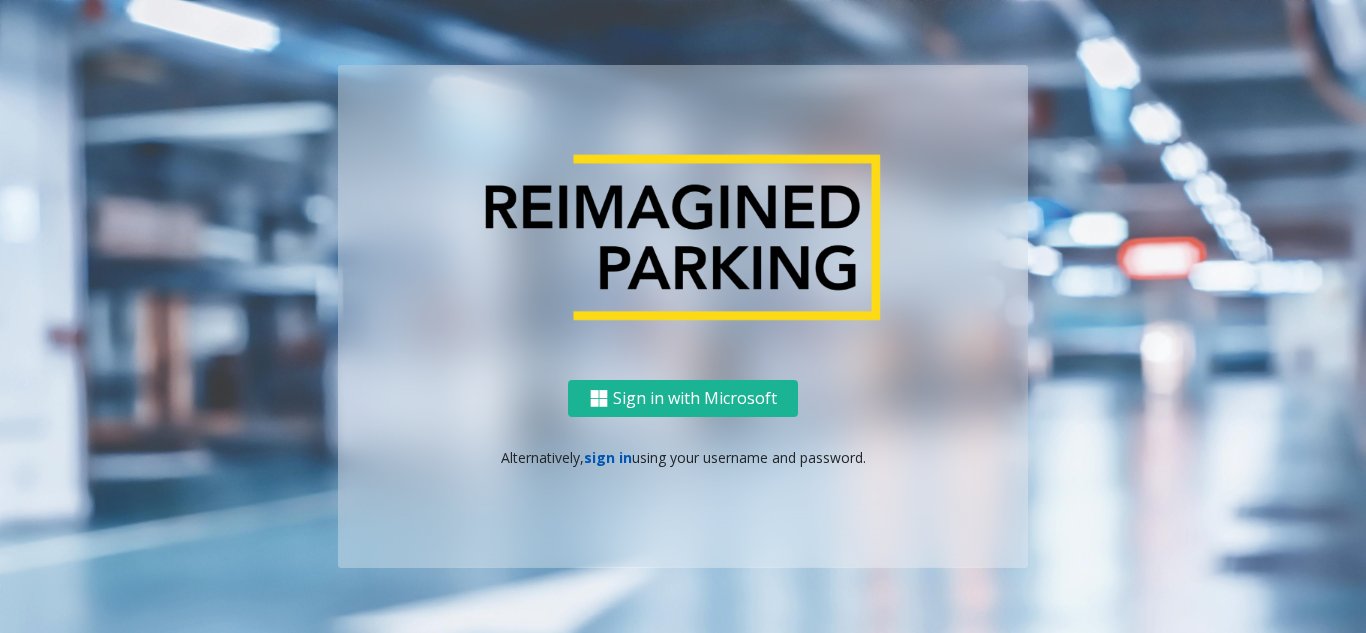 click on "sign in" 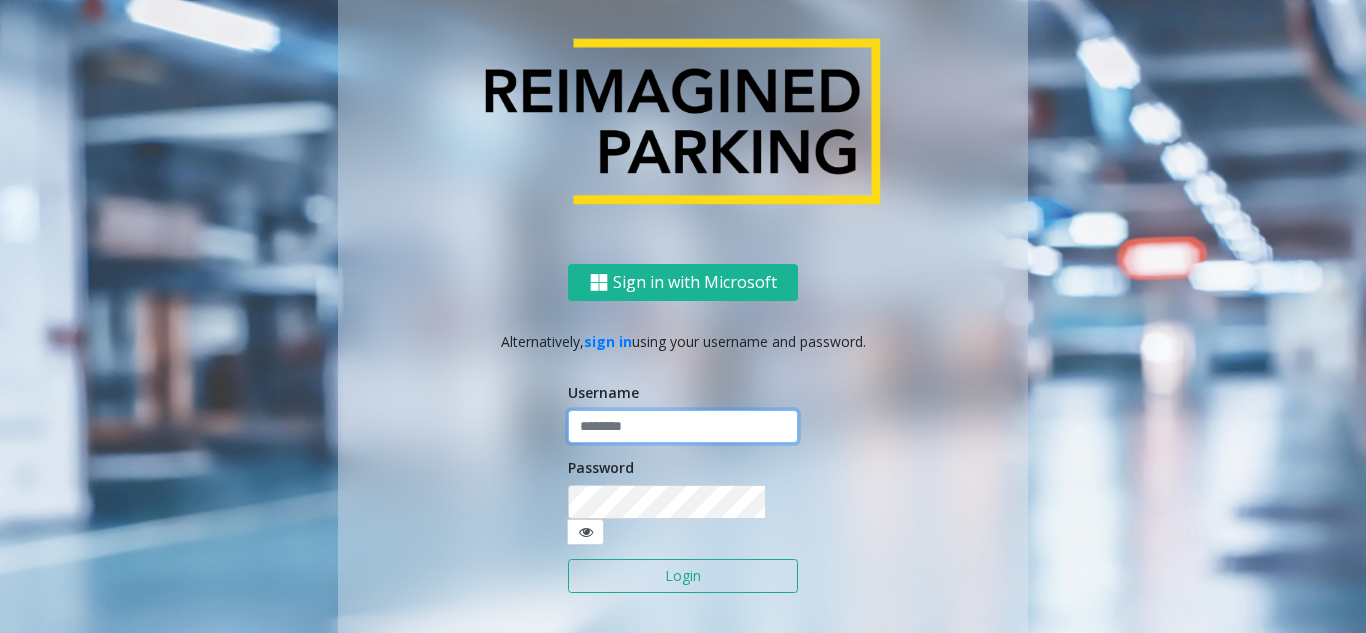 drag, startPoint x: 604, startPoint y: 465, endPoint x: 614, endPoint y: 451, distance: 17.20465 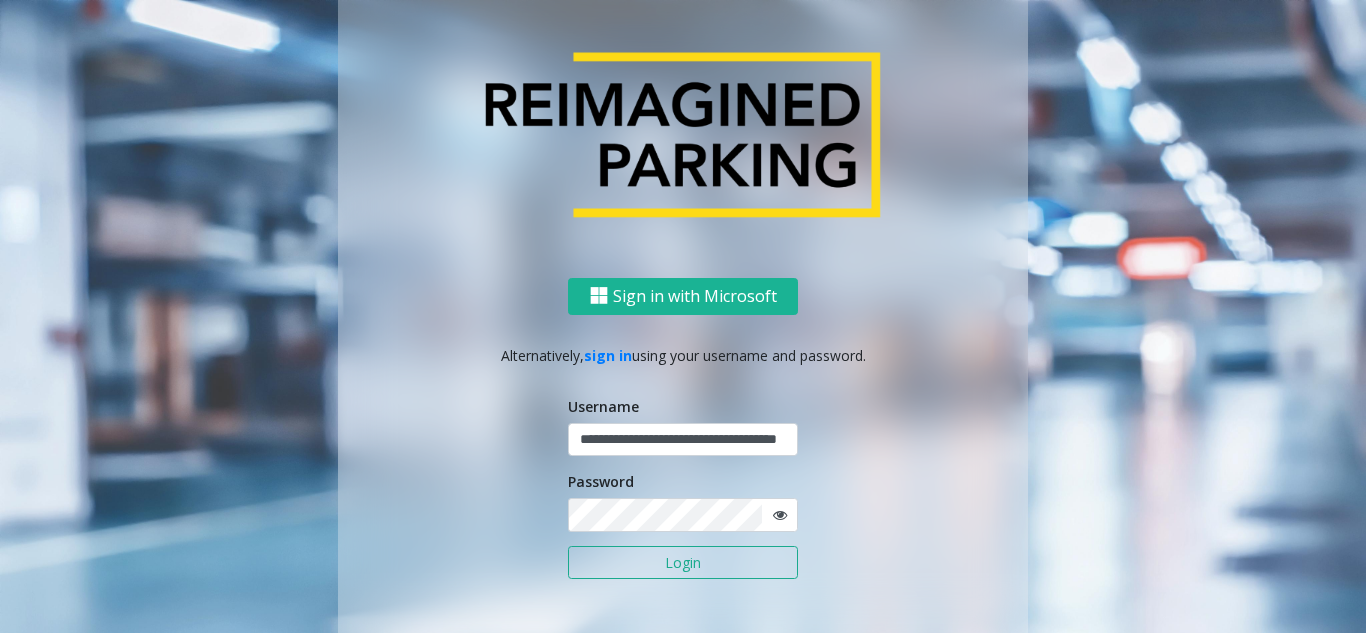 click on "**********" 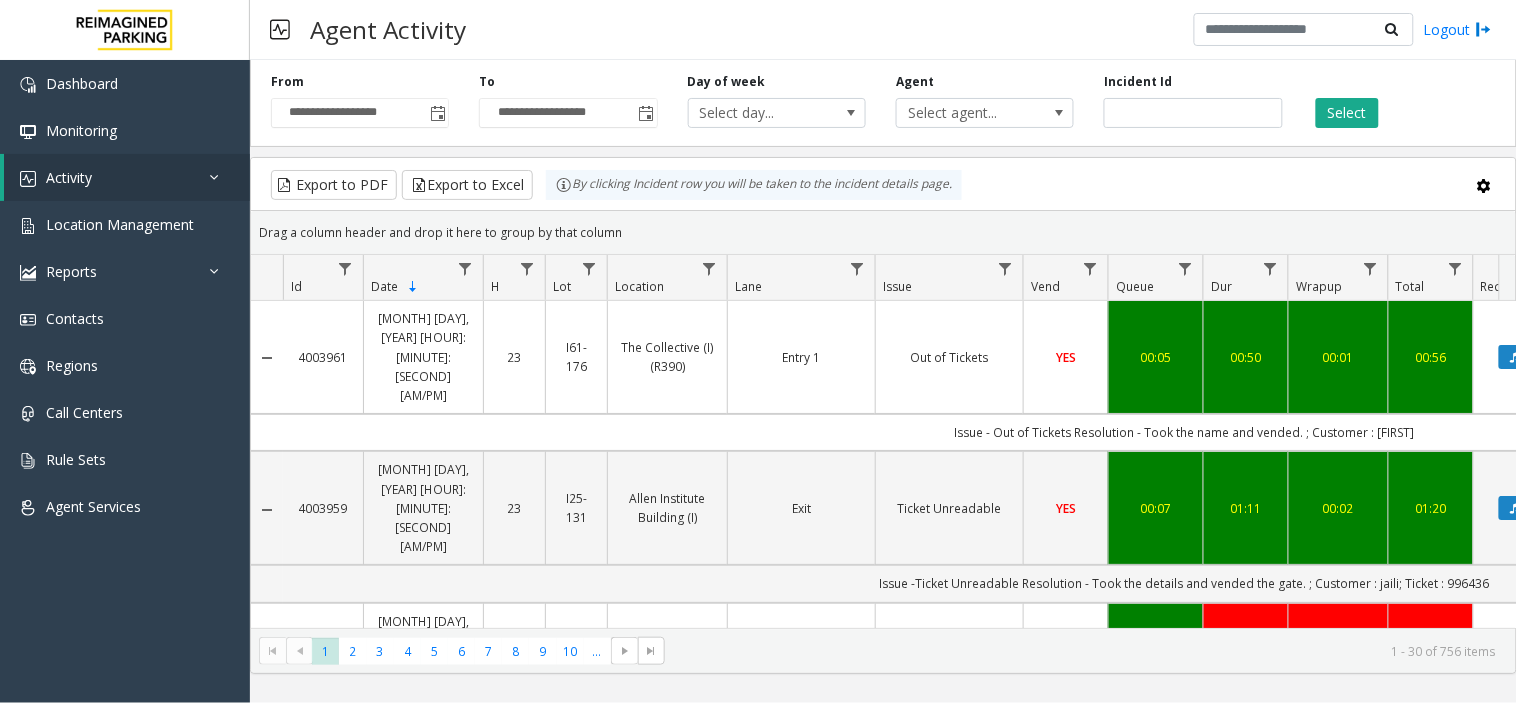 scroll, scrollTop: 0, scrollLeft: 110, axis: horizontal 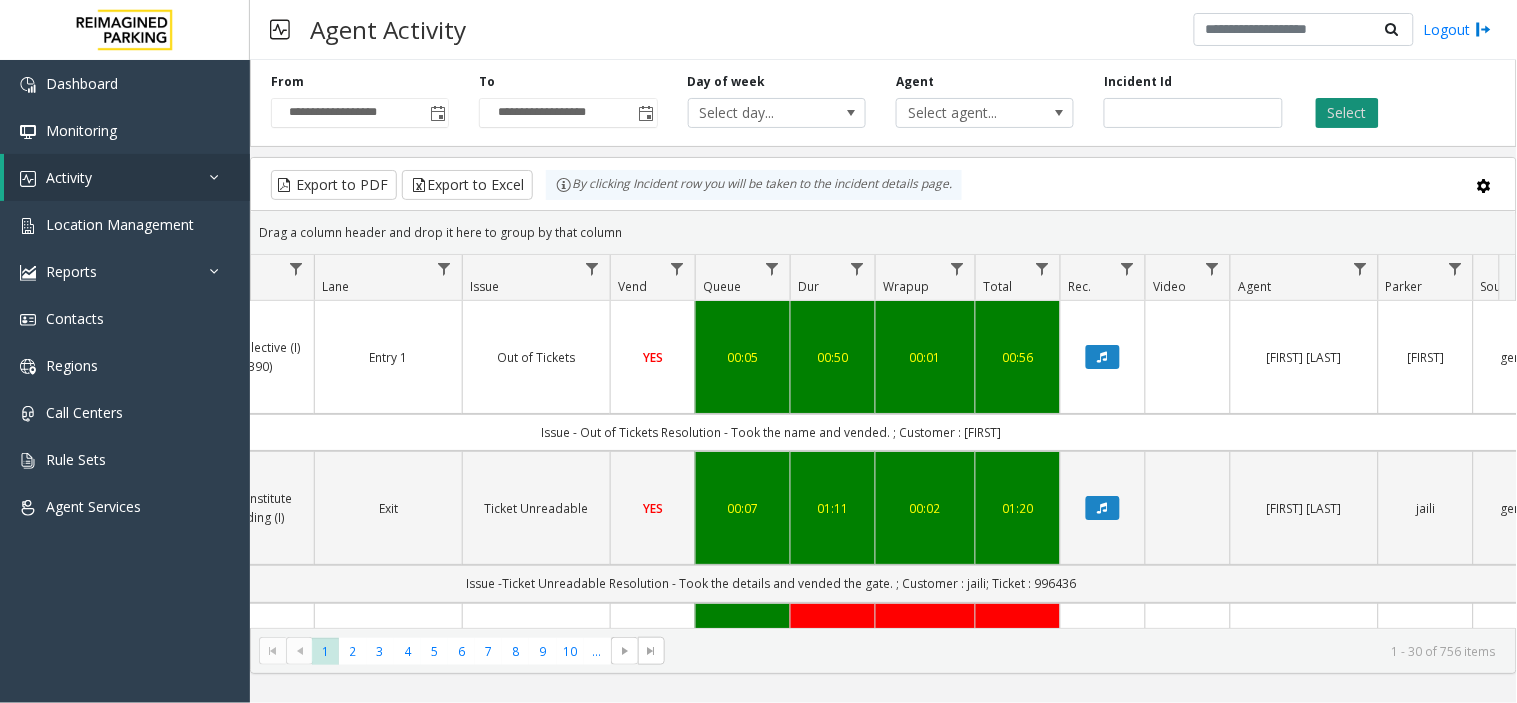 click on "Select" 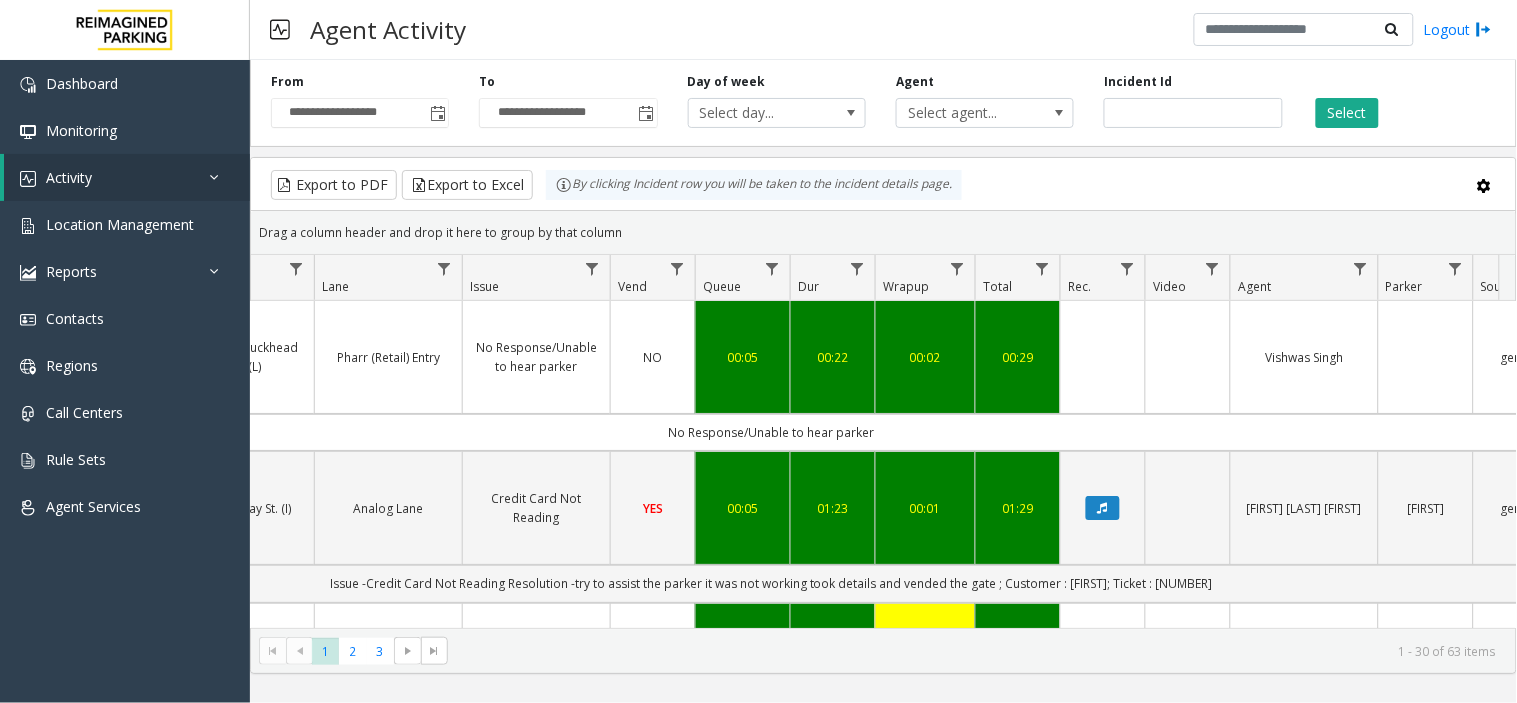 type 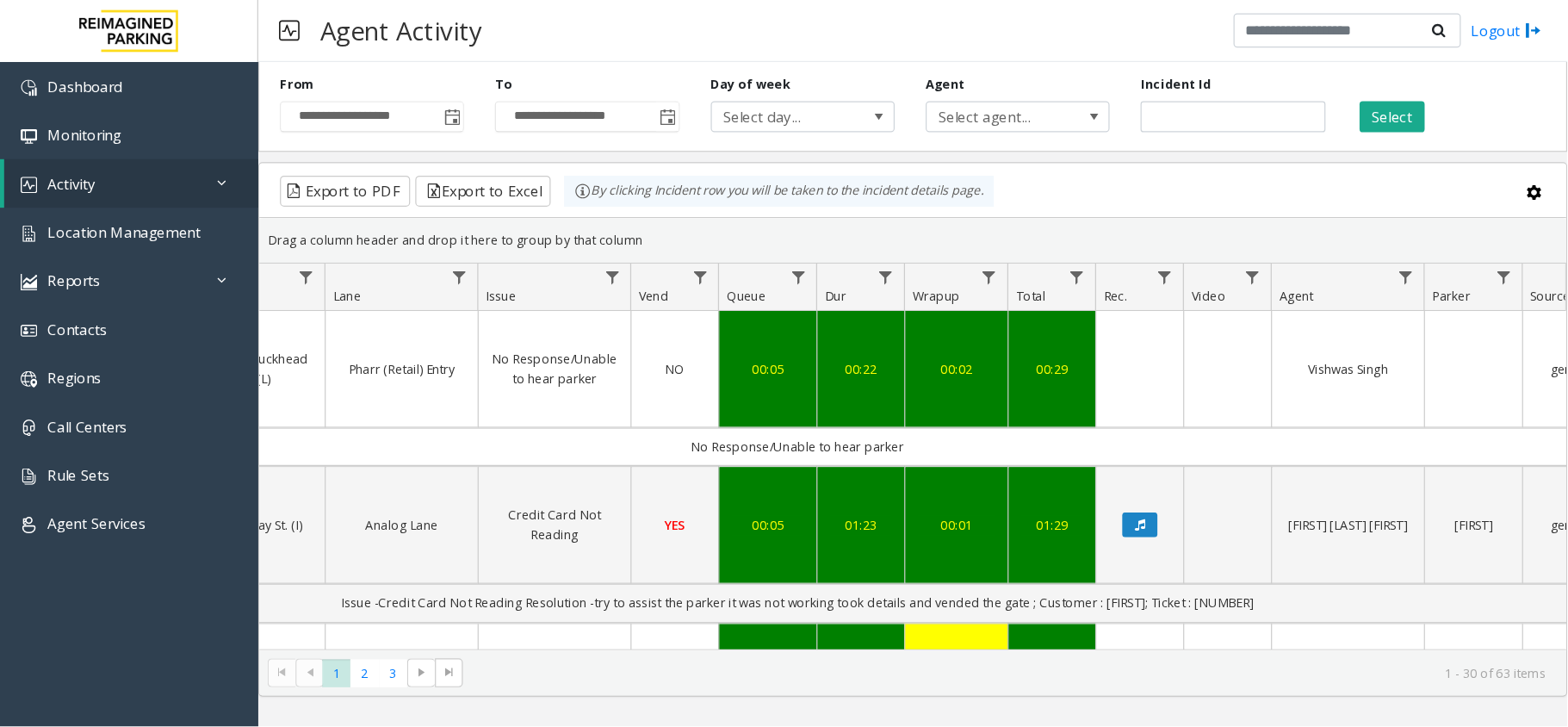 scroll, scrollTop: 0, scrollLeft: 229, axis: horizontal 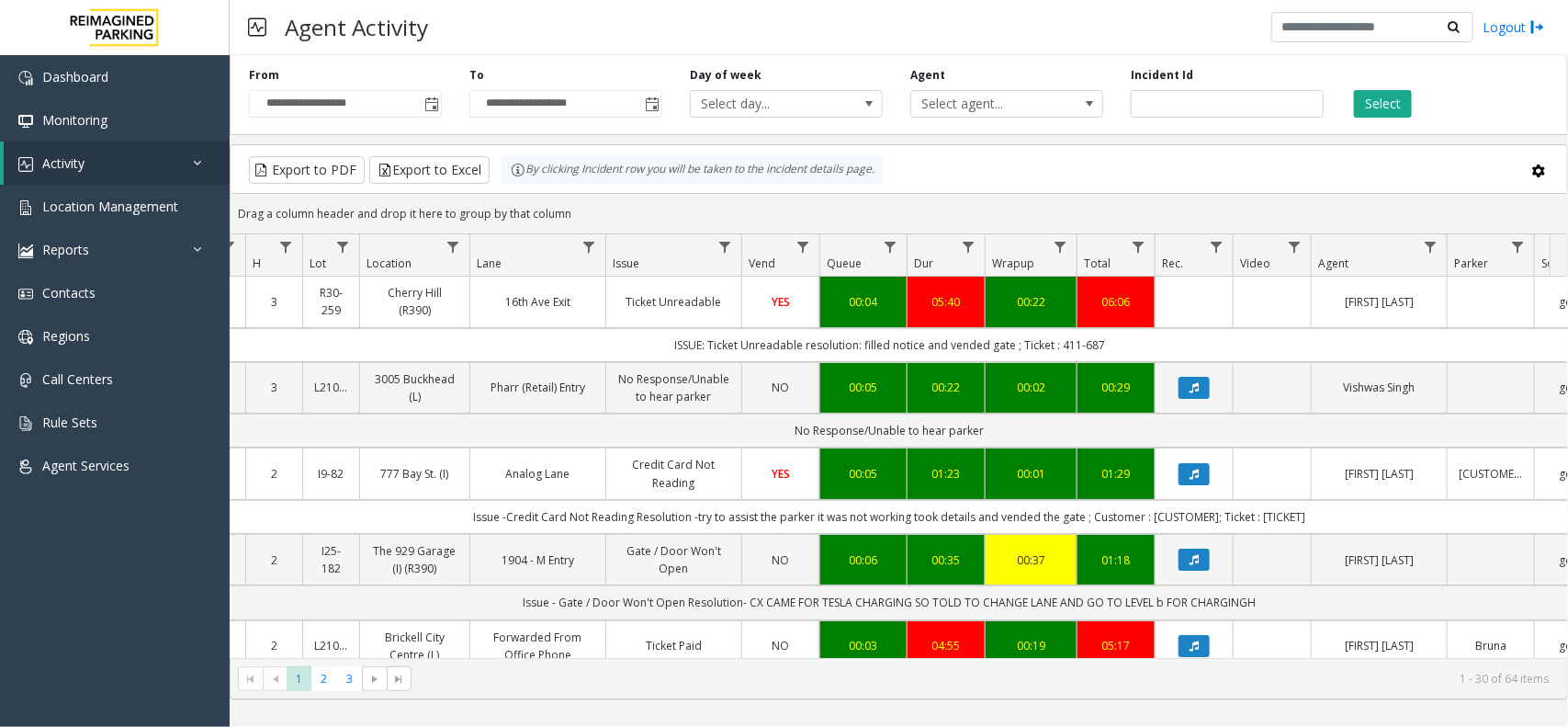 drag, startPoint x: 630, startPoint y: 337, endPoint x: 1144, endPoint y: 332, distance: 514.0243 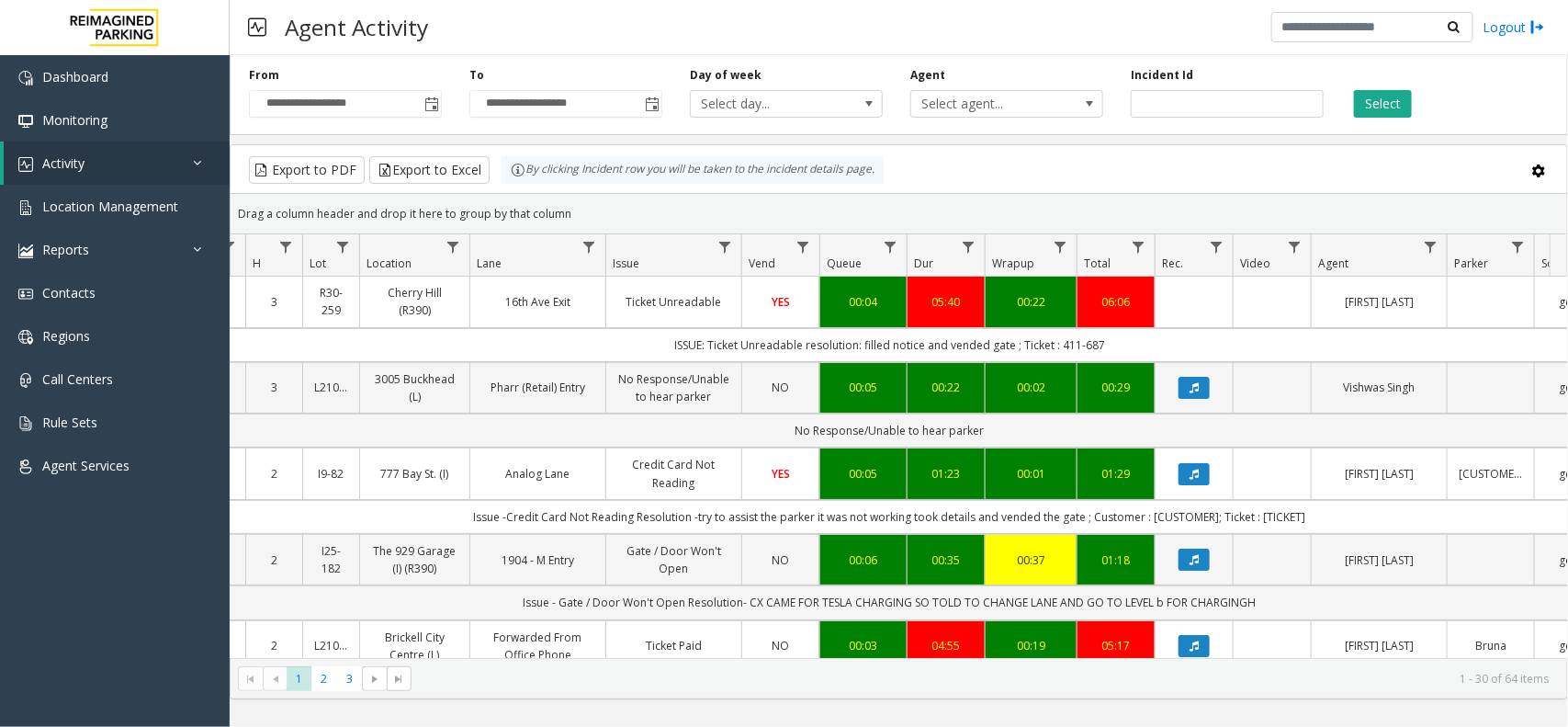 click on "ISSUE: Ticket Unreadable
resolution:  filled notice and vended gate ; Ticket : 411-687" 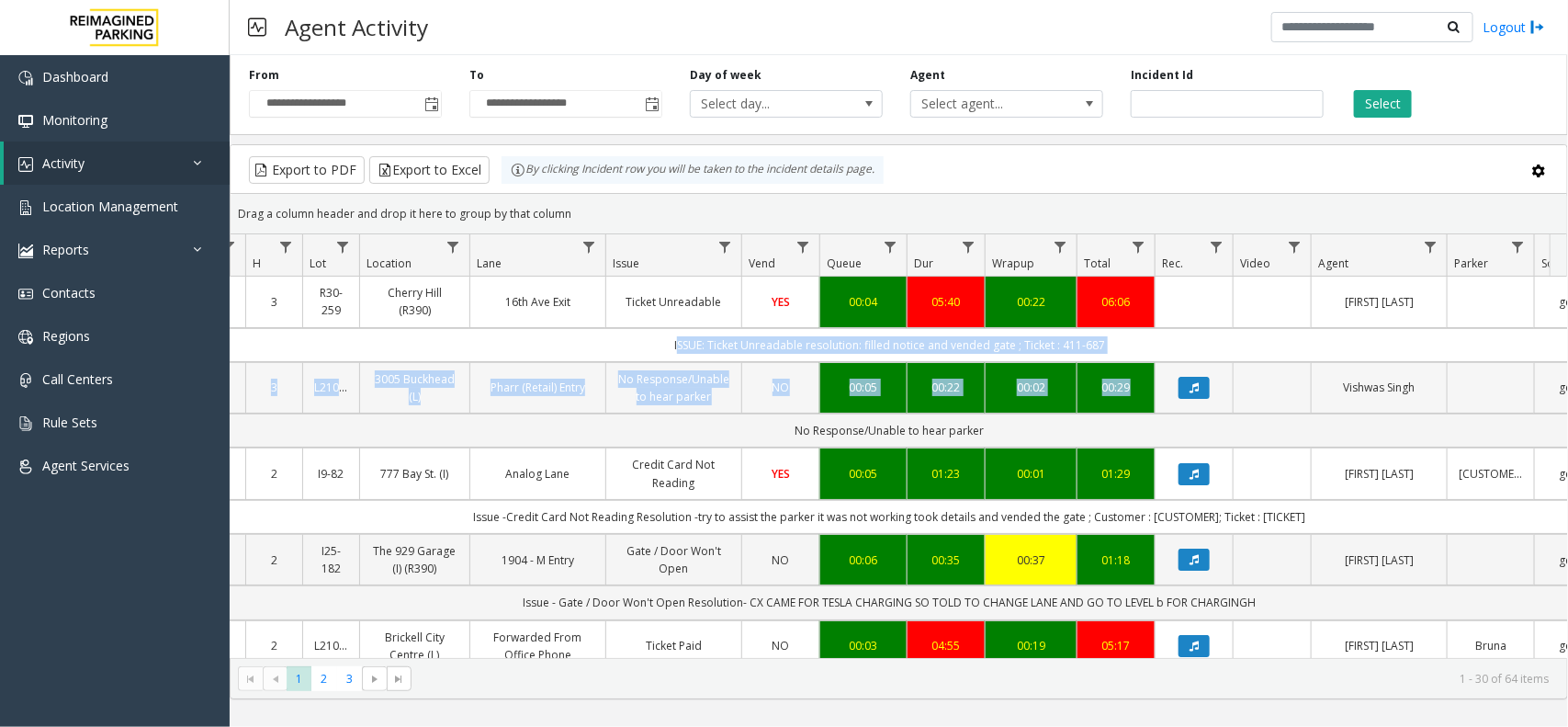 drag, startPoint x: 643, startPoint y: 340, endPoint x: 1156, endPoint y: 364, distance: 513.5611 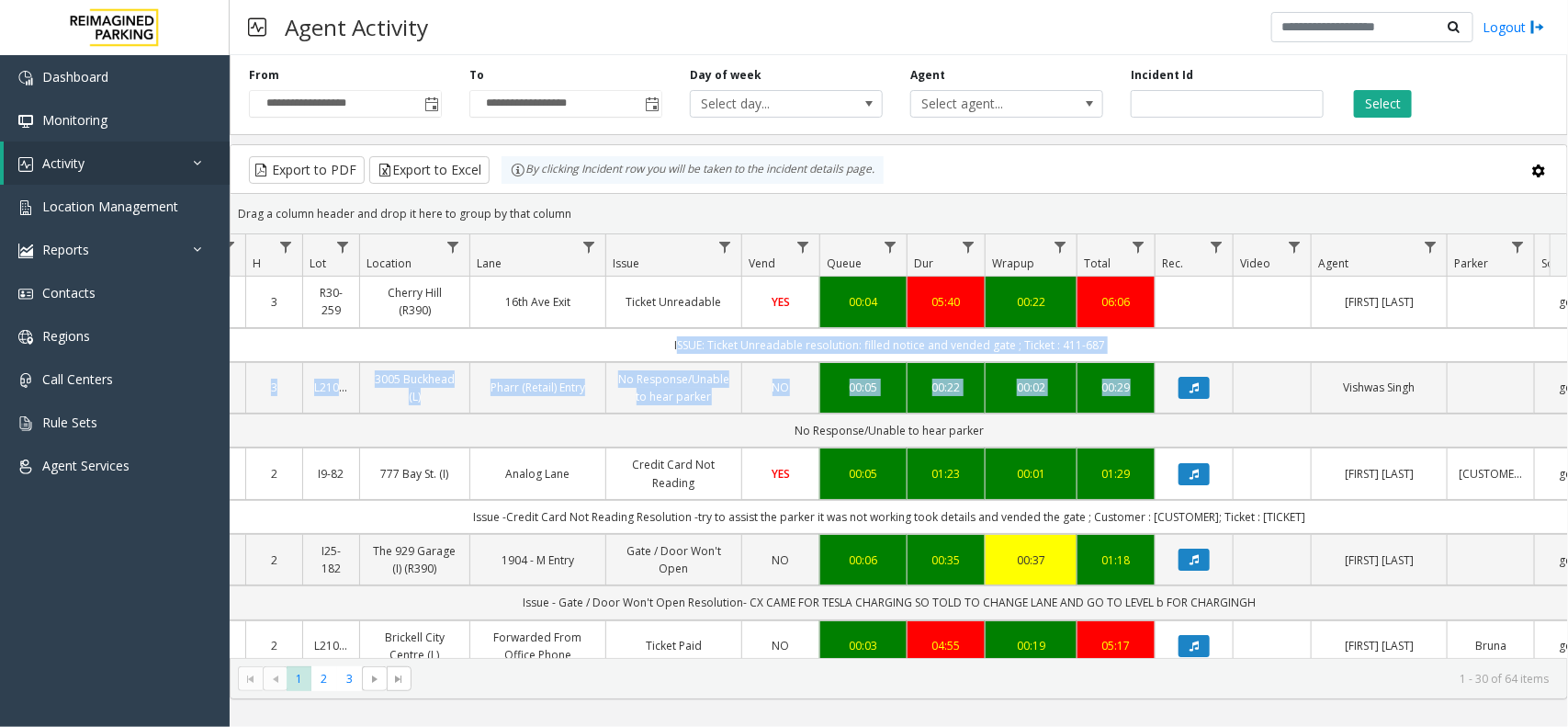 click on "ISSUE: Ticket Unreadable
resolution:  filled notice and vended gate ; Ticket : 411-687" 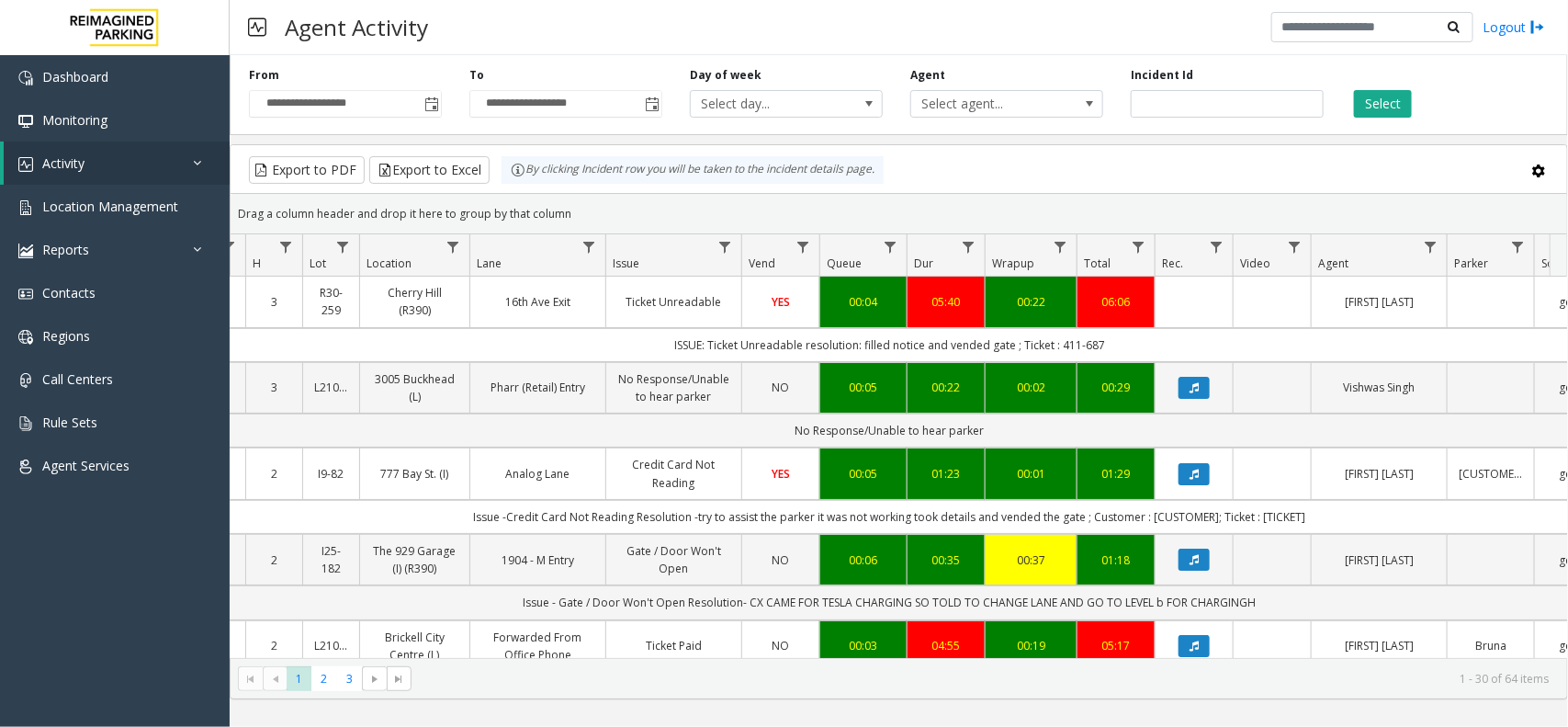 drag, startPoint x: 792, startPoint y: 341, endPoint x: 634, endPoint y: 336, distance: 158.07909 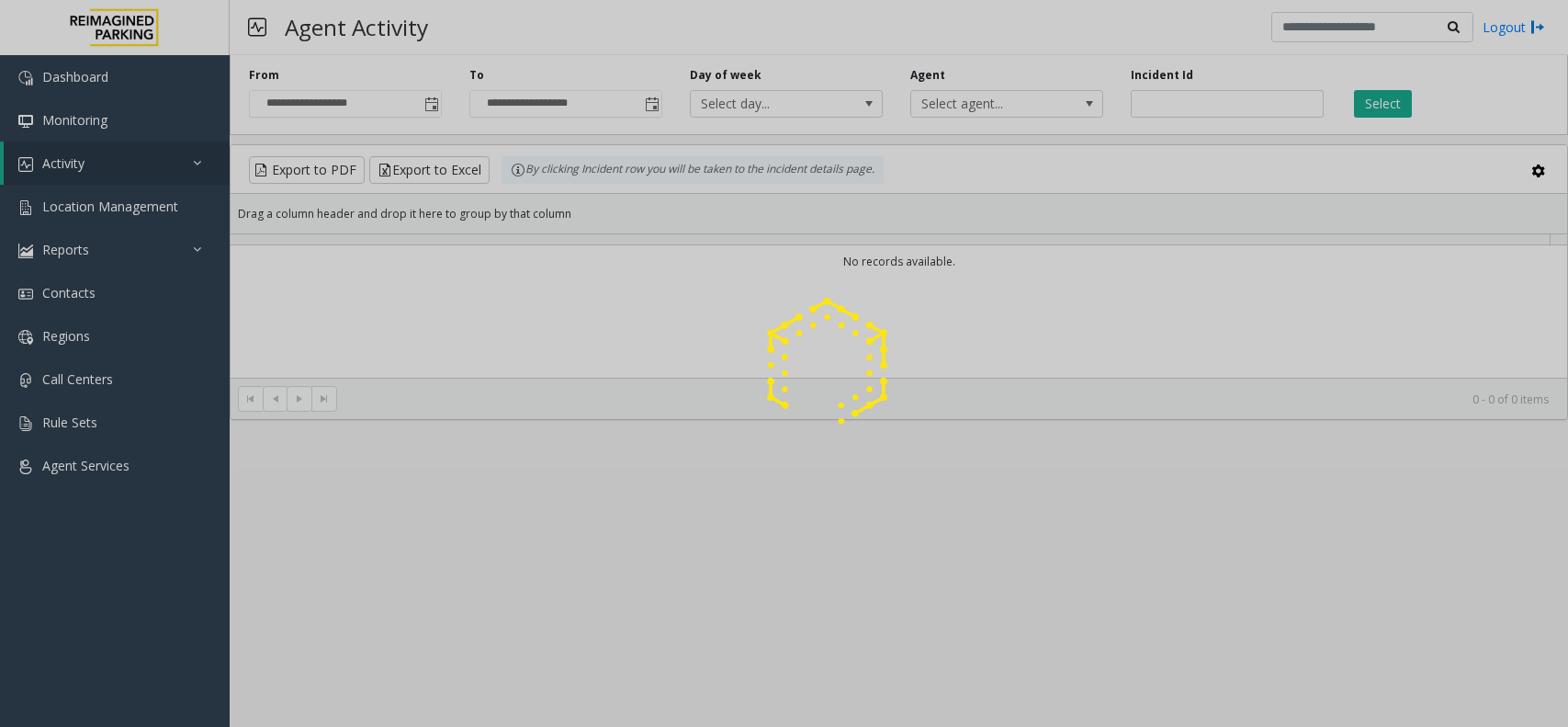 scroll, scrollTop: 0, scrollLeft: 0, axis: both 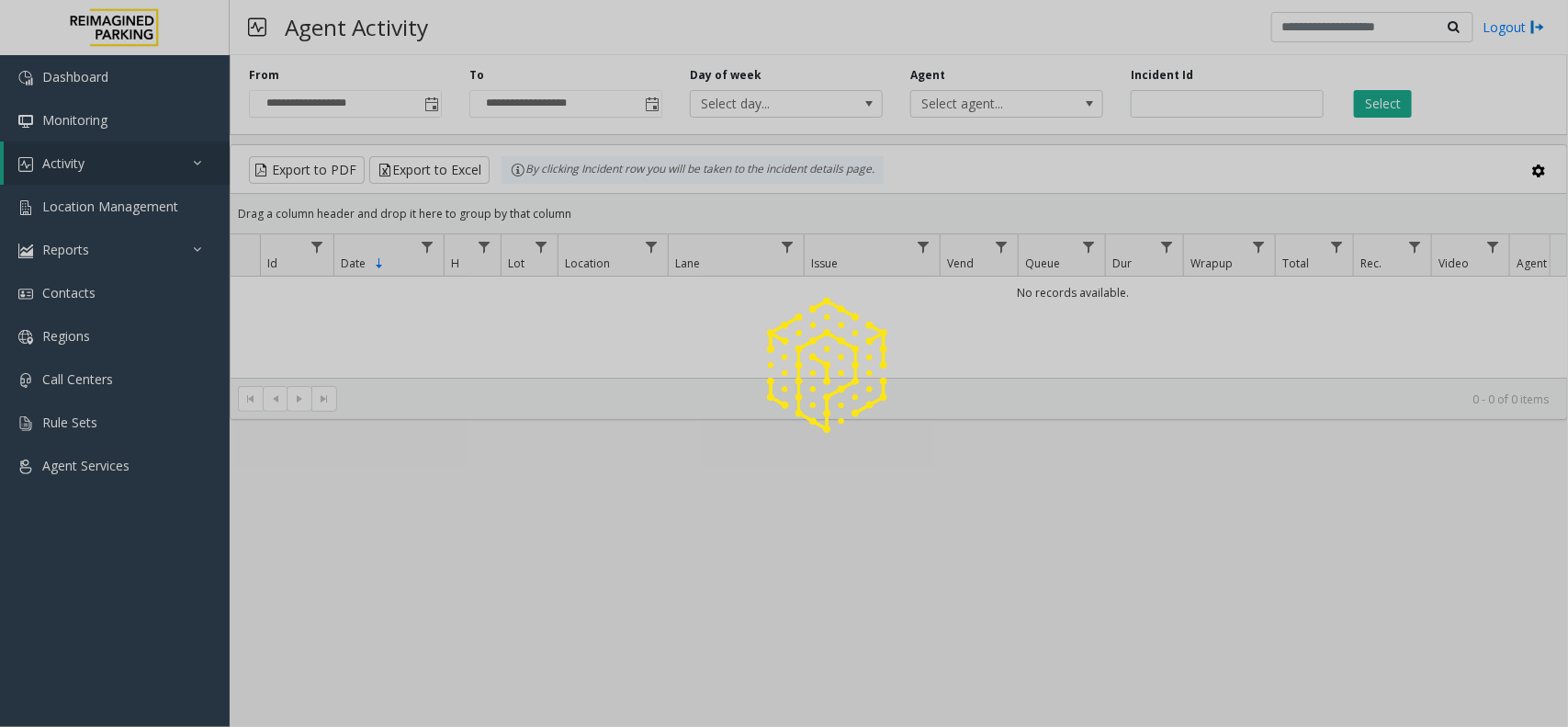 click 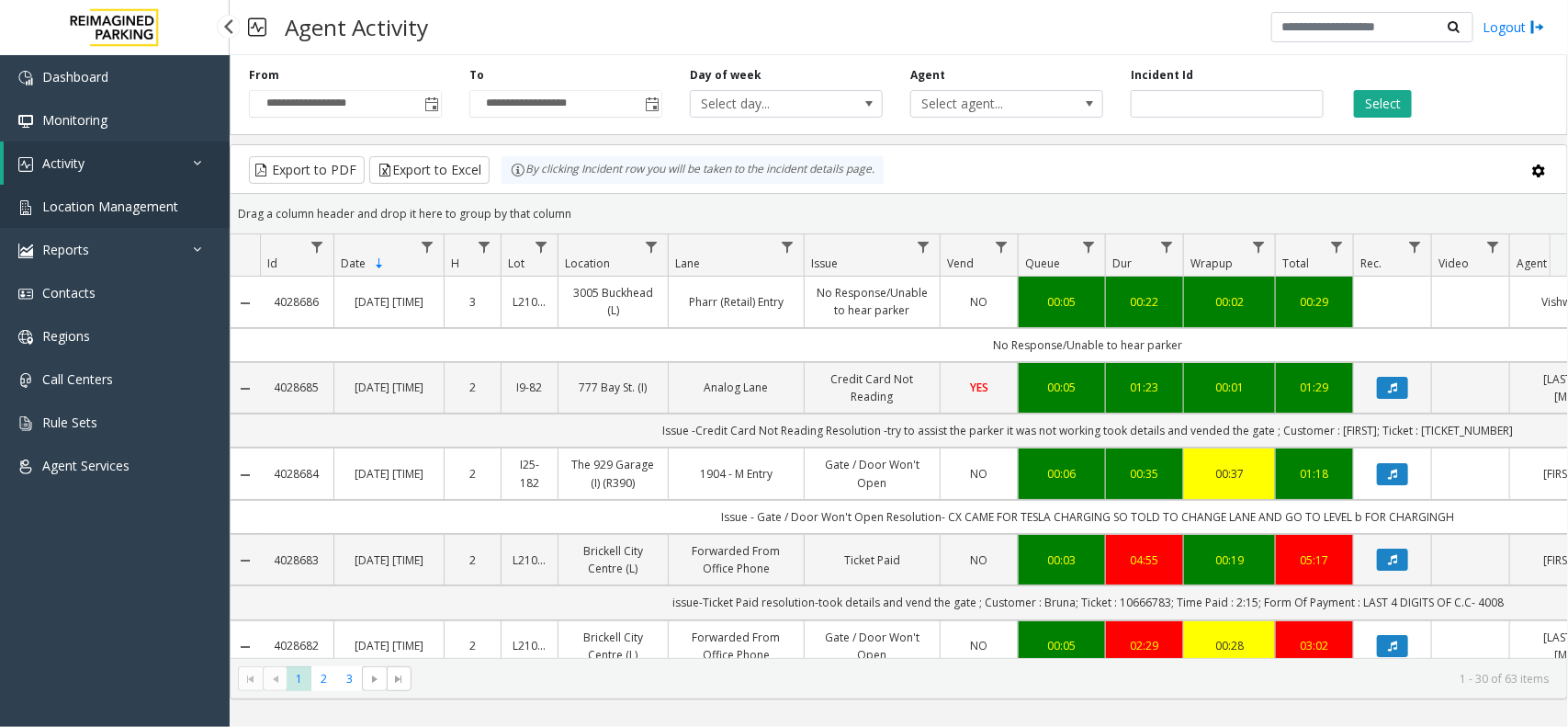 click on "Location Management" at bounding box center (115, 206) 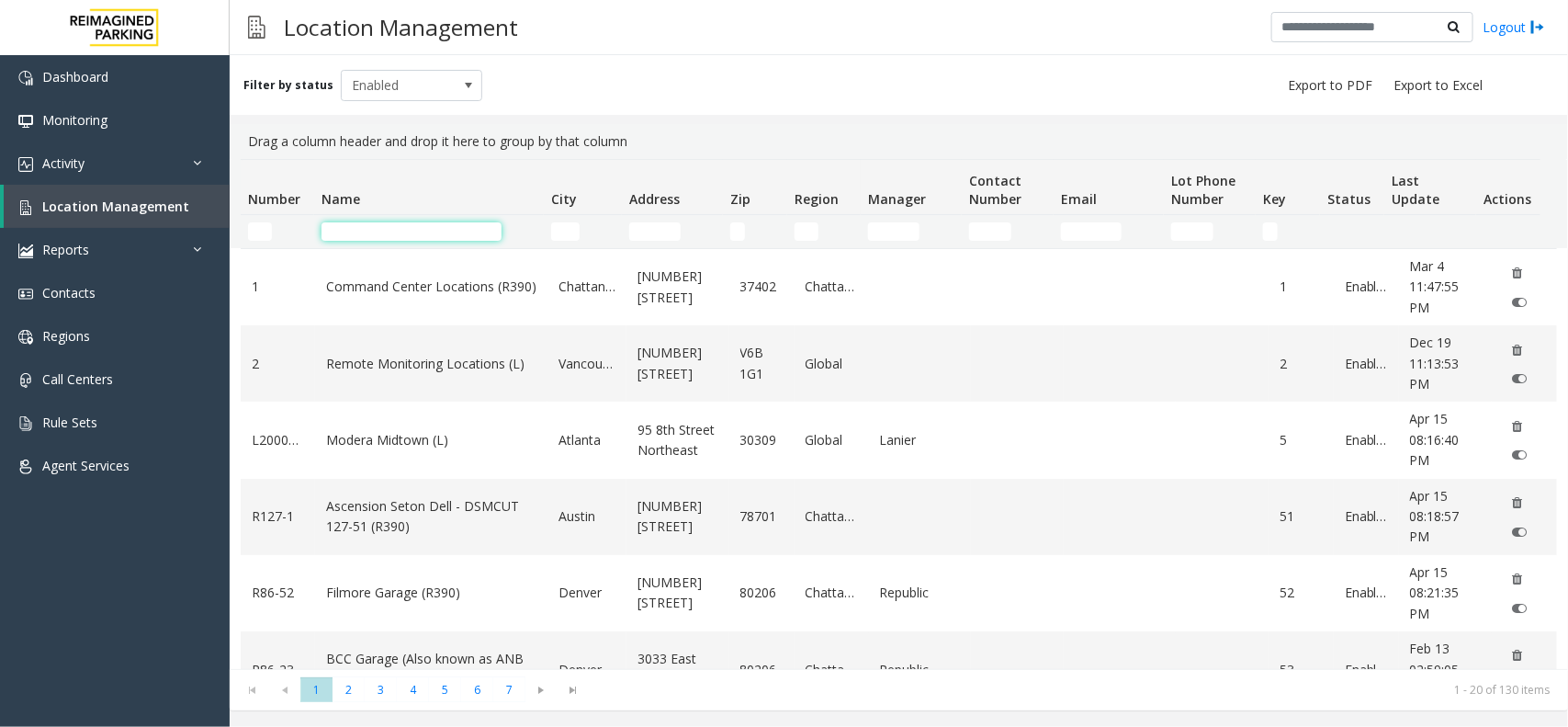 click 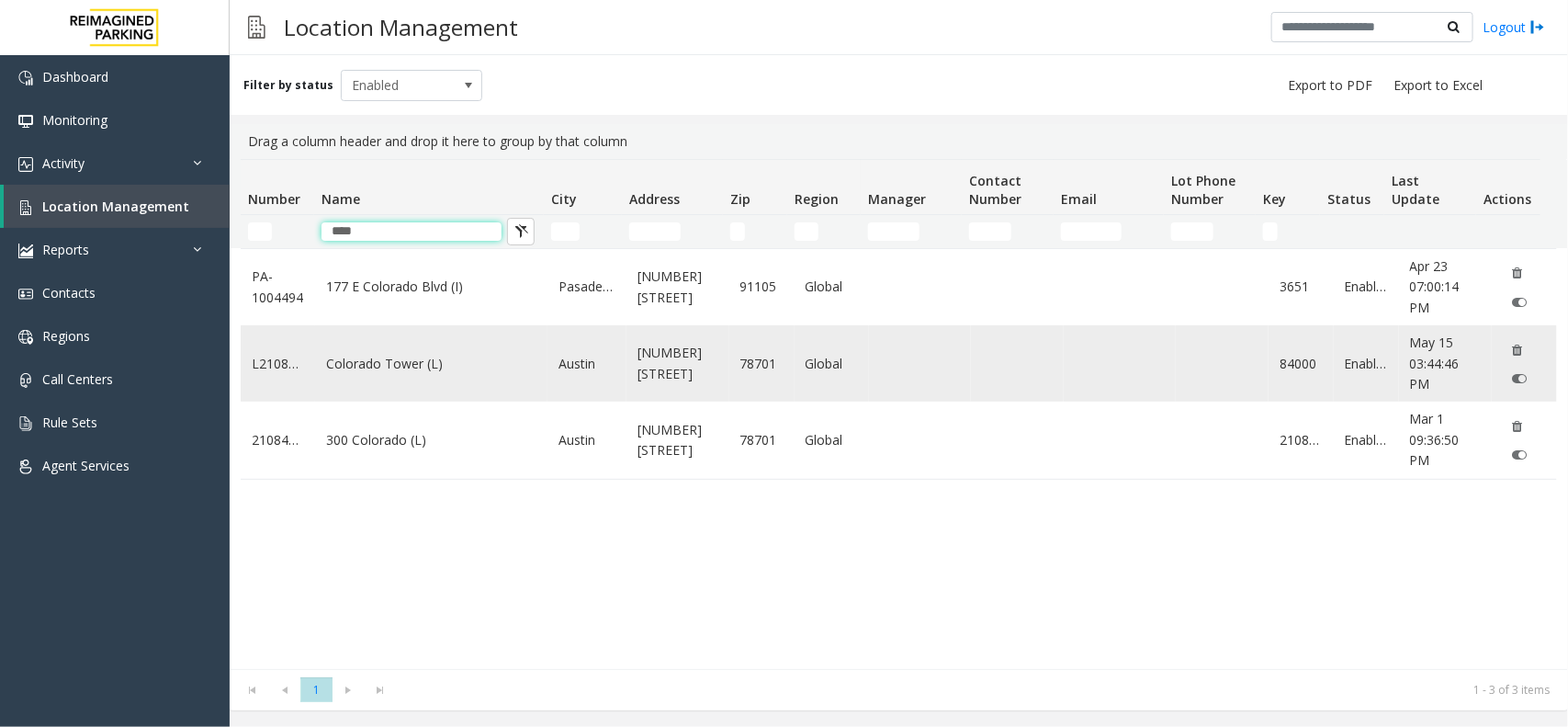 type on "****" 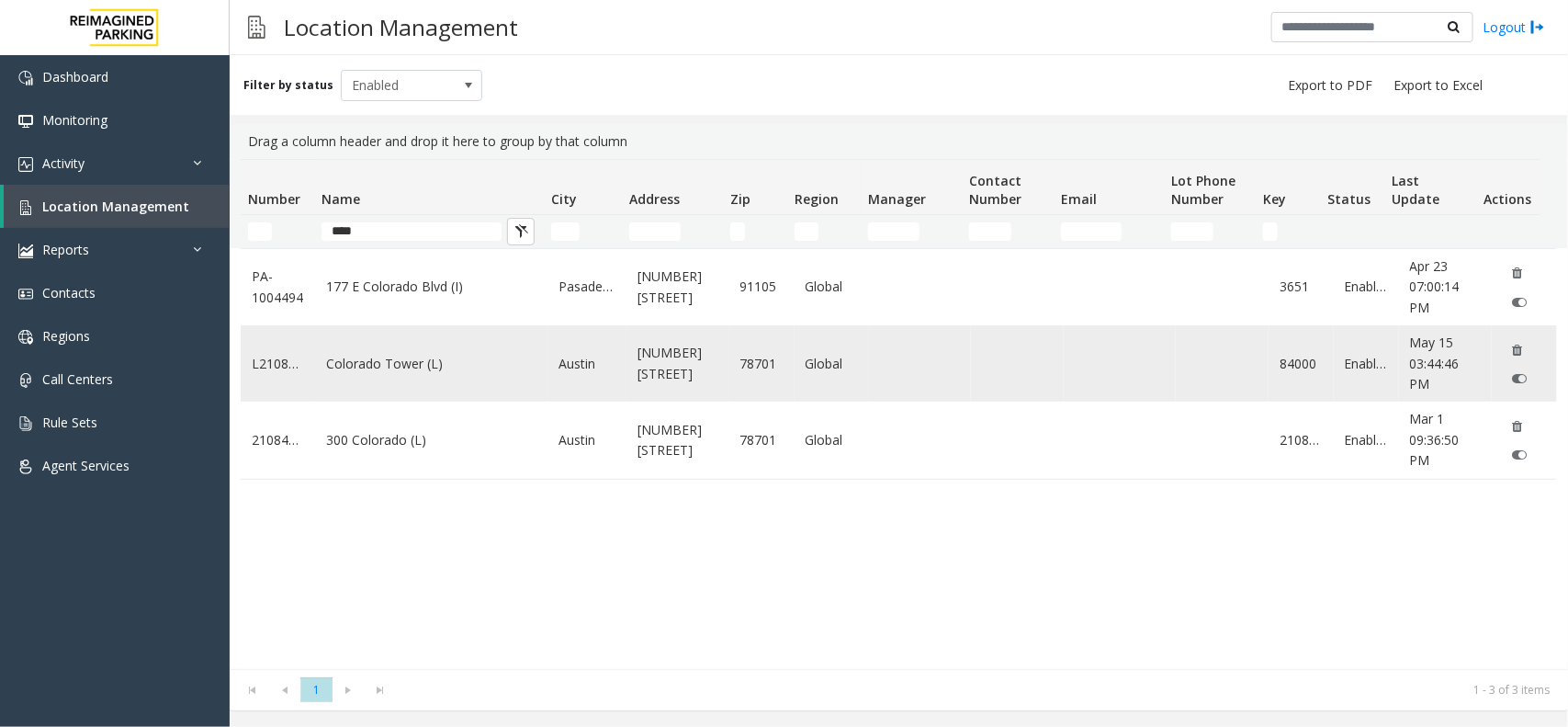 click on "Colorado Tower (L)" 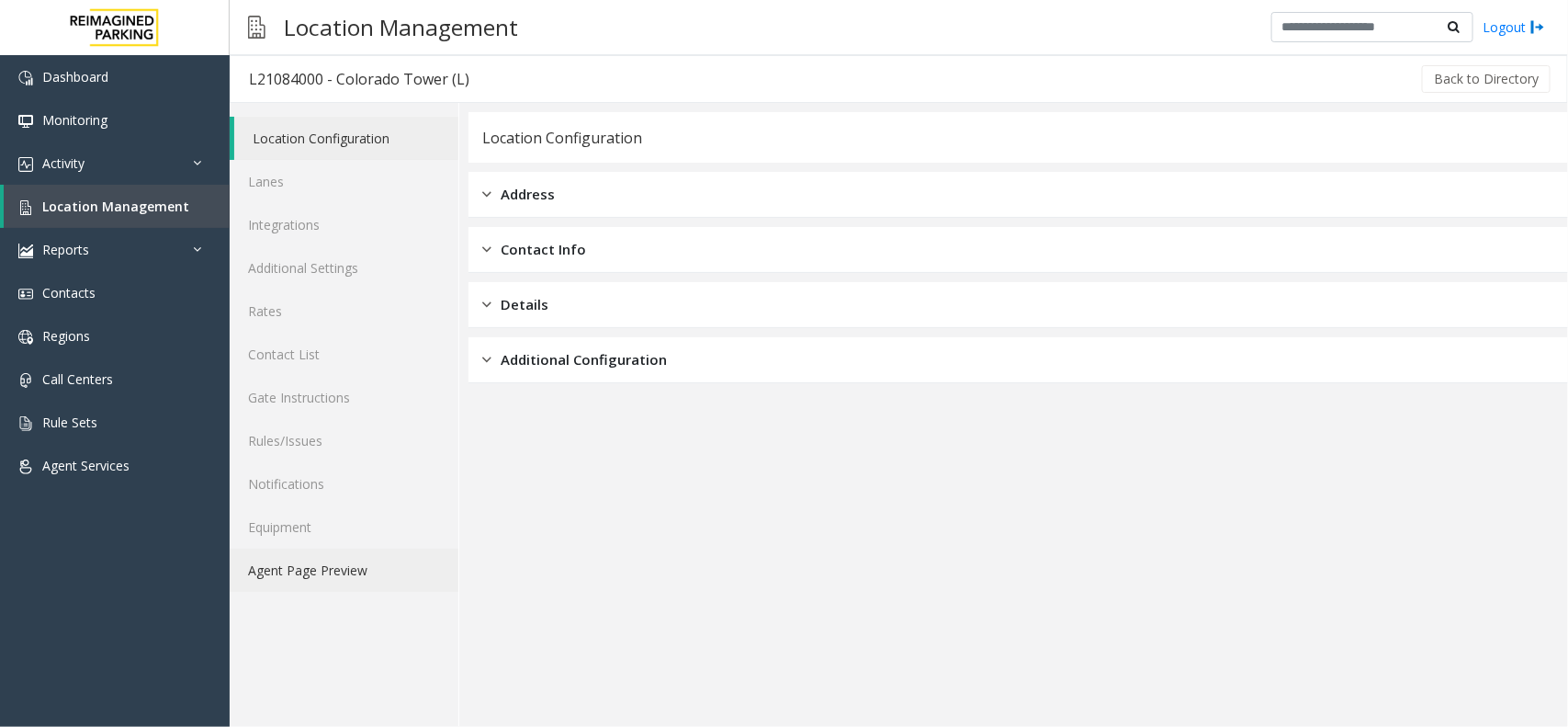 click on "Agent Page Preview" 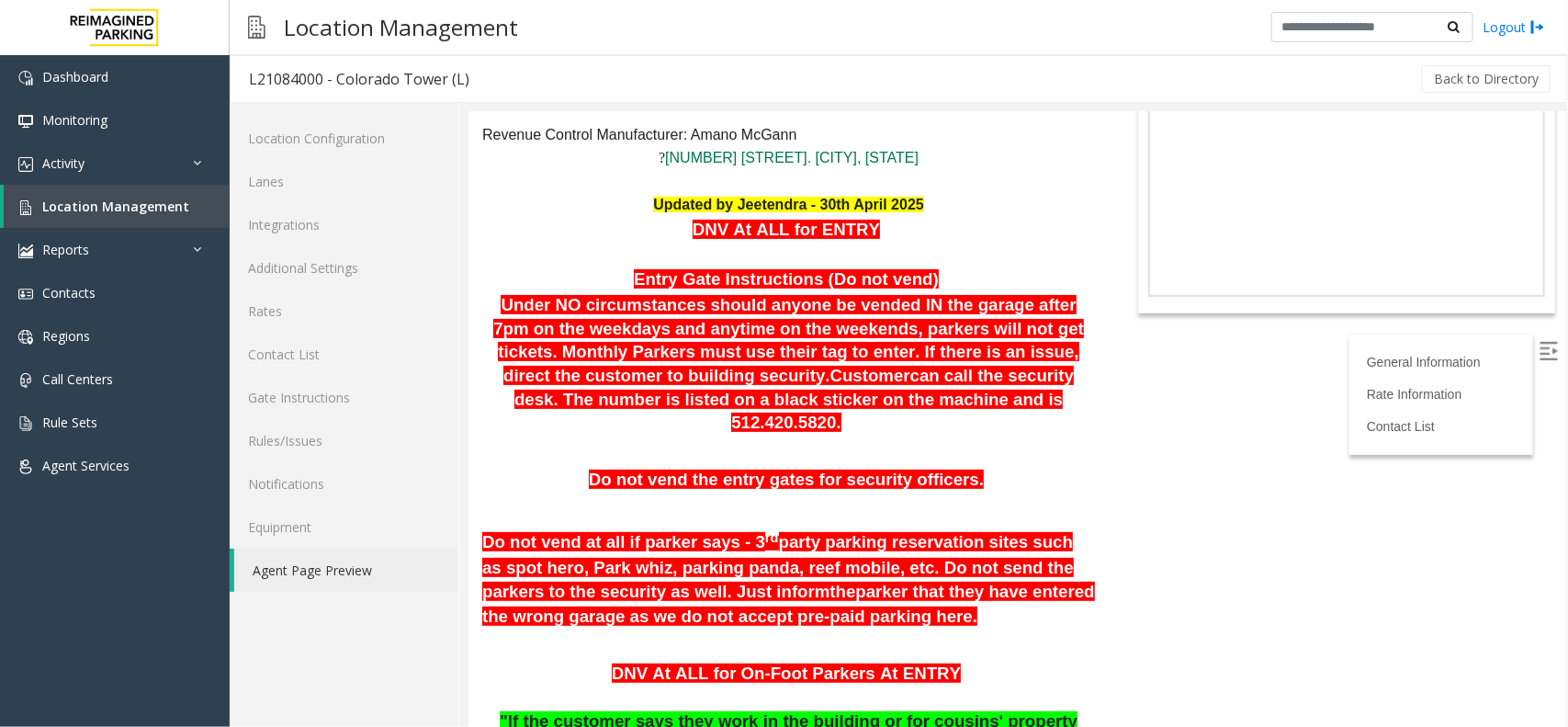 scroll, scrollTop: 115, scrollLeft: 0, axis: vertical 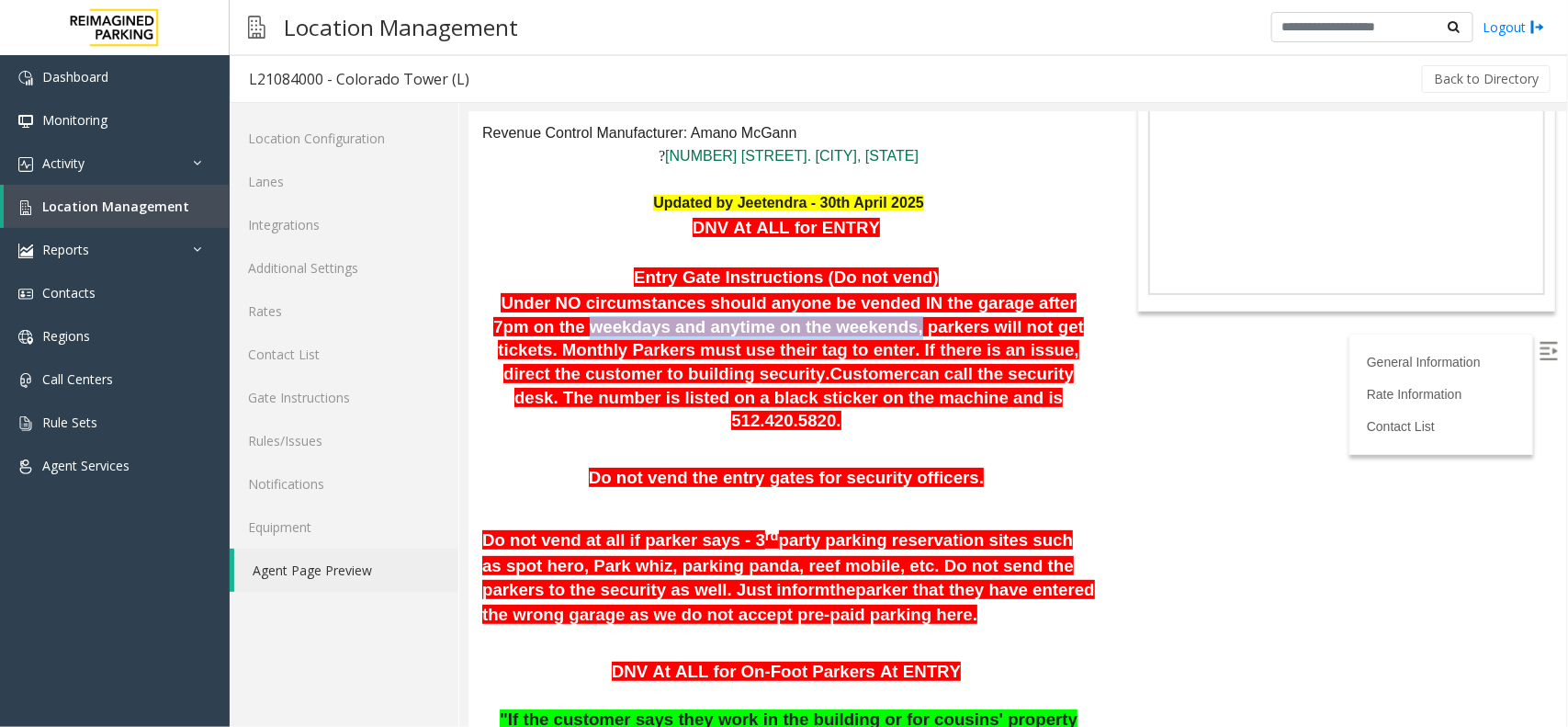 drag, startPoint x: 502, startPoint y: 329, endPoint x: 800, endPoint y: 319, distance: 298.16774 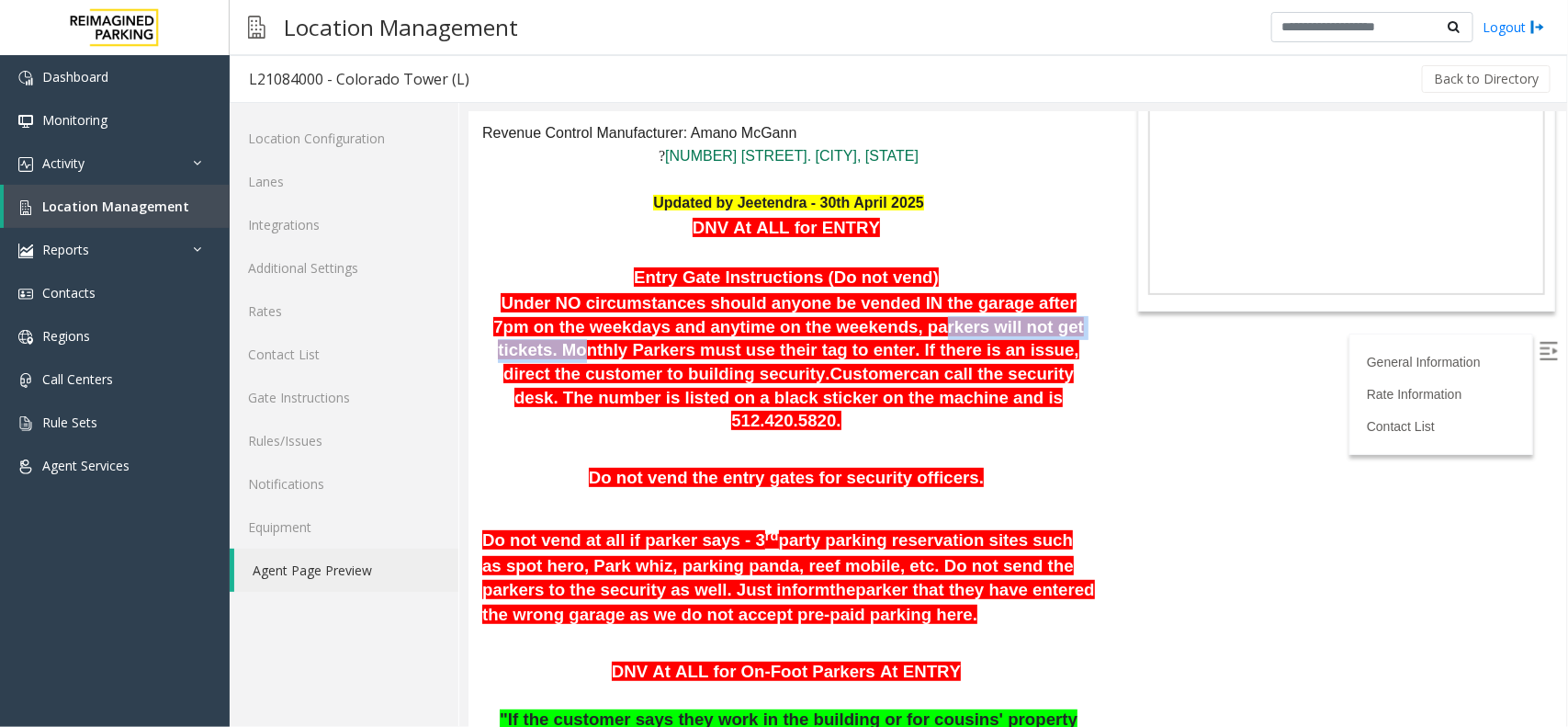 drag, startPoint x: 821, startPoint y: 335, endPoint x: 1023, endPoint y: 329, distance: 202.0891 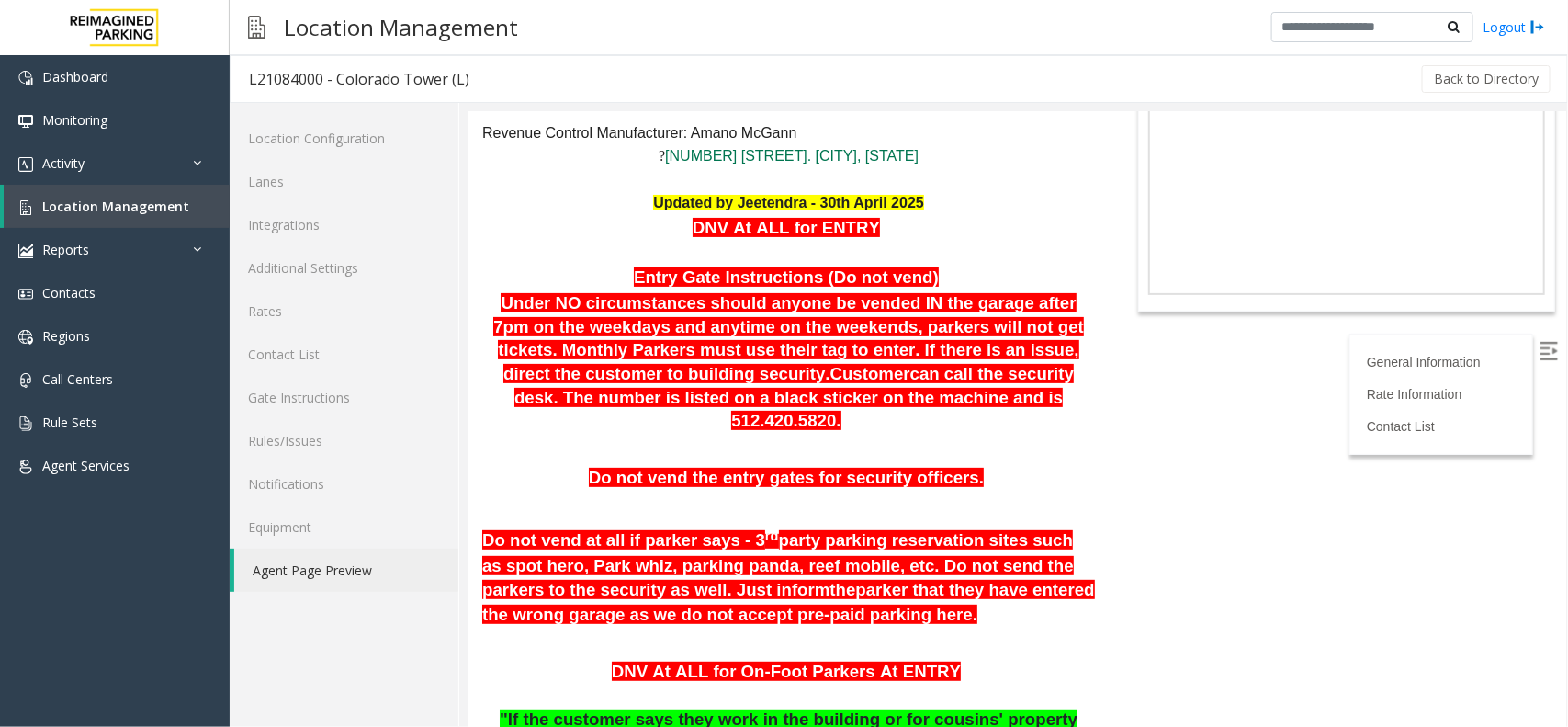click on "General Information
Revenue Control Manufacturer: Amano McGann
? 303 Colorado St. Austin, TX Updated by Jeetendra - 30th April 2025 DNV At ALL for ENTRY     Entry Gate Instructions (Do not vend)   Under NO circumstances should anyone be vended IN the garage after 7pm on the weekdays and anytime on the weekends, parkers will not get tickets. Monthly Parkers must use their tag to enter. If there is an issue, direct the customer to building security .  Customer  can call the security desk. The number is listed on a black sticker on the machine and is 512.420.5820 .     Do not vend the entry gates for security officers.     Do not vend at all if parker says - 3 rd  party parking reservation sites such as spot hero, Park whiz, parking panda, reef mobile, etc. Do not send the parkers to the security as well. Just inform  the  parker that they have entered the wrong garage as we do not accept pre-paid parking here.     DNV At ALL for On-Foot Parkers At ENTRY         if" at bounding box center (787, 1979) 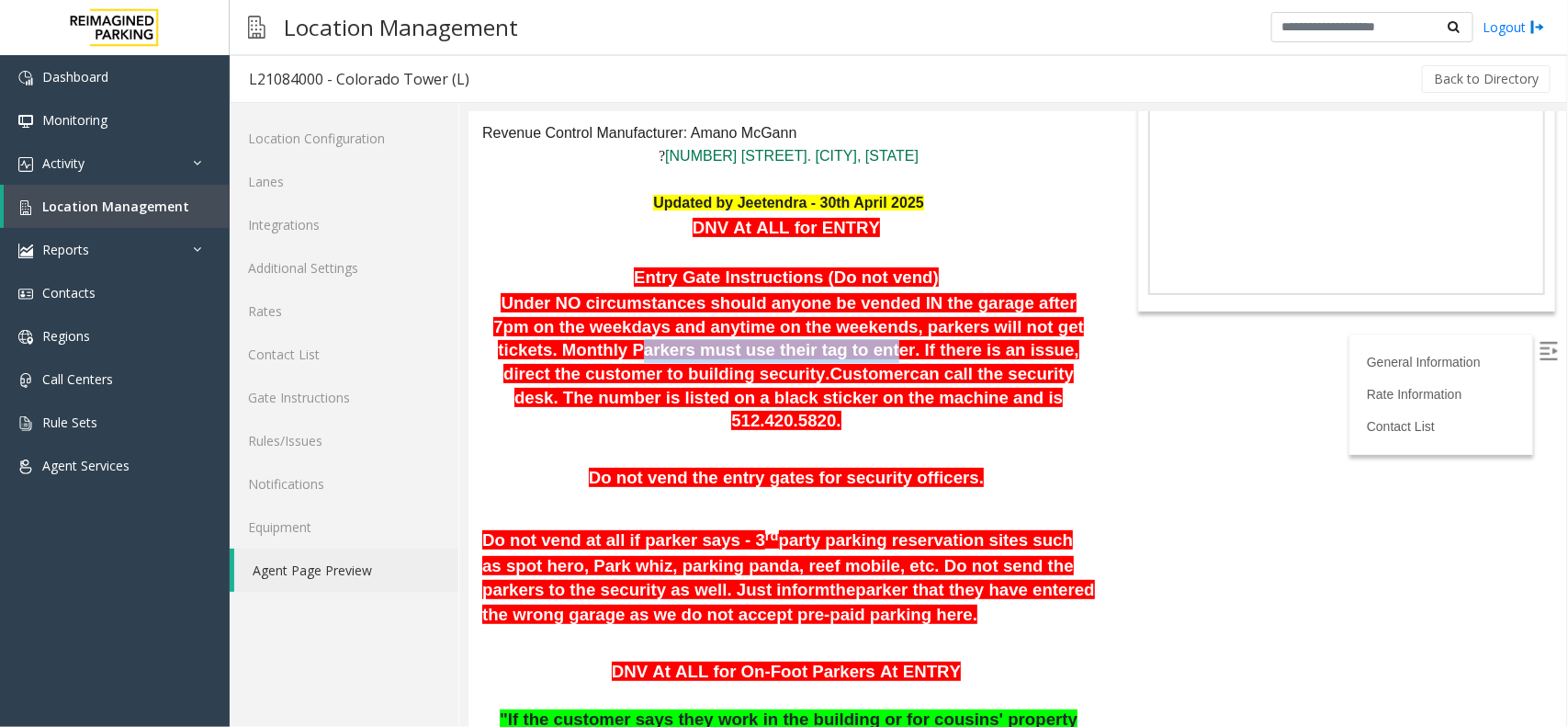 drag, startPoint x: 519, startPoint y: 362, endPoint x: 737, endPoint y: 359, distance: 218.02064 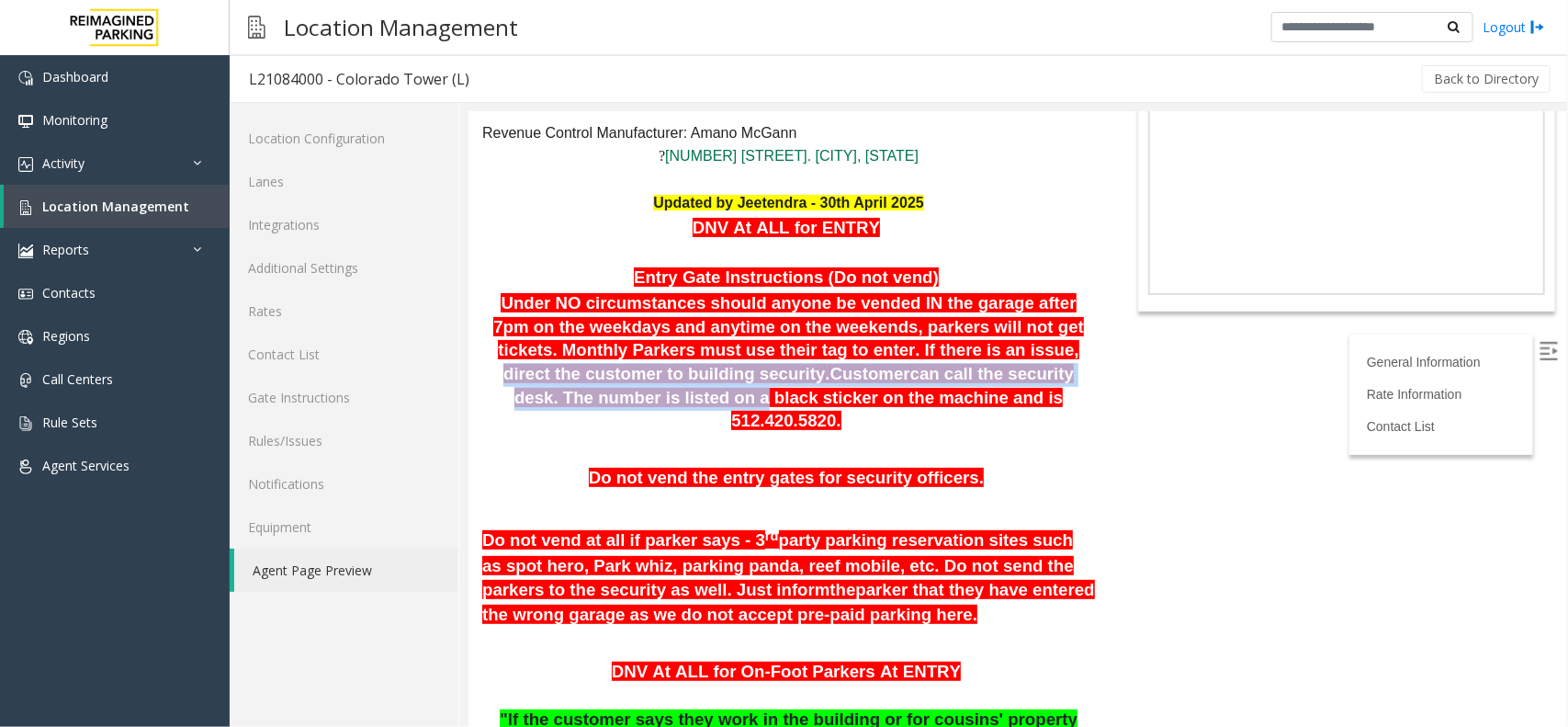 drag, startPoint x: 897, startPoint y: 351, endPoint x: 1054, endPoint y: 373, distance: 158.534 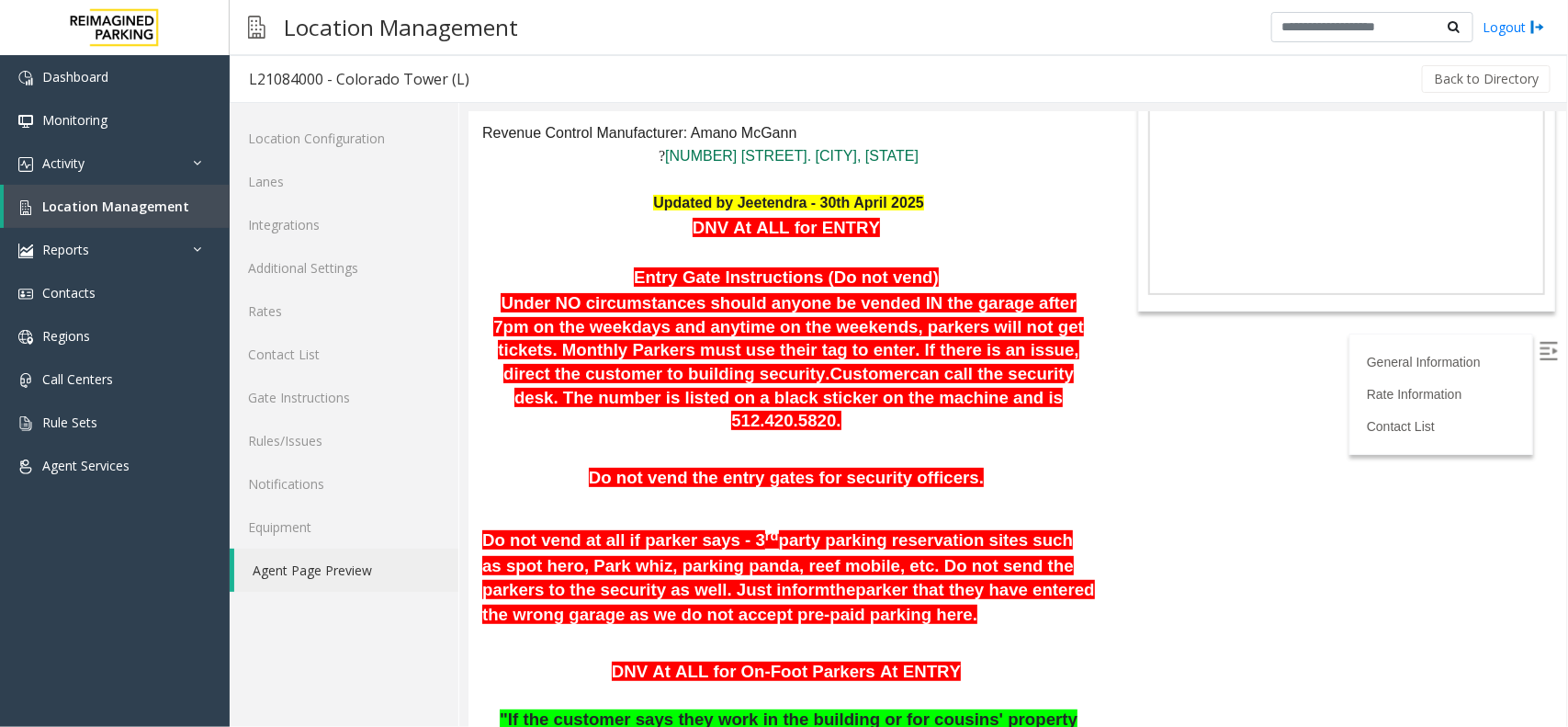 click at bounding box center [787, 445] 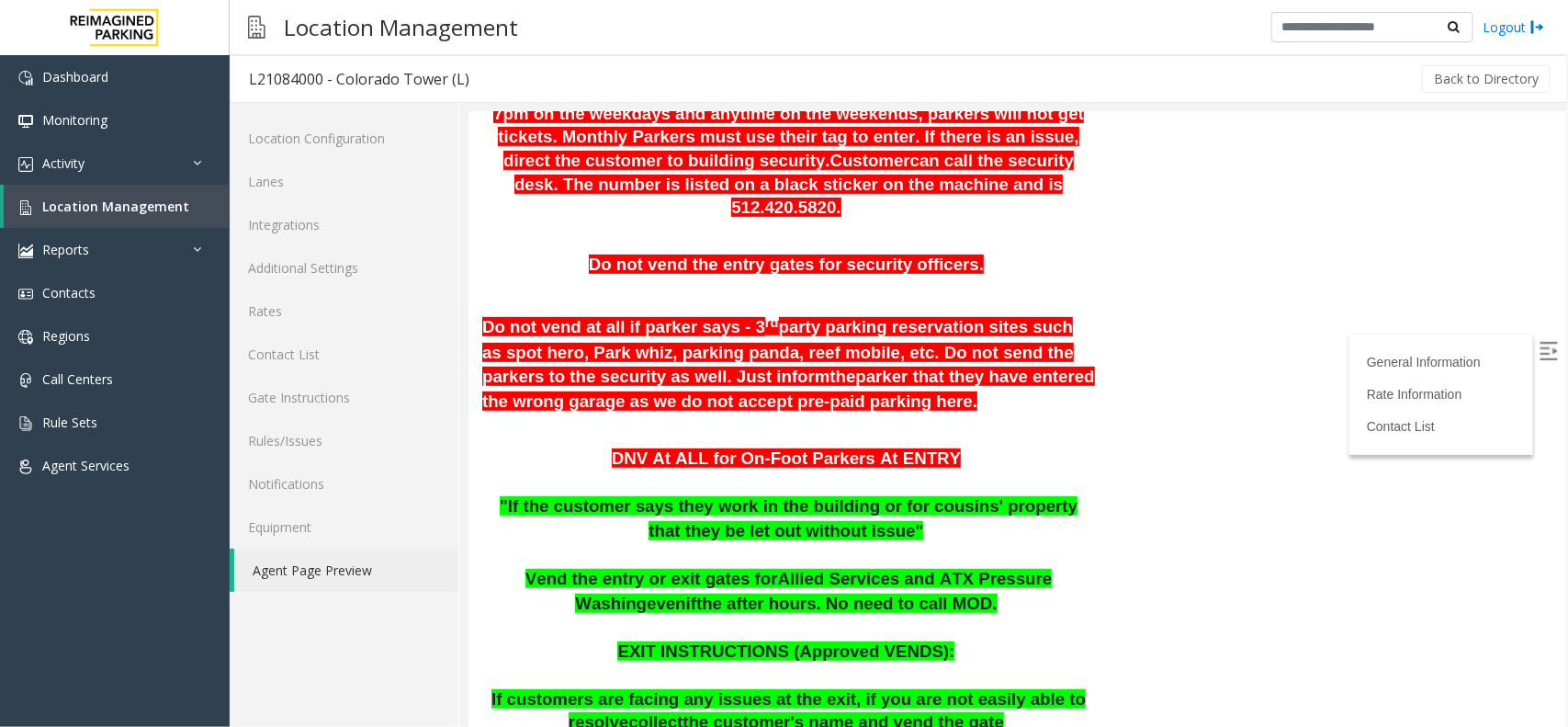 scroll, scrollTop: 345, scrollLeft: 0, axis: vertical 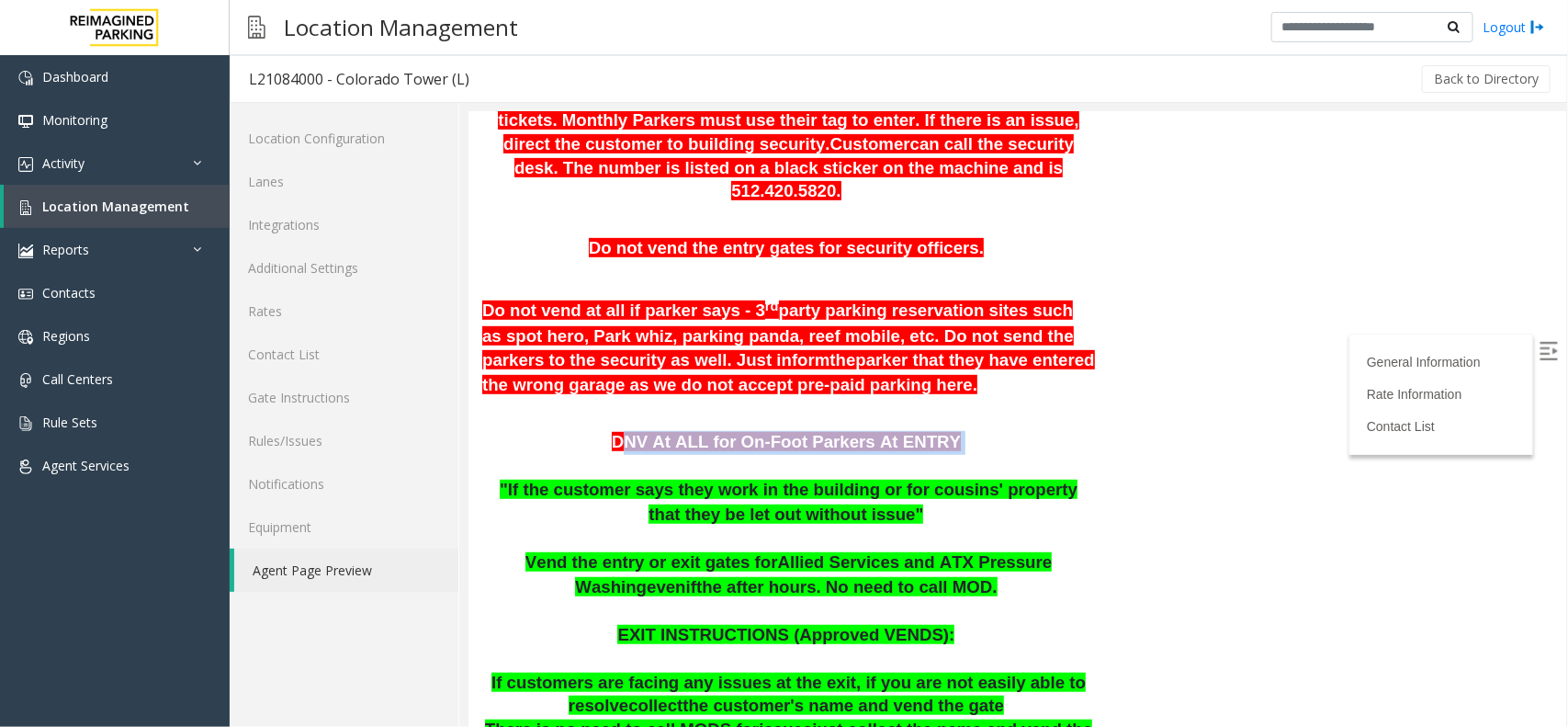 drag, startPoint x: 639, startPoint y: 421, endPoint x: 951, endPoint y: 420, distance: 312.0016 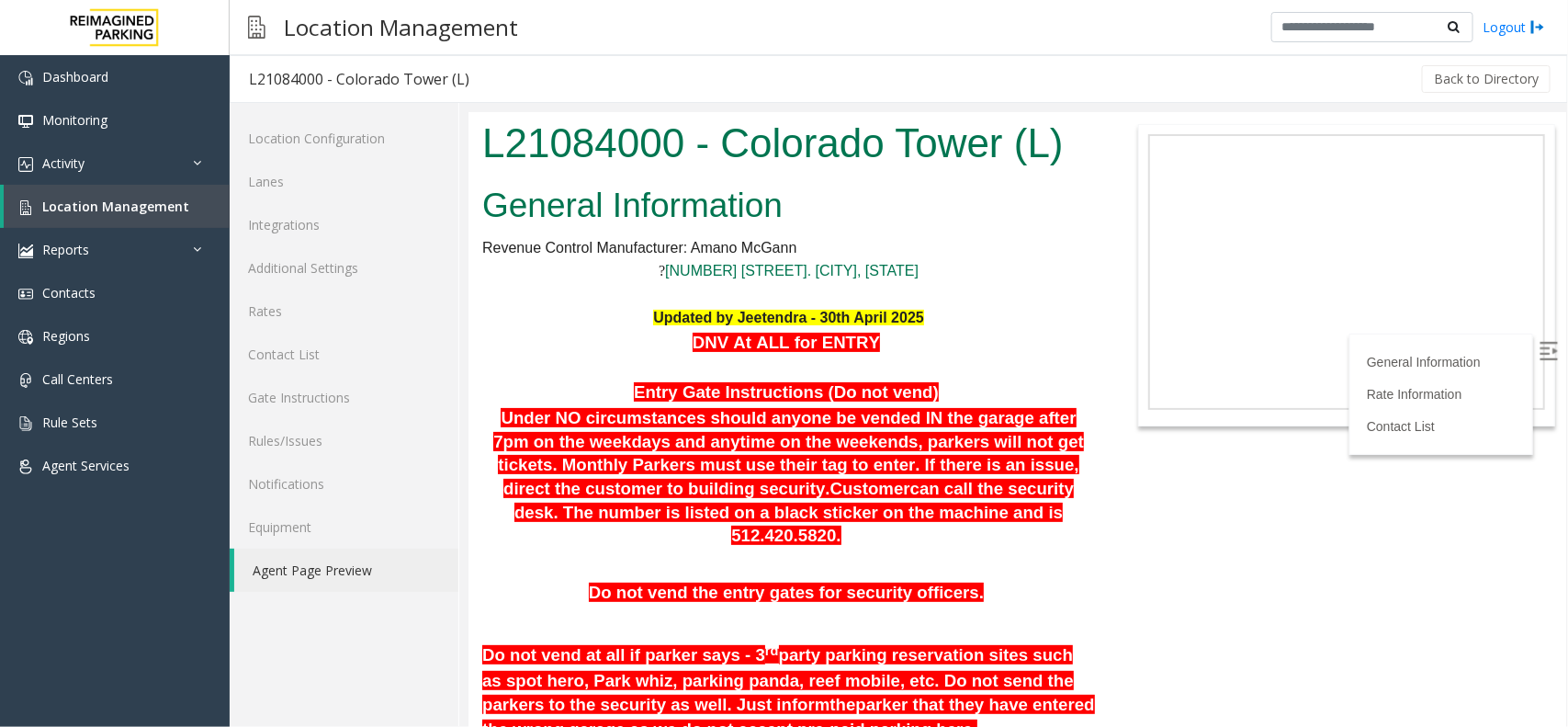 click on "L21084000 - Colorado Tower (L)
General Information
Revenue Control Manufacturer: Amano McGann
? 303 Colorado St. Austin, TX Updated by Jeetendra - 30th April 2025 DNV At ALL for ENTRY     Entry Gate Instructions (Do not vend)   Under NO circumstances should anyone be vended IN the garage after 7pm on the weekdays and anytime on the weekends, parkers will not get tickets. Monthly Parkers must use their tag to enter. If there is an issue, direct the customer to building security .  Customer  can call the security desk. The number is listed on a black sticker on the machine and is 512.420.5820 .     Do not vend the entry gates for security officers.     Do not vend at all if parker says - 3 rd  party parking reservation sites such as spot hero, Park whiz, parking panda, reef mobile, etc. Do not send the parkers to the security as well. Just inform  the  parker that they have entered the wrong garage as we do not accept pre-paid parking here. $" at bounding box center (1016, 418) 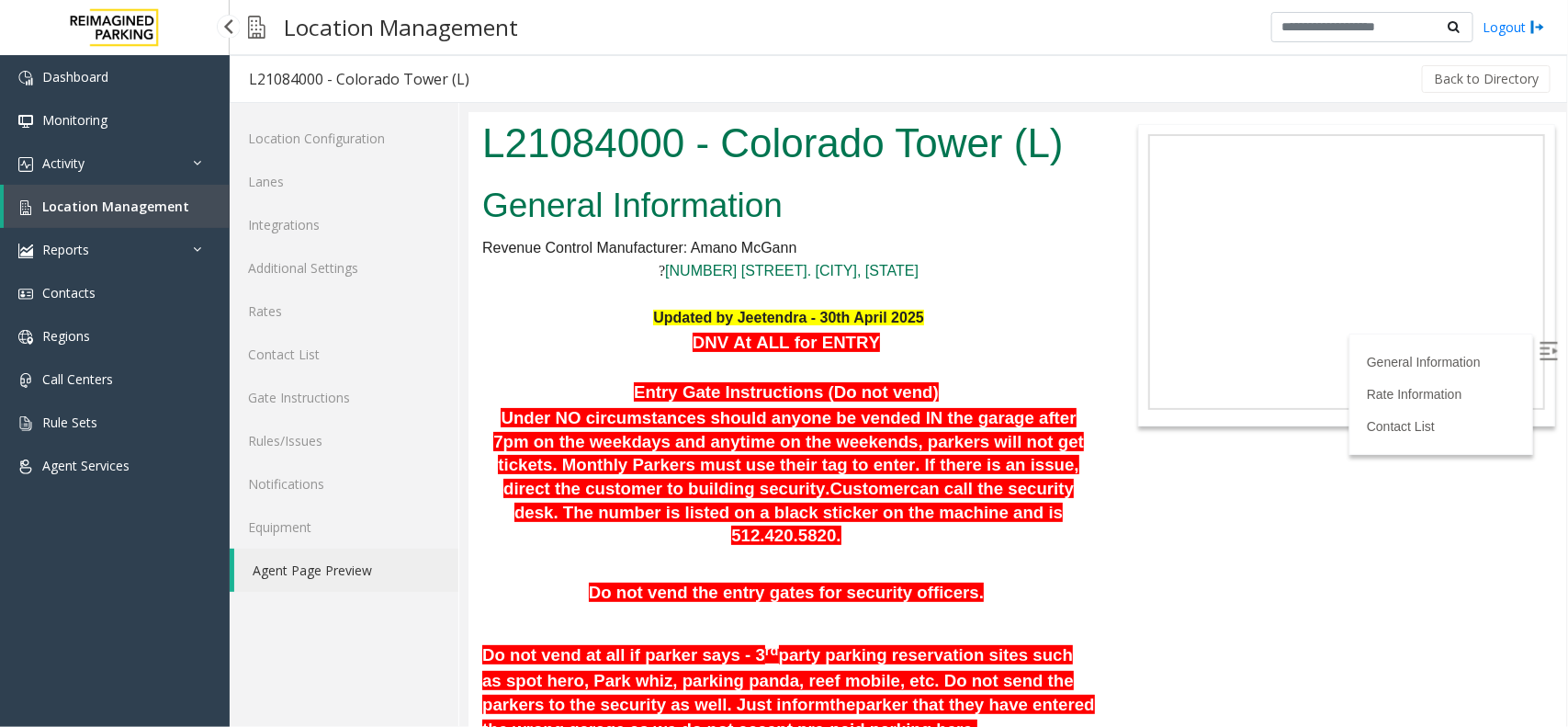 click on "Location Management" at bounding box center (116, 206) 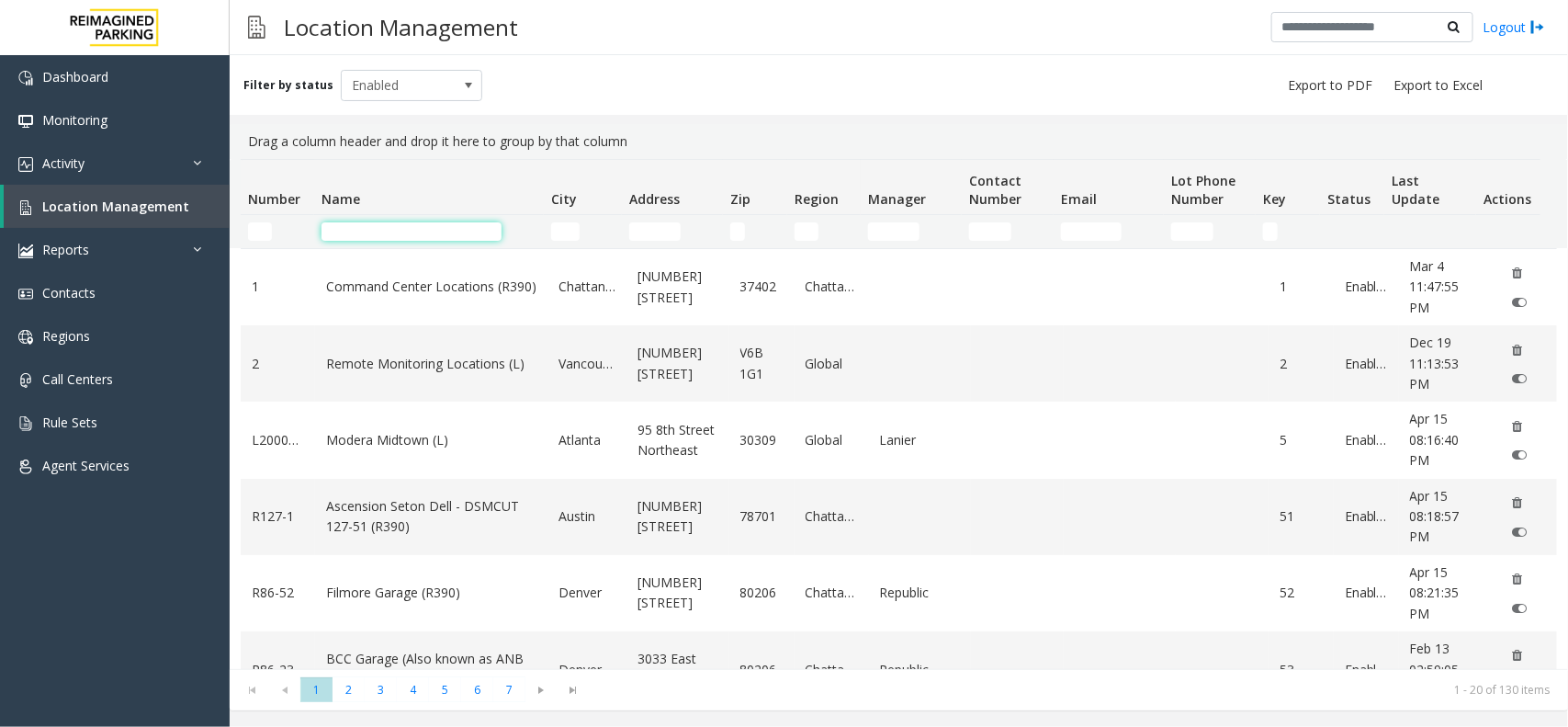 click 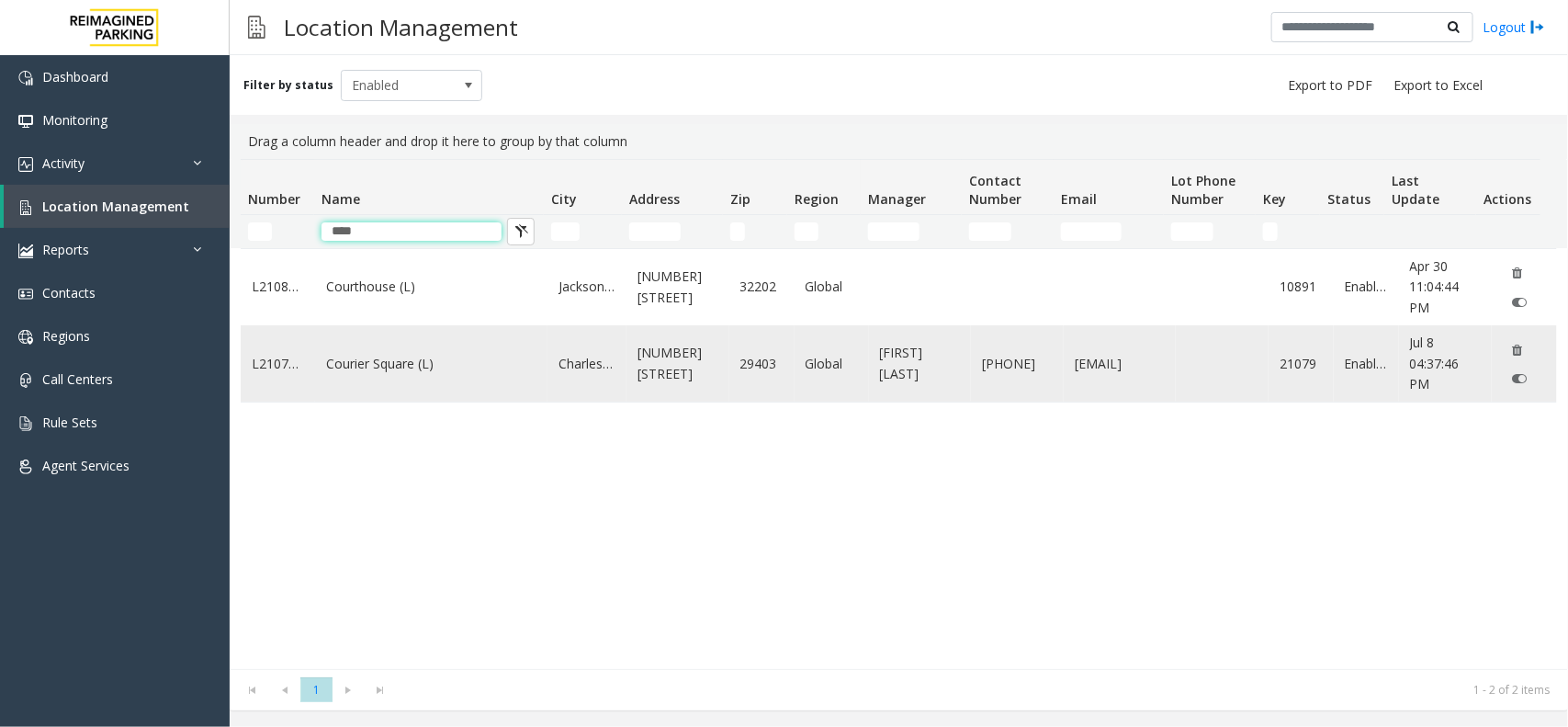 type on "****" 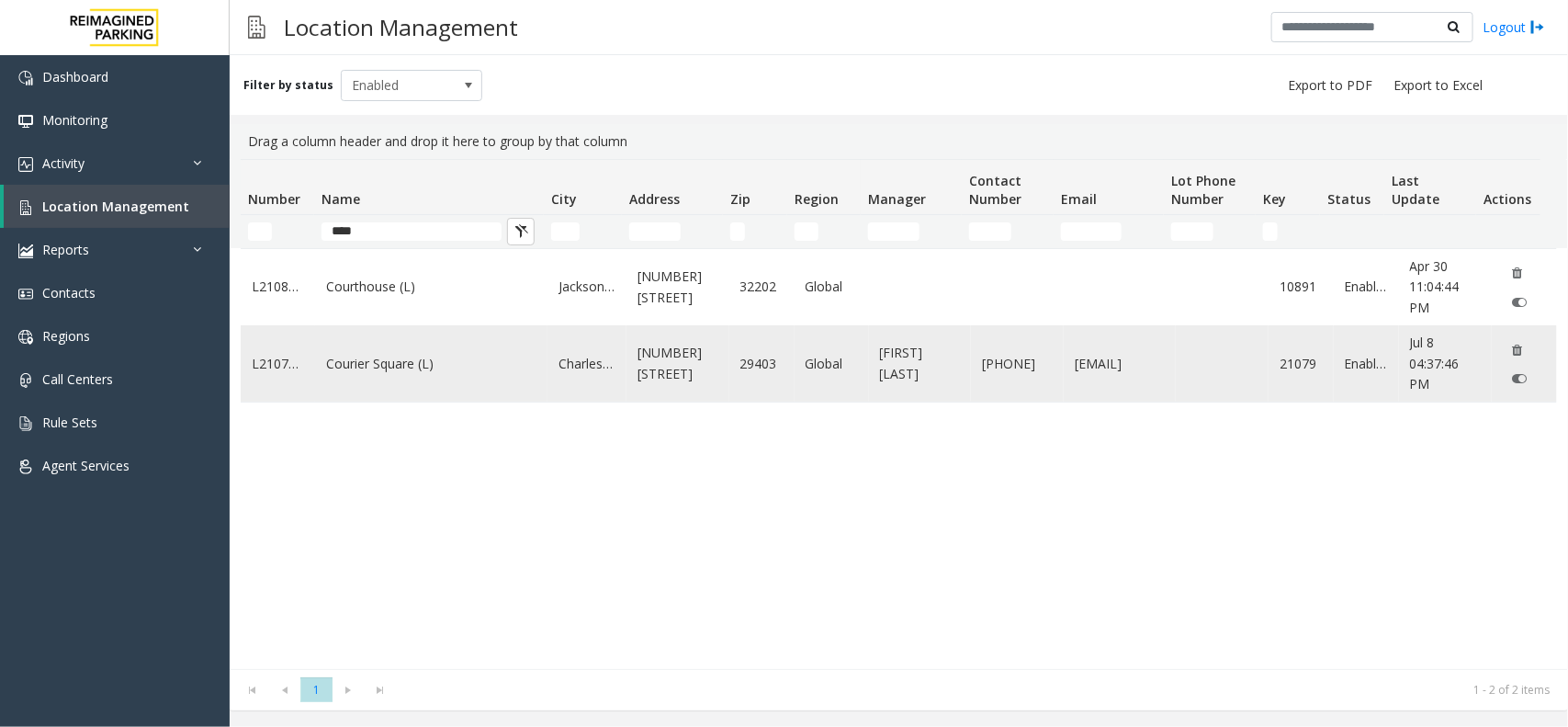 click on "Courier Square (L)" 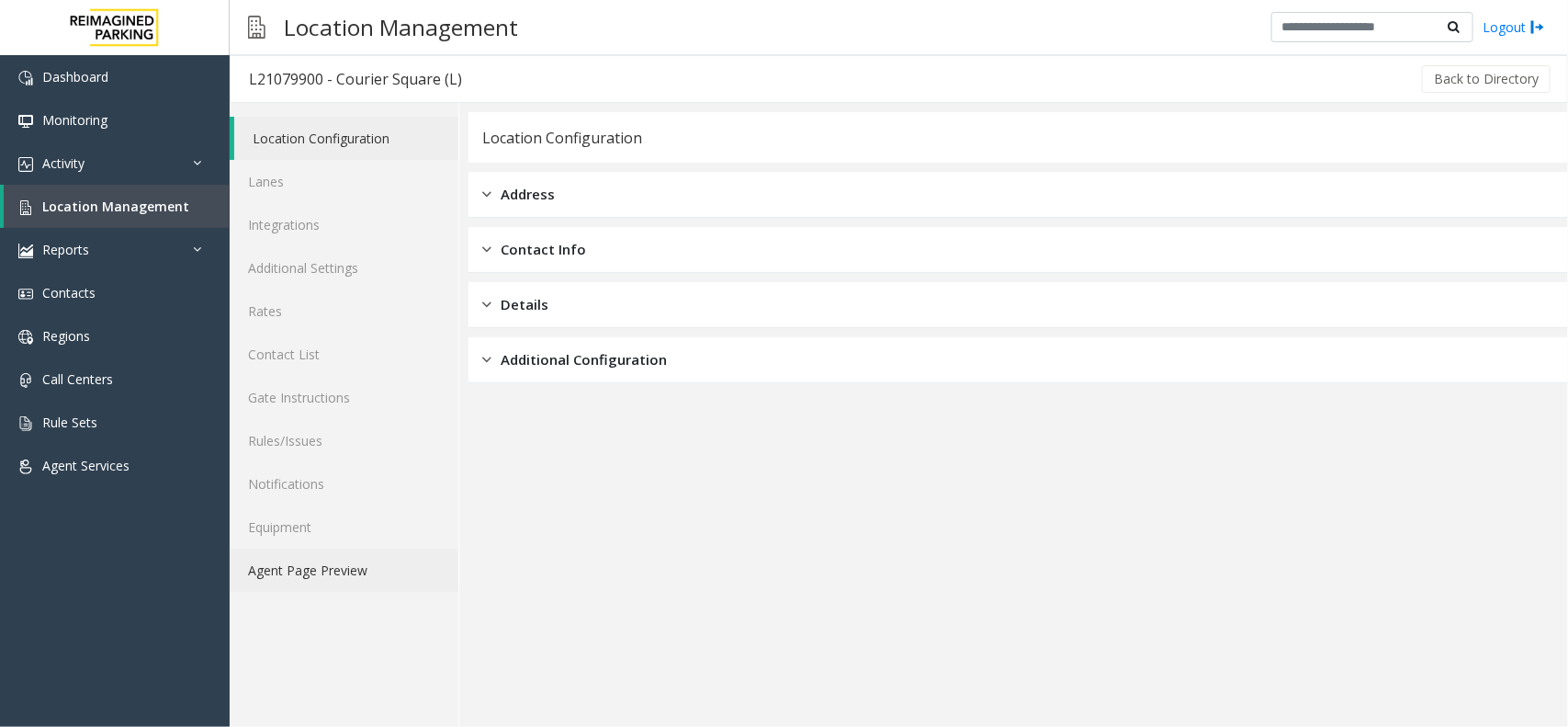click on "Agent Page Preview" 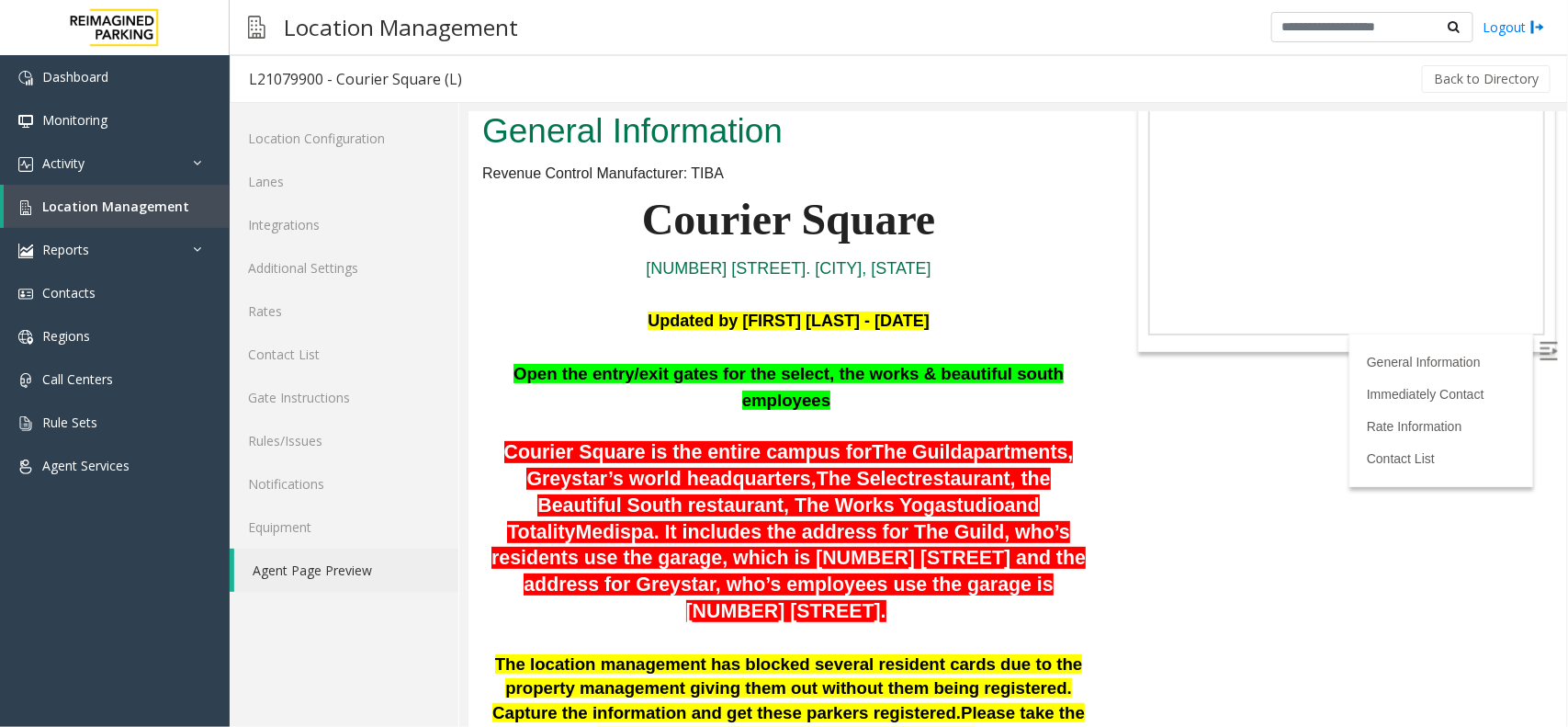 scroll, scrollTop: 115, scrollLeft: 0, axis: vertical 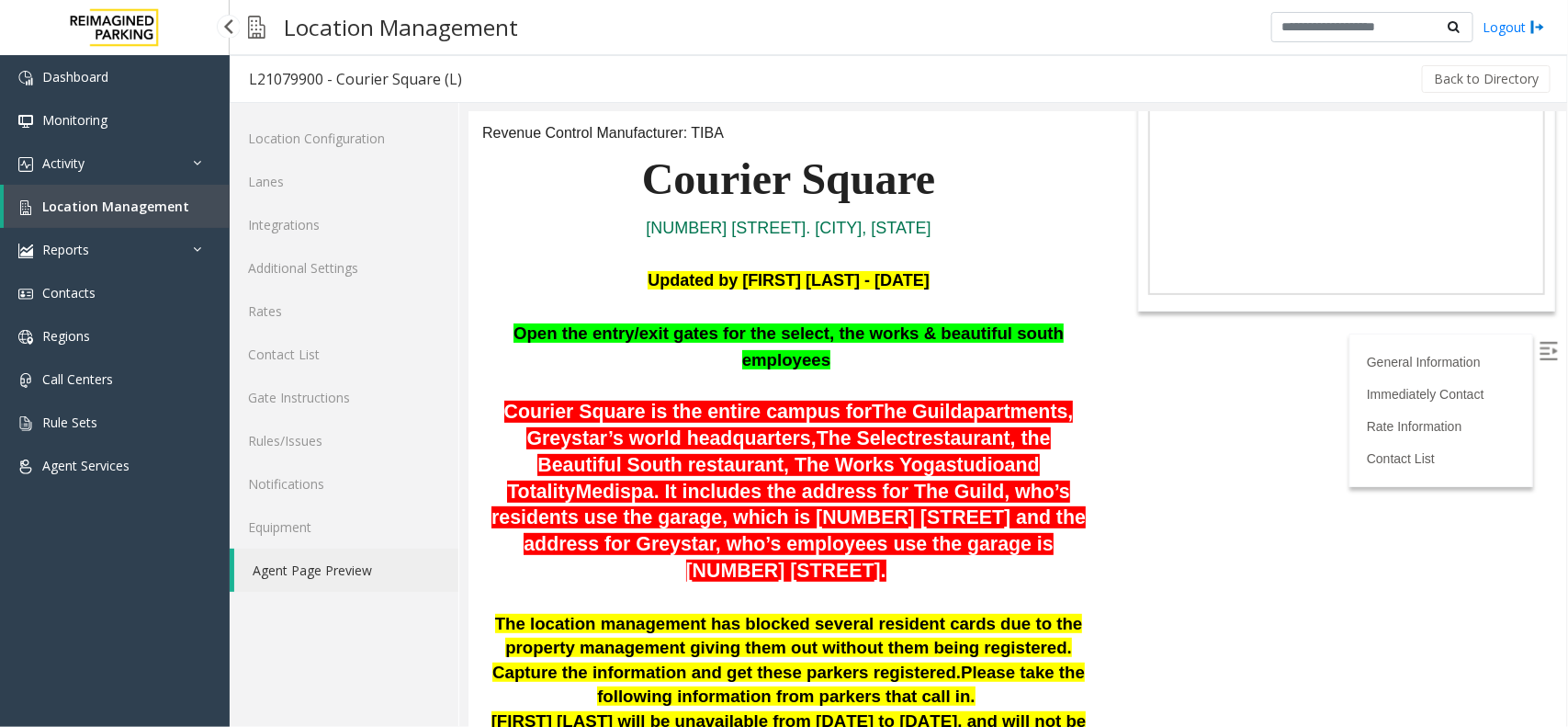 click on "Location Management" at bounding box center (117, 206) 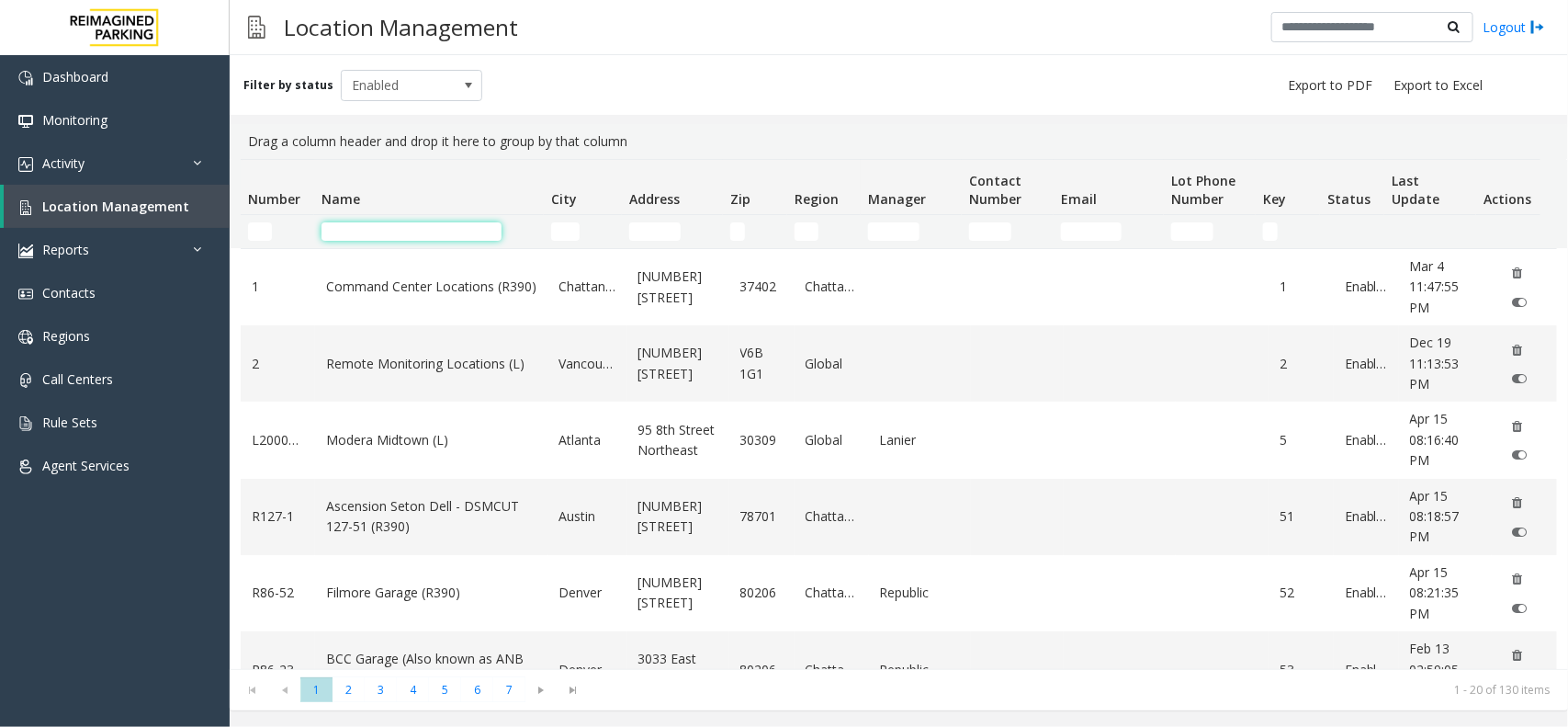 click 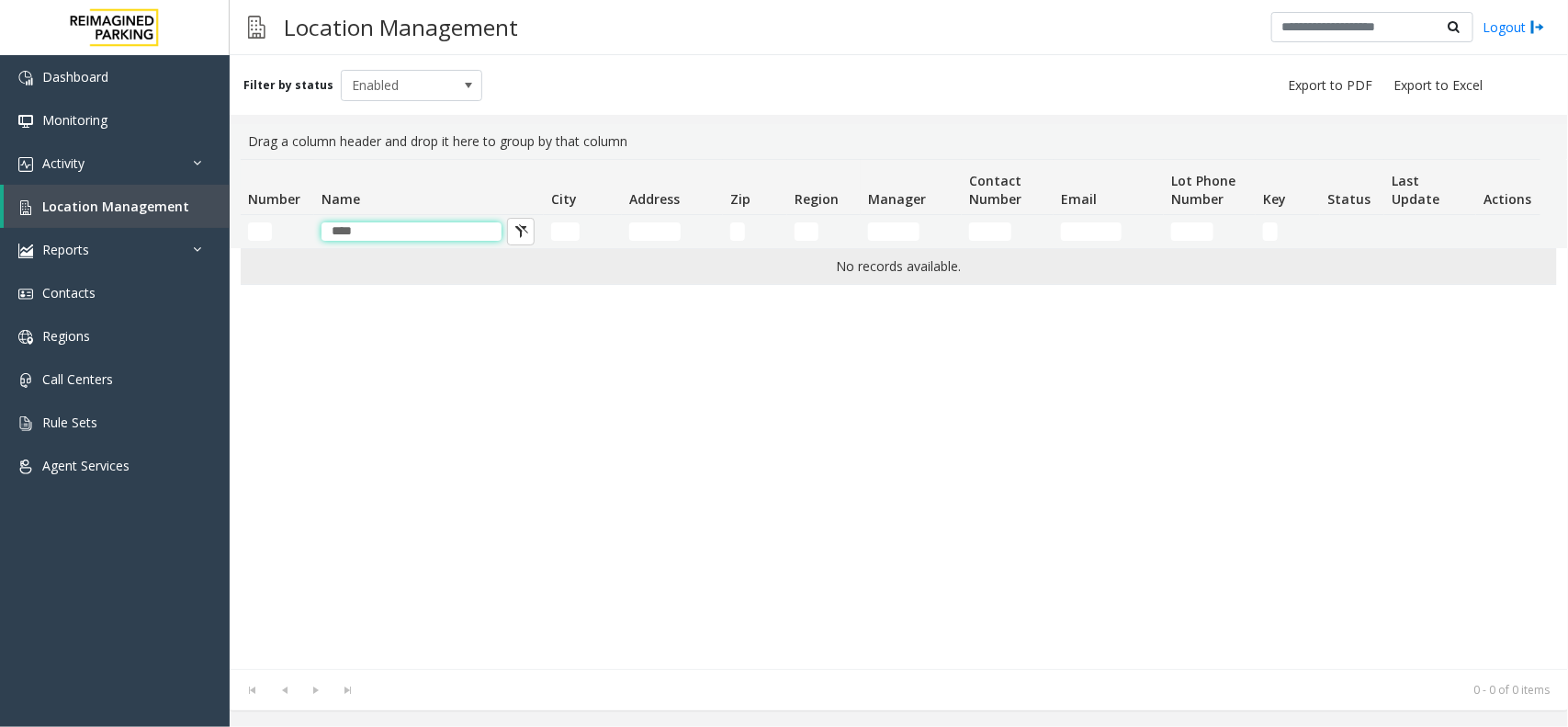 type on "****" 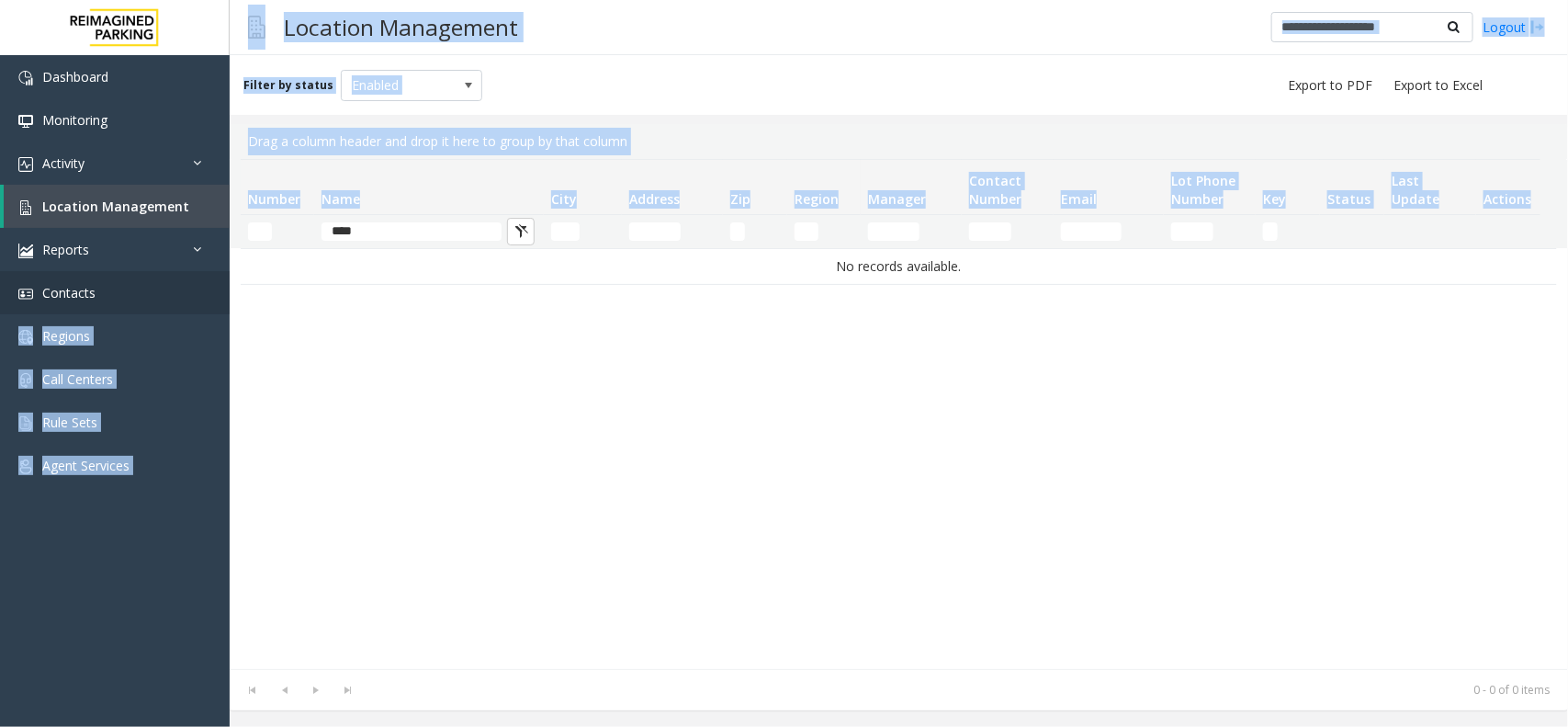 drag, startPoint x: 289, startPoint y: 267, endPoint x: 126, endPoint y: 283, distance: 163.78339 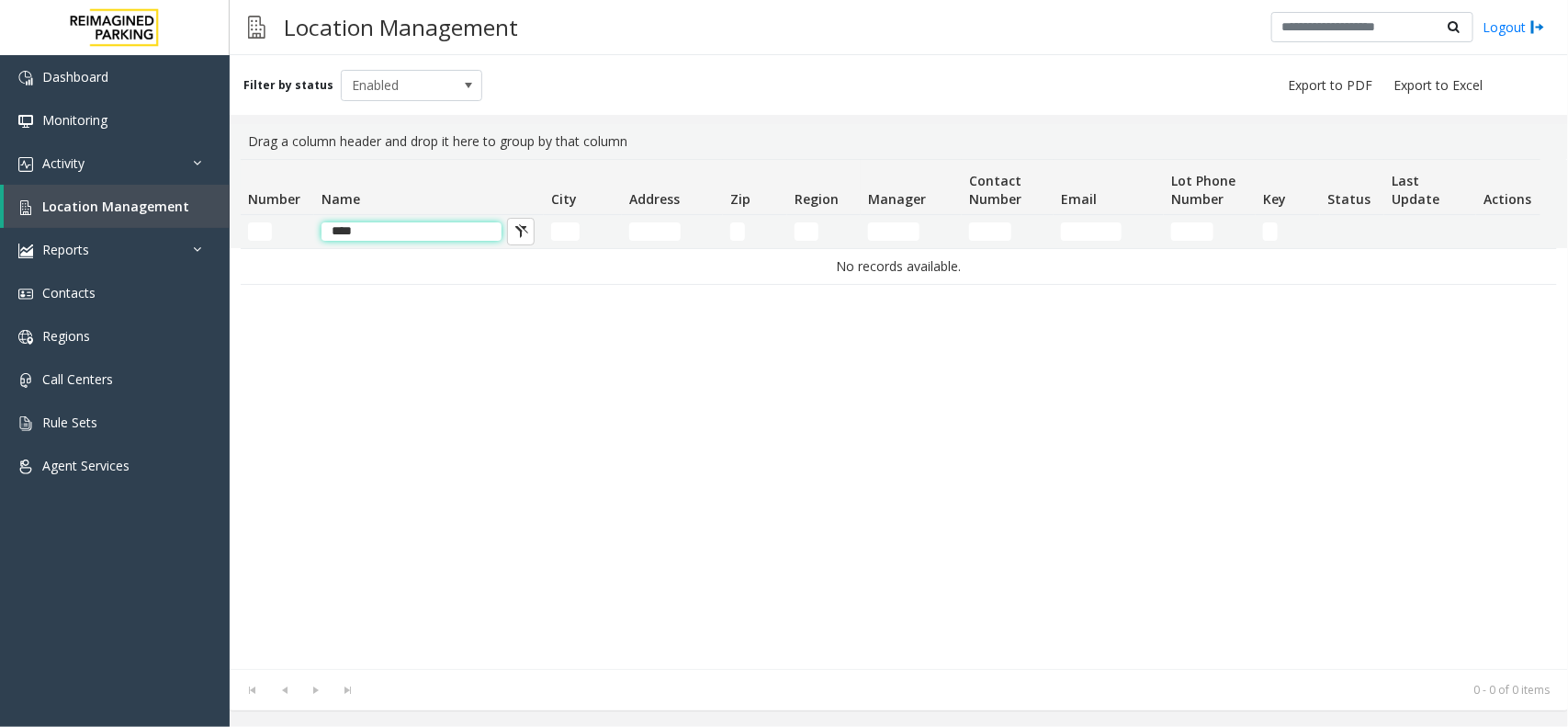 click on "****" 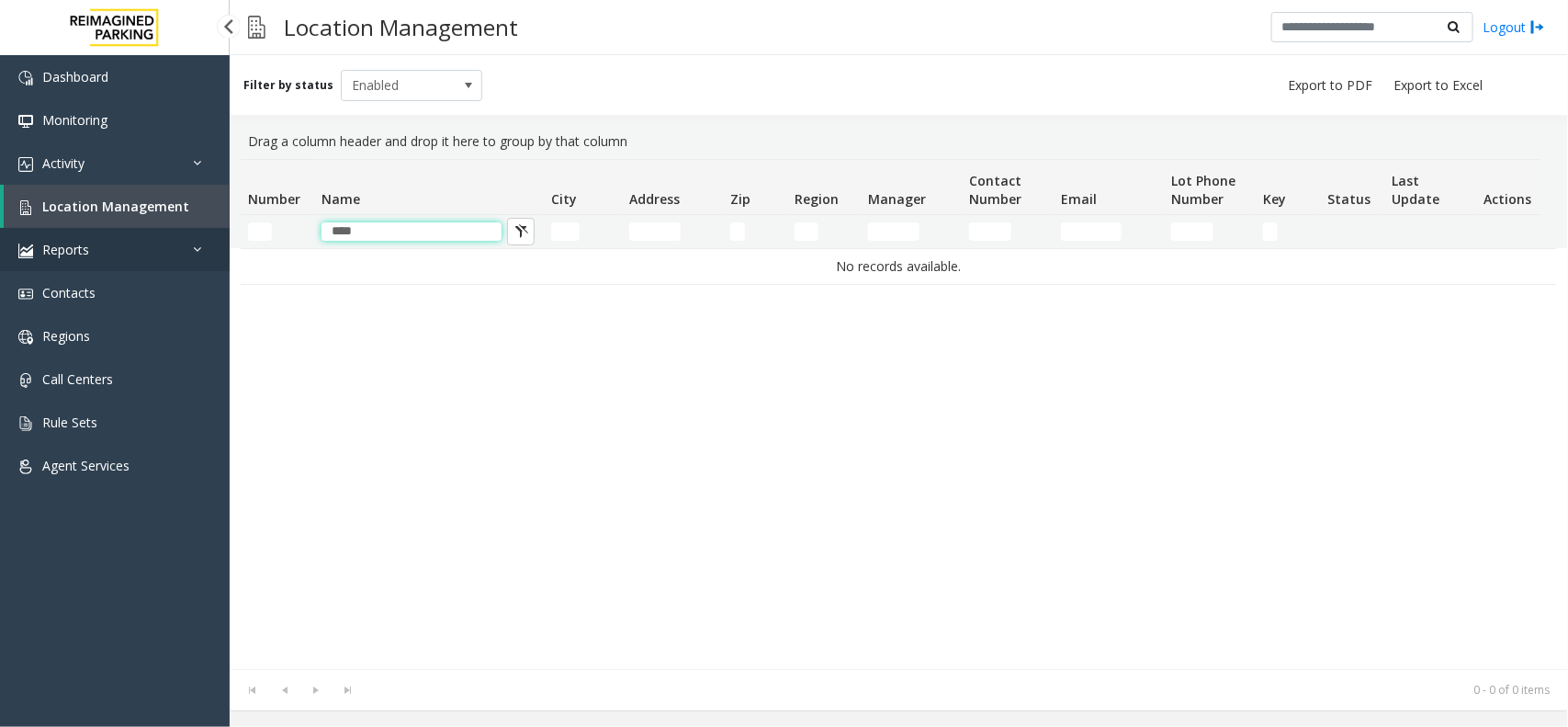 drag, startPoint x: 400, startPoint y: 231, endPoint x: 219, endPoint y: 237, distance: 181.0994 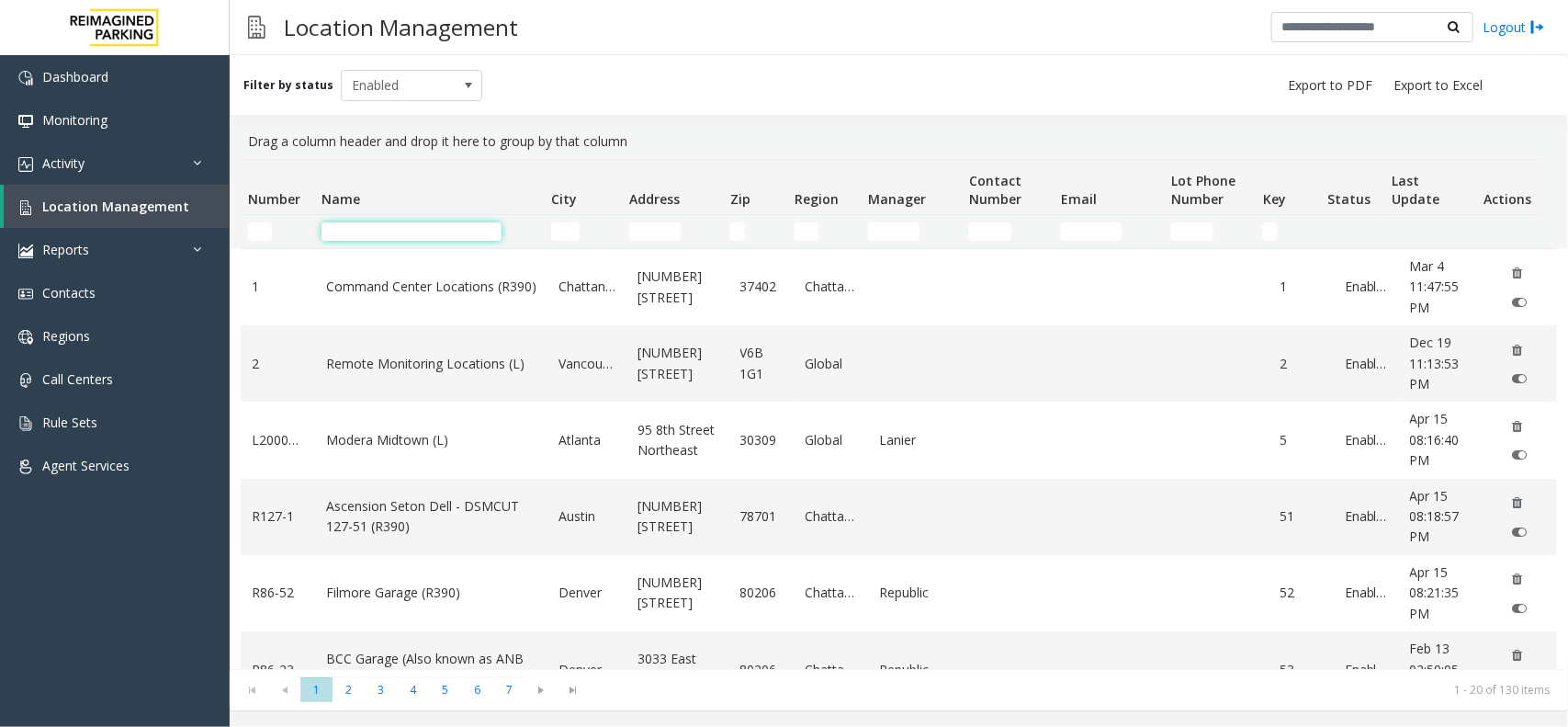 type 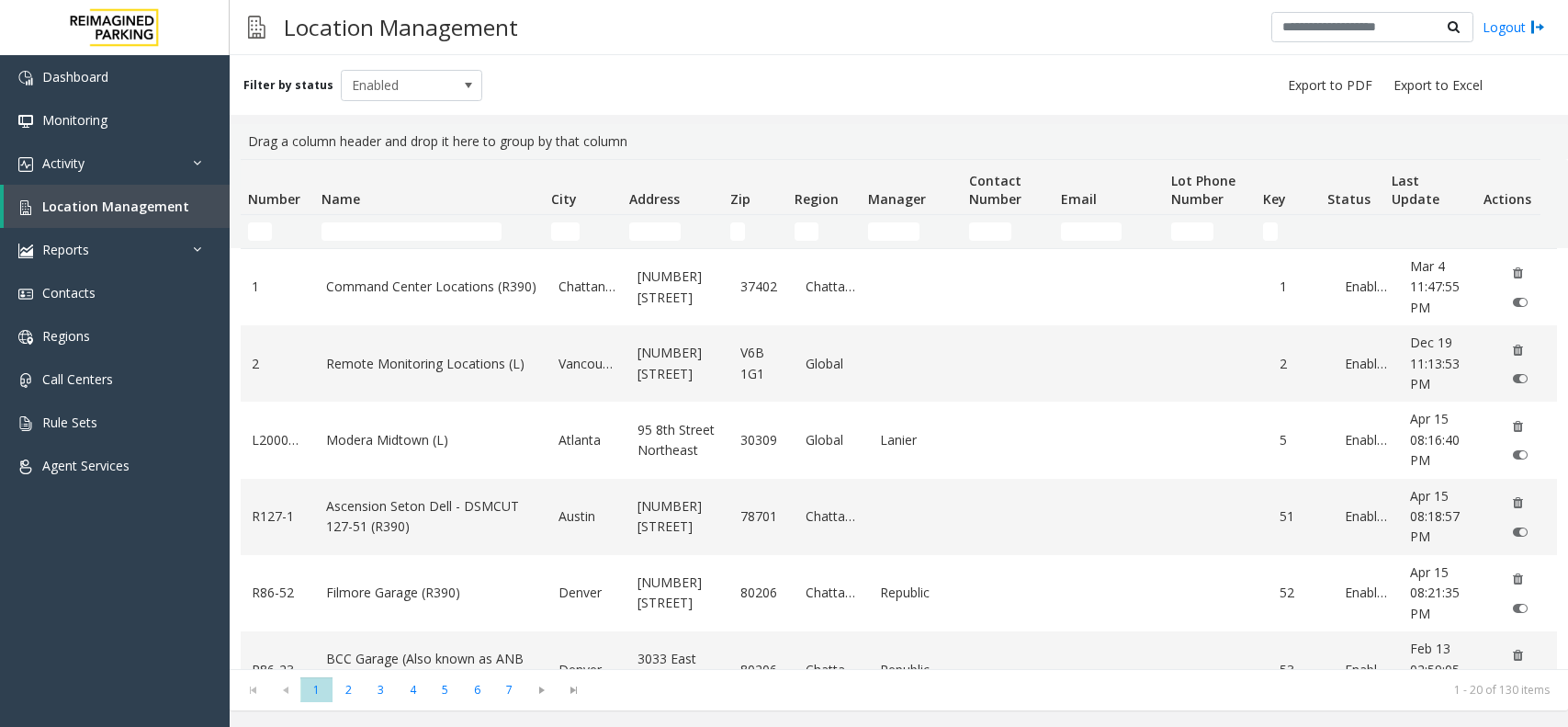 scroll, scrollTop: 0, scrollLeft: 0, axis: both 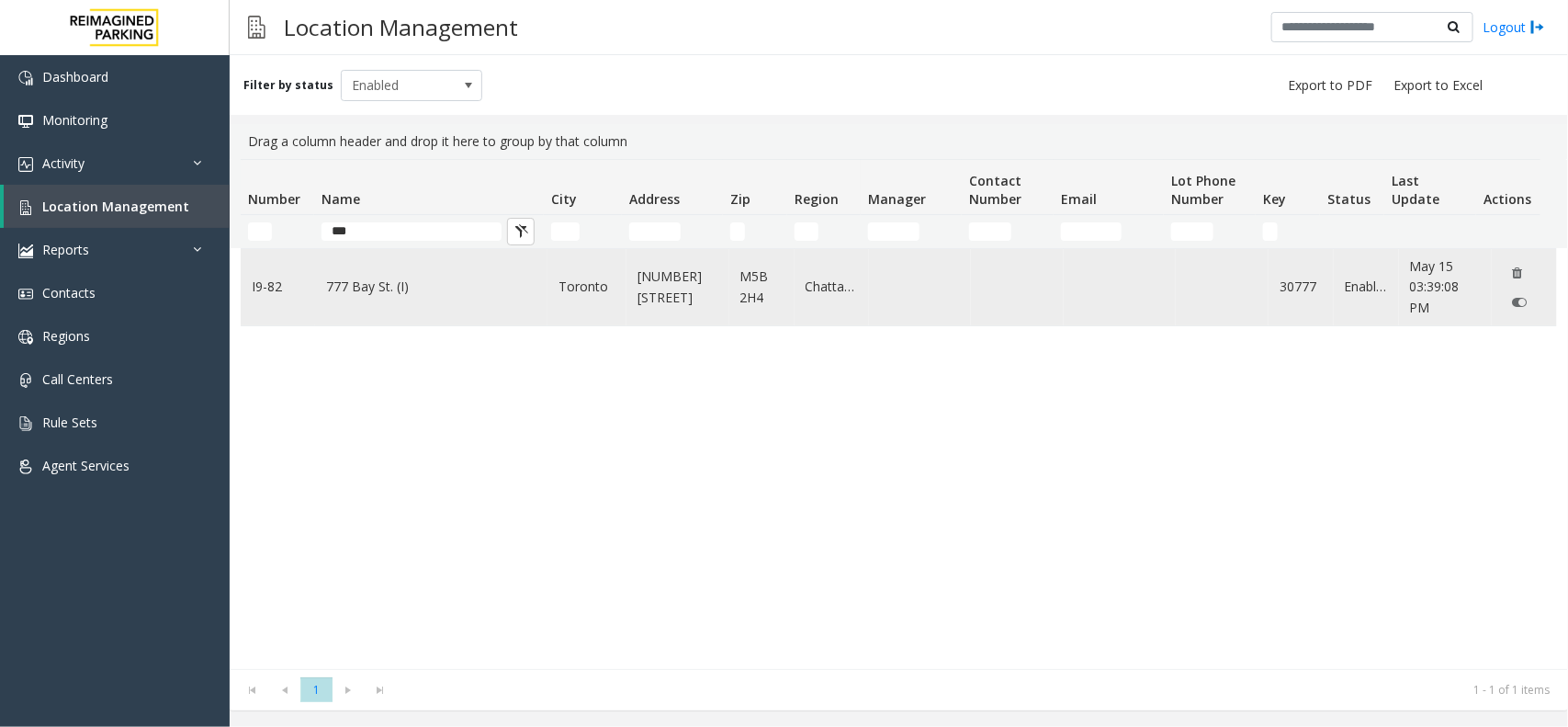 type on "***" 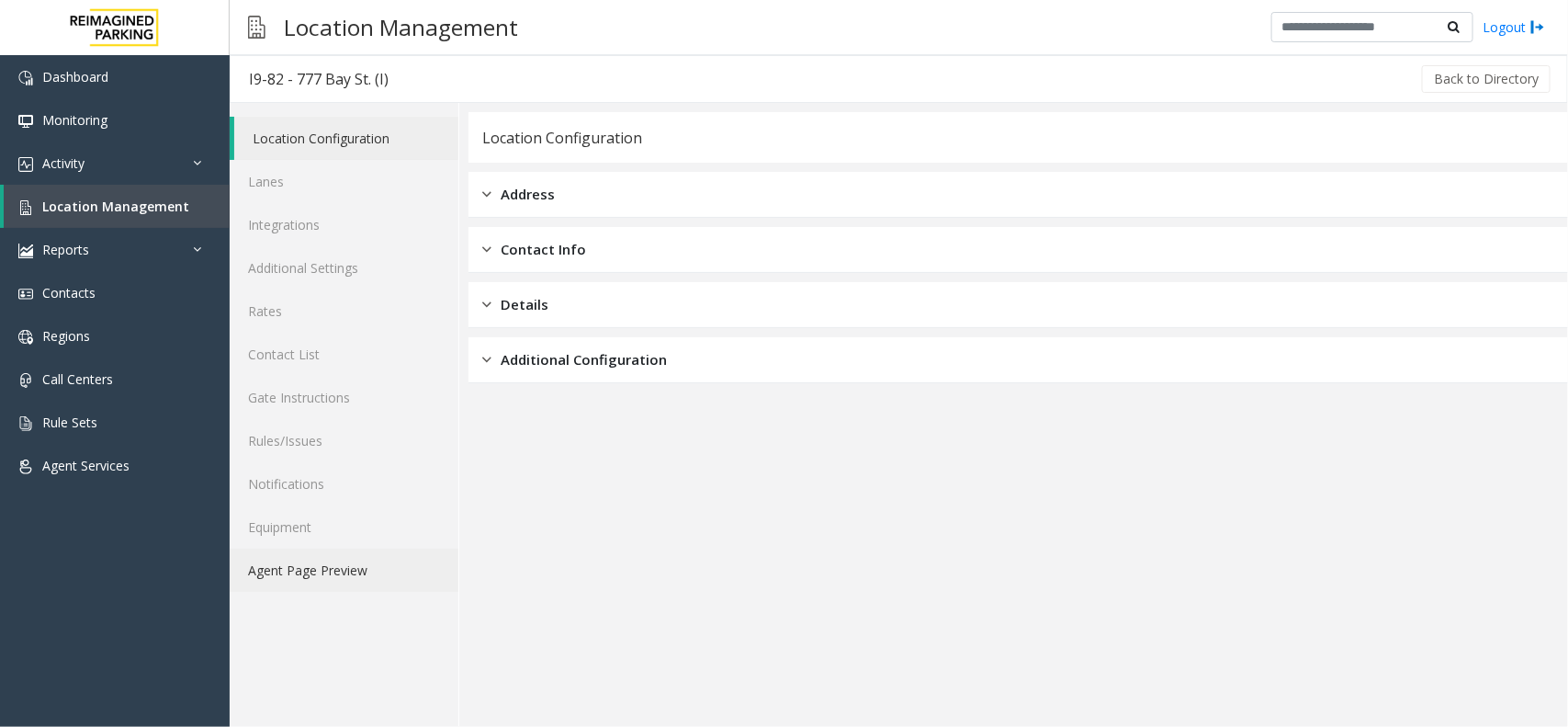 click on "Agent Page Preview" 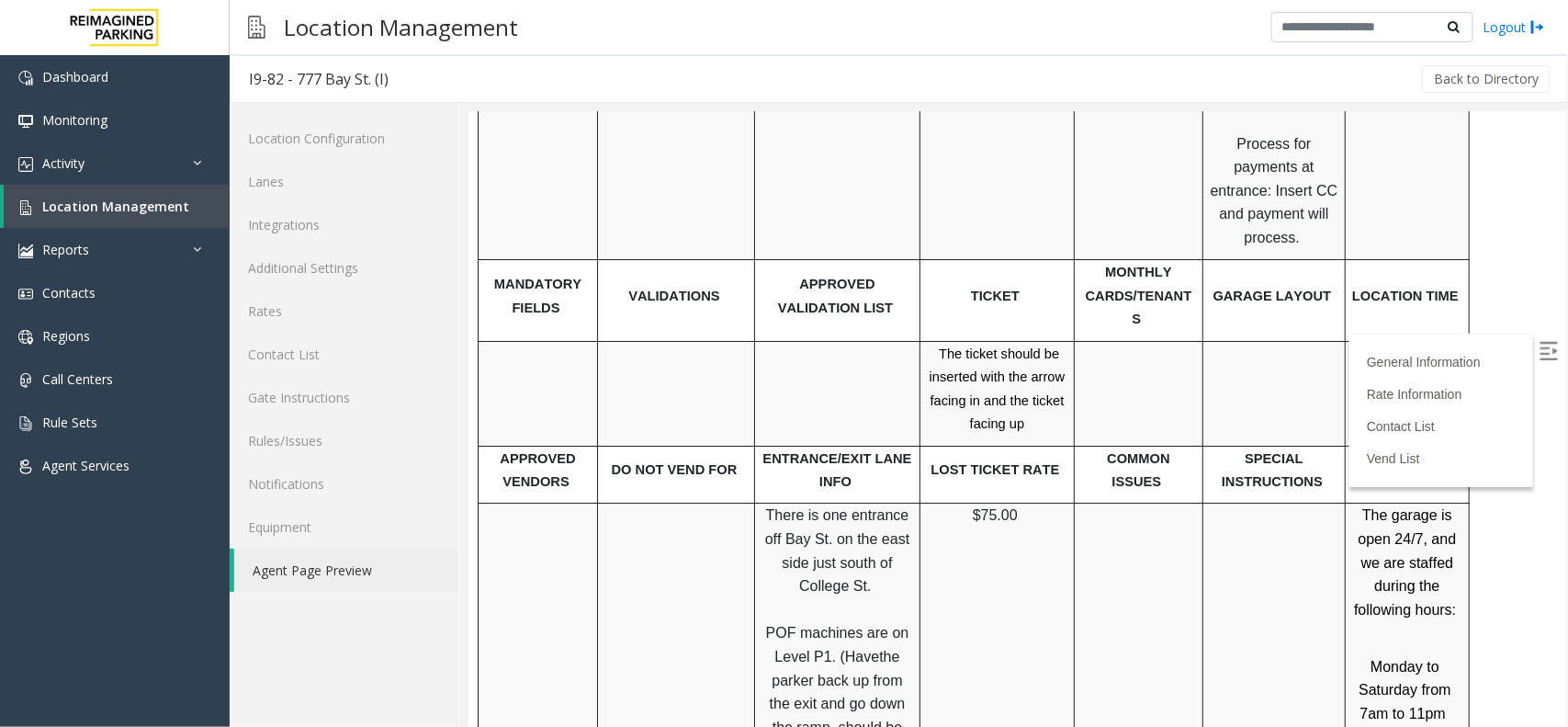 scroll, scrollTop: 2527, scrollLeft: 0, axis: vertical 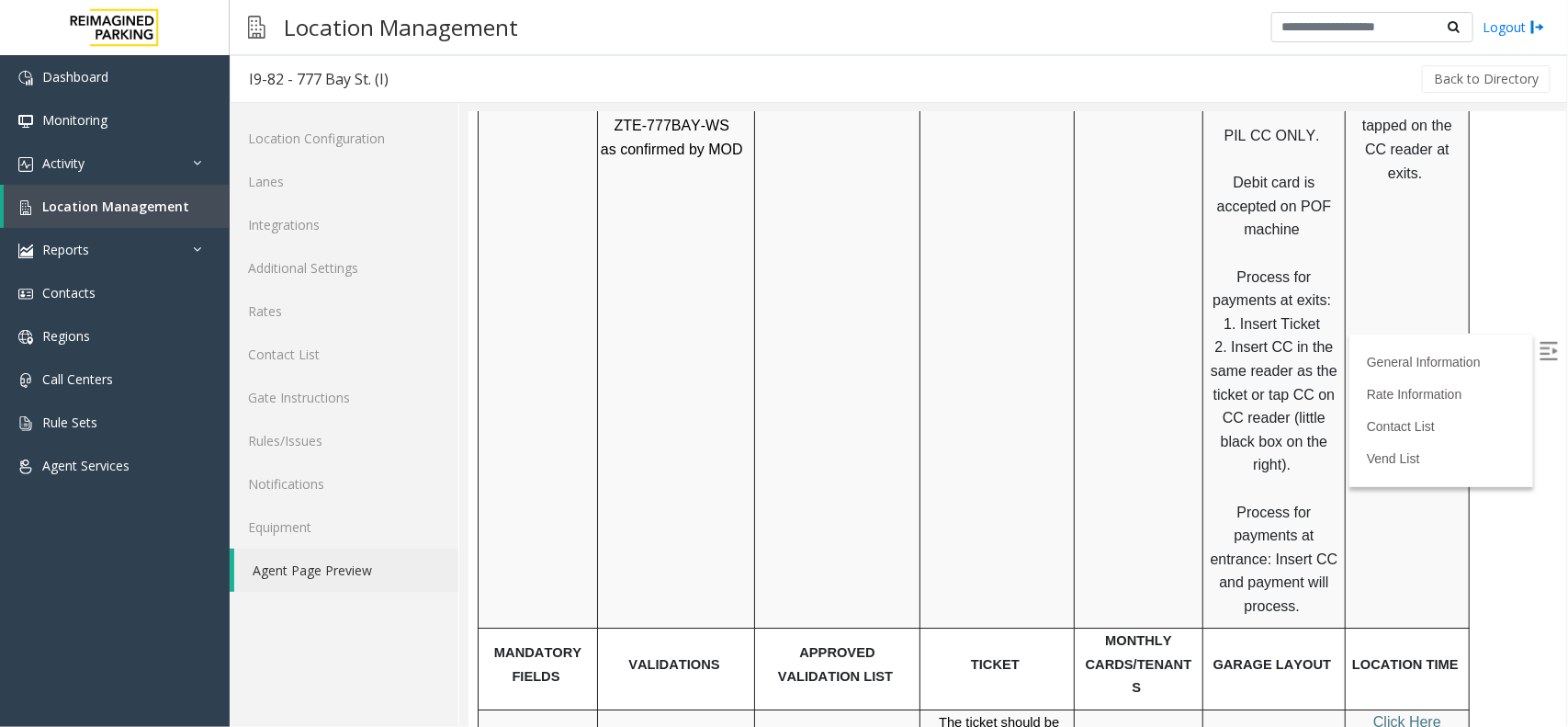 click on "Click Here for the local time" at bounding box center (1406, 744) 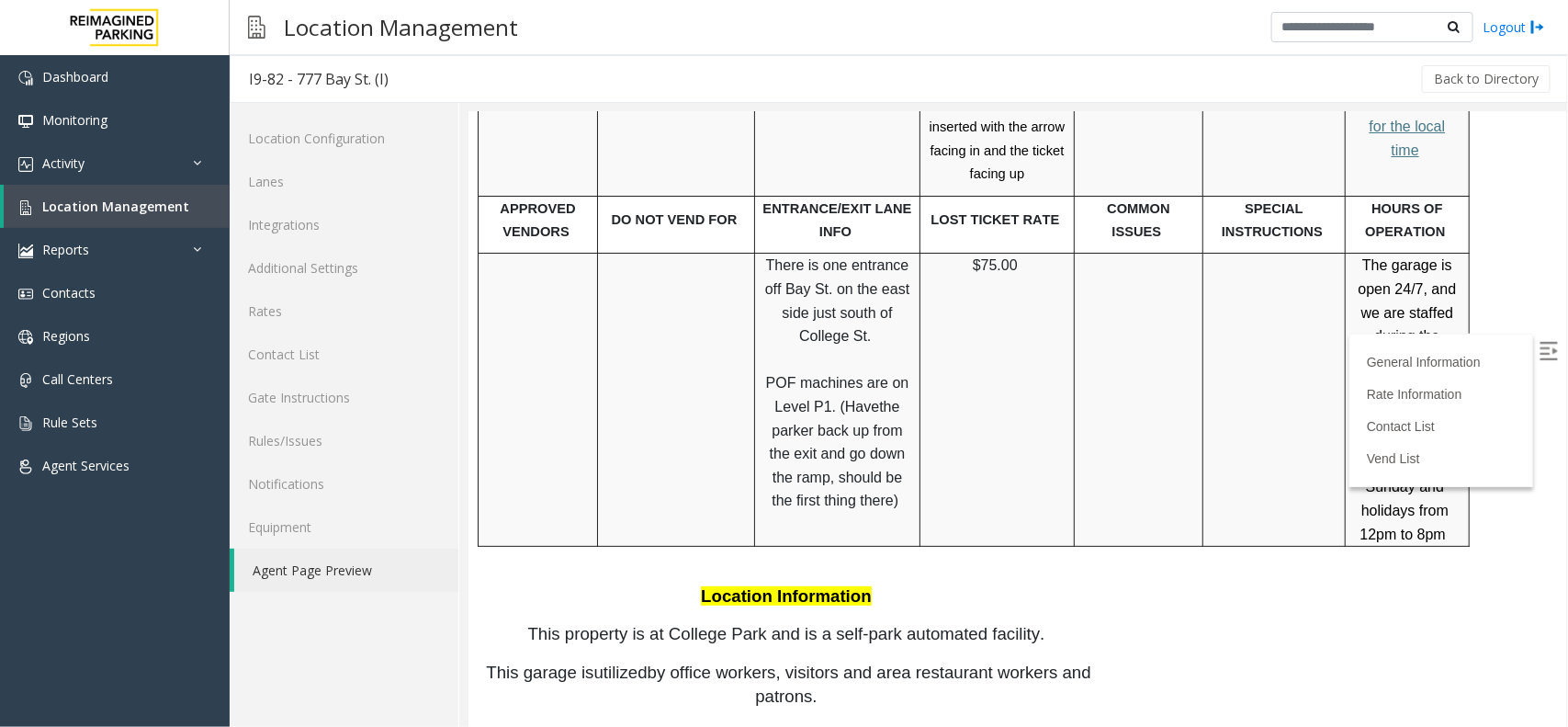 scroll, scrollTop: 3332, scrollLeft: 0, axis: vertical 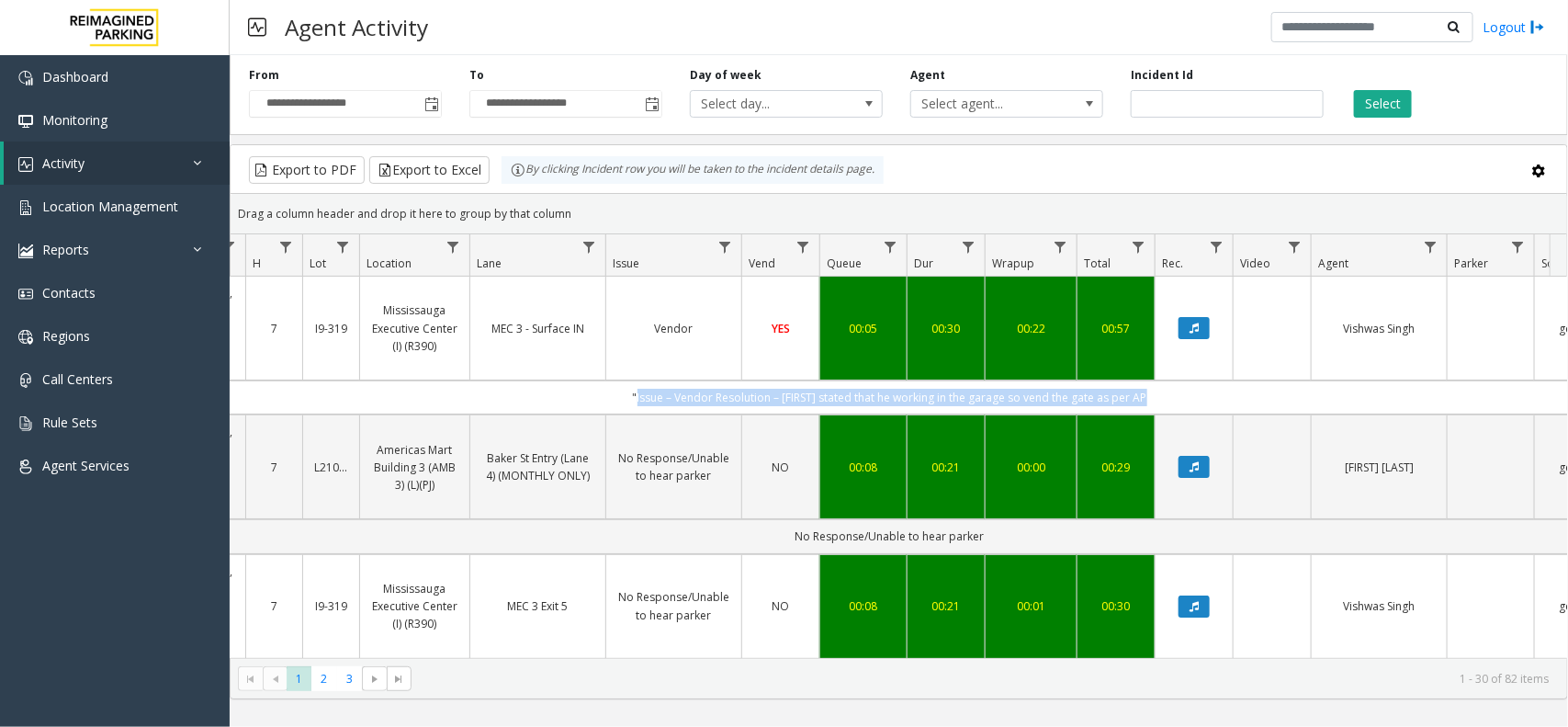drag, startPoint x: 615, startPoint y: 363, endPoint x: 1200, endPoint y: 350, distance: 585.14443 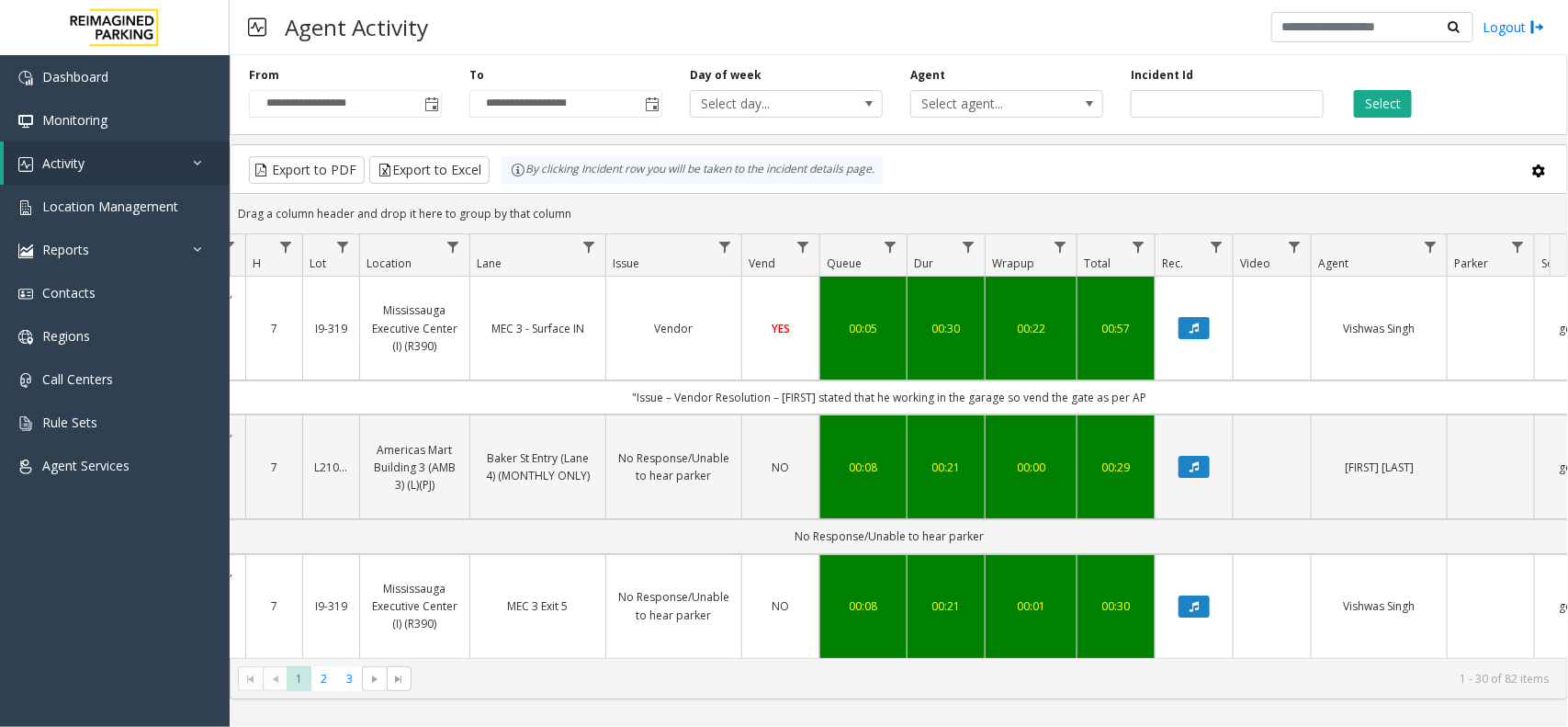 scroll, scrollTop: 345, scrollLeft: 198, axis: both 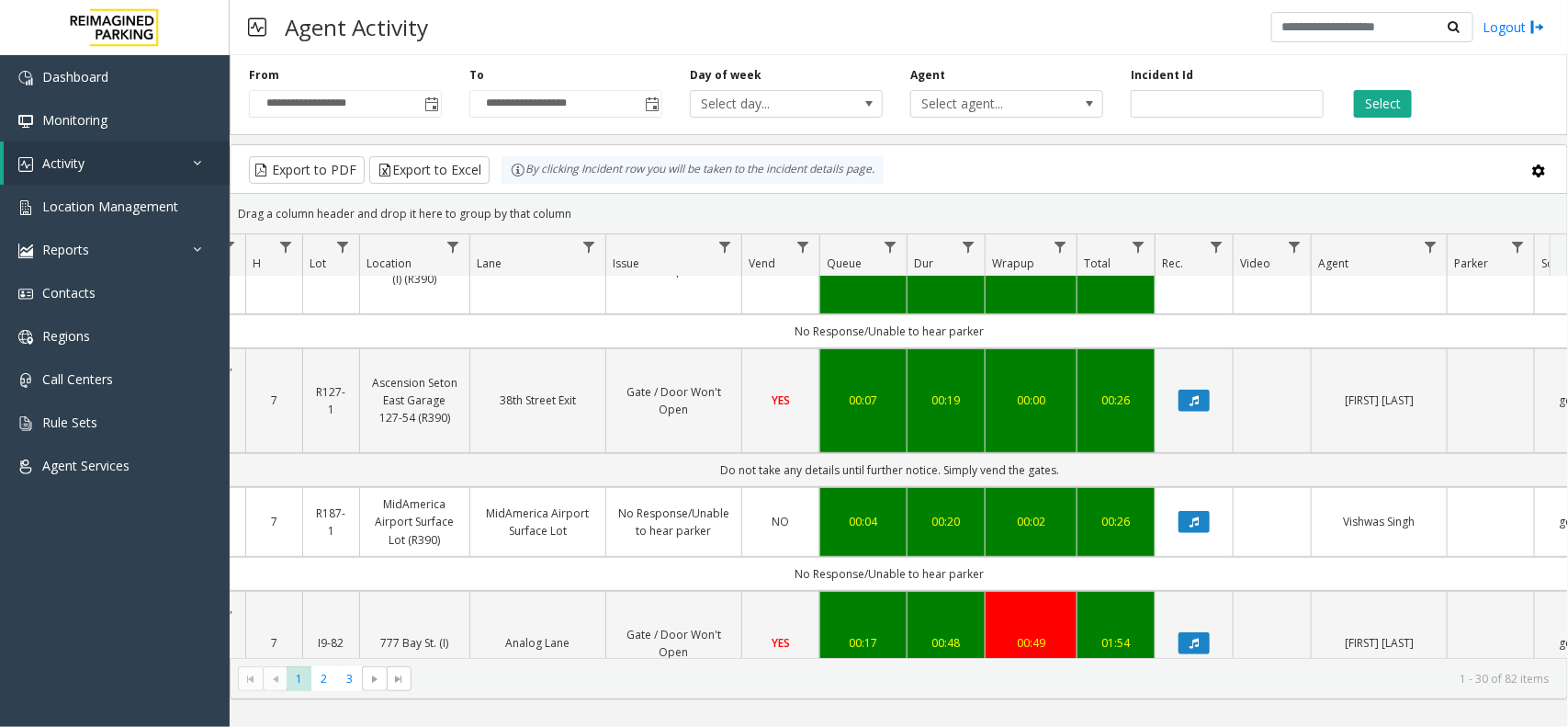 drag, startPoint x: 453, startPoint y: 519, endPoint x: 1364, endPoint y: 528, distance: 911.0445 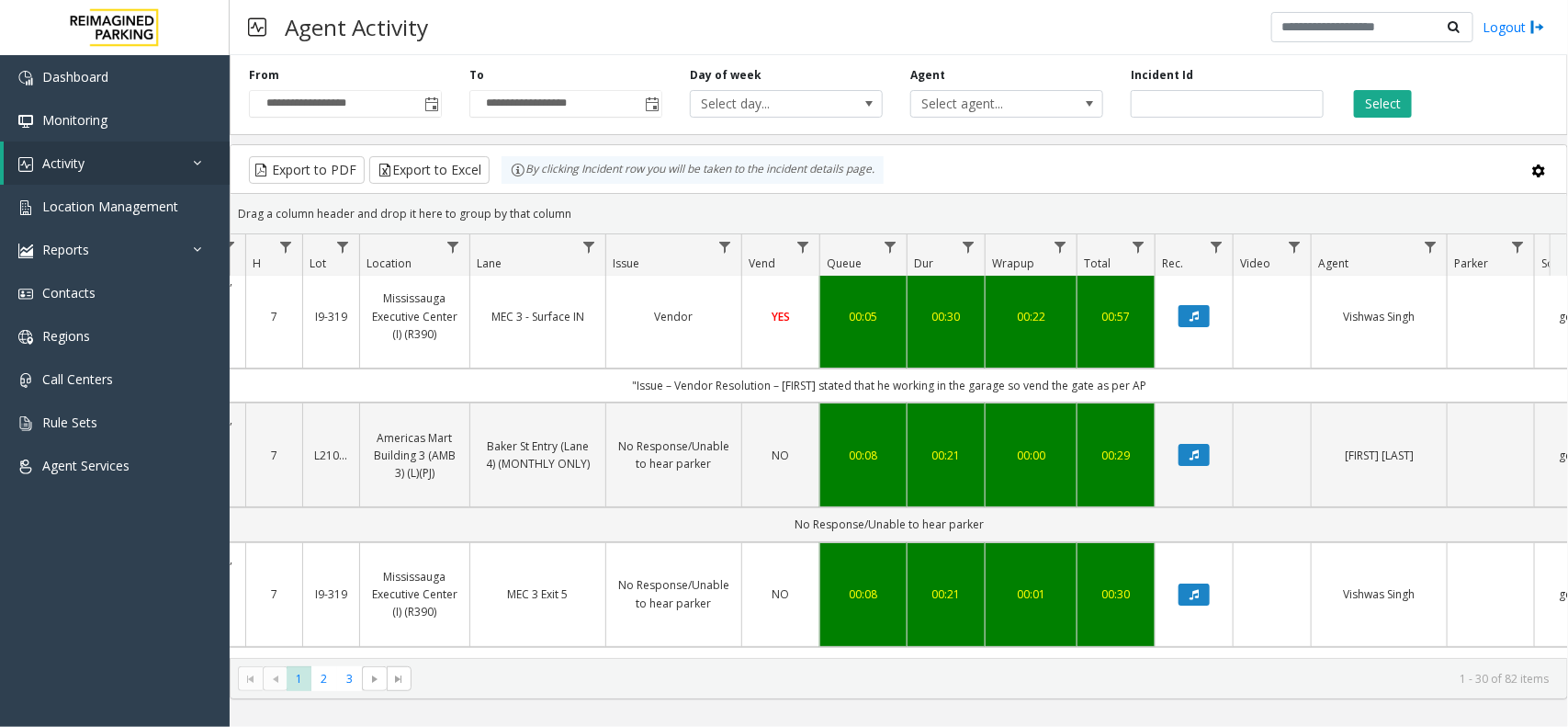 scroll, scrollTop: 0, scrollLeft: 198, axis: horizontal 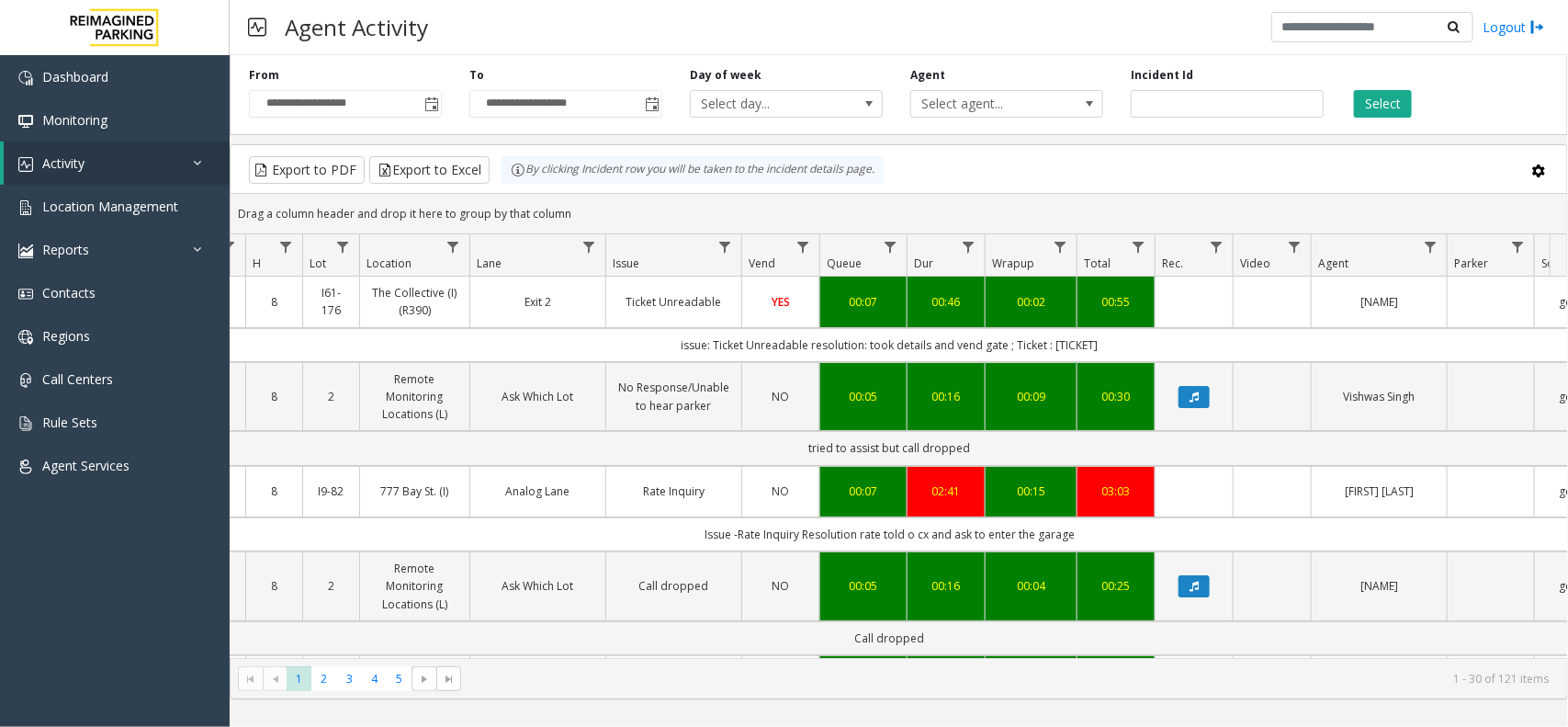 drag, startPoint x: 570, startPoint y: 212, endPoint x: 502, endPoint y: 180, distance: 75.153177 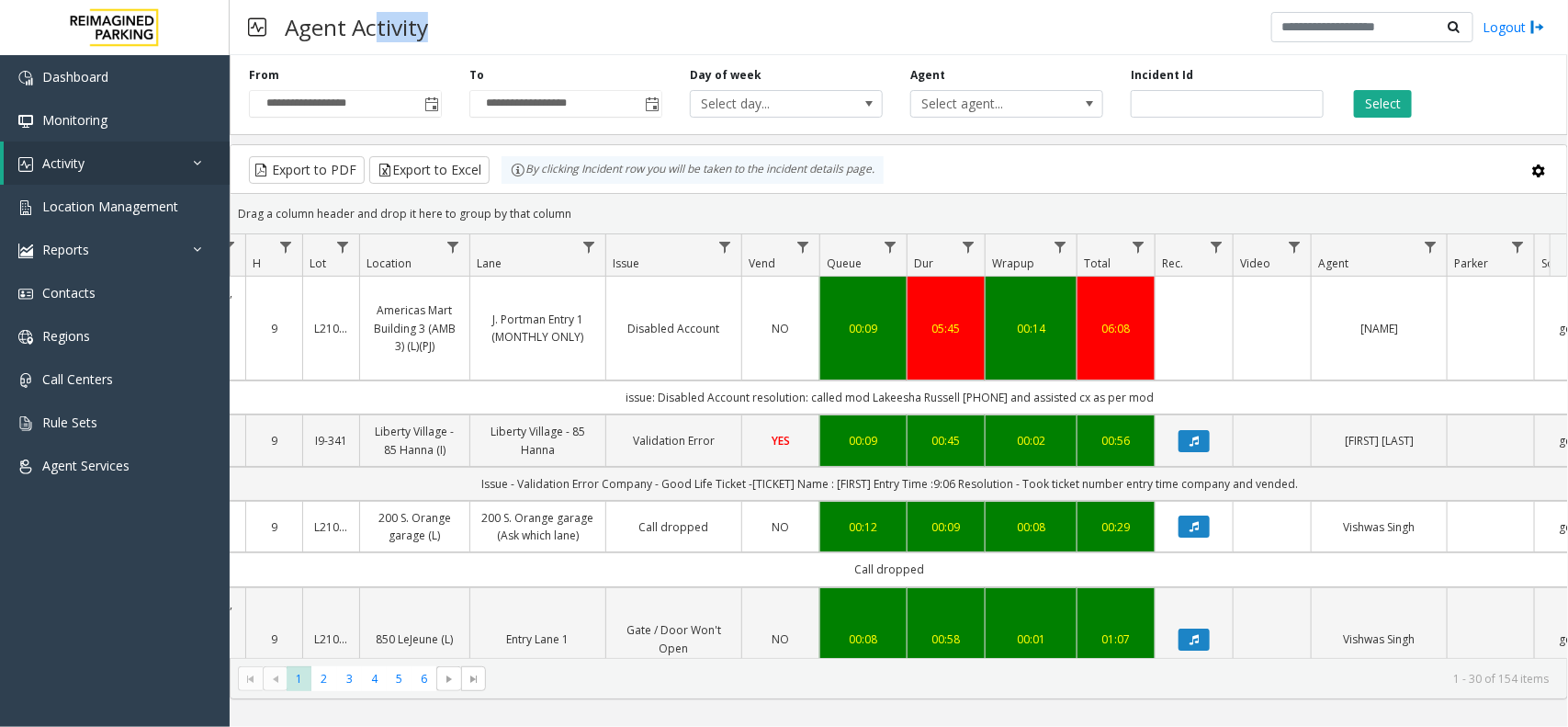 drag, startPoint x: 441, startPoint y: 25, endPoint x: 471, endPoint y: 21, distance: 30.26549 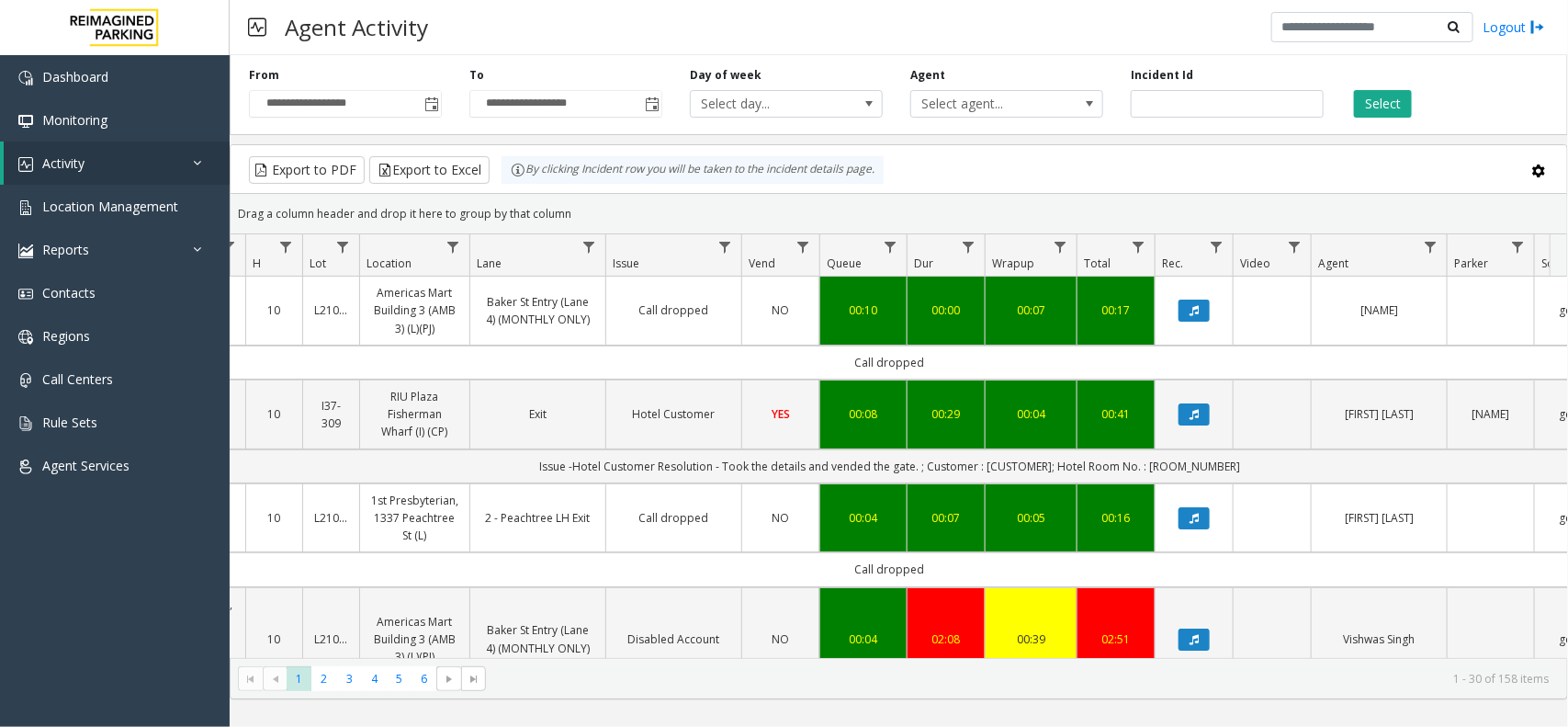 drag, startPoint x: 820, startPoint y: 365, endPoint x: 989, endPoint y: 365, distance: 169 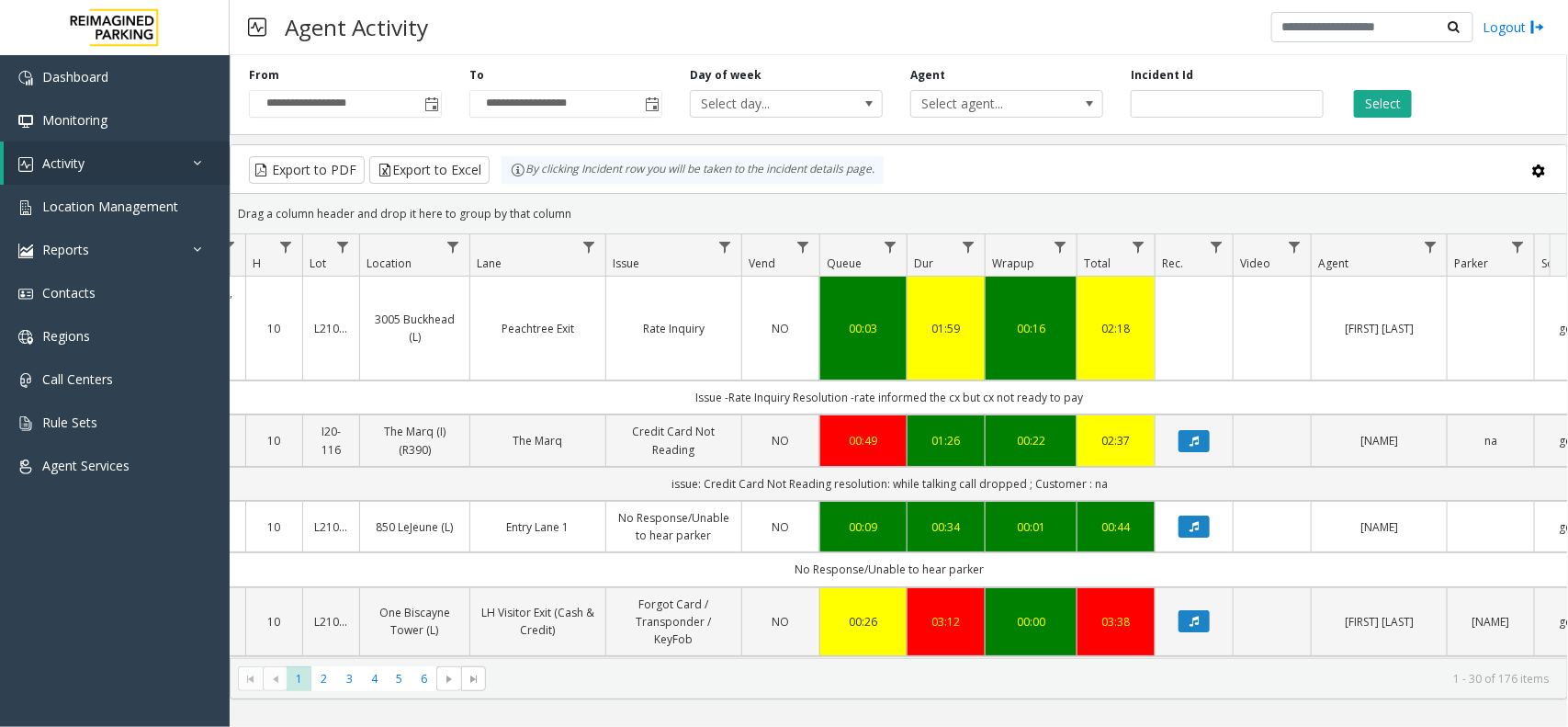 click on "**********" 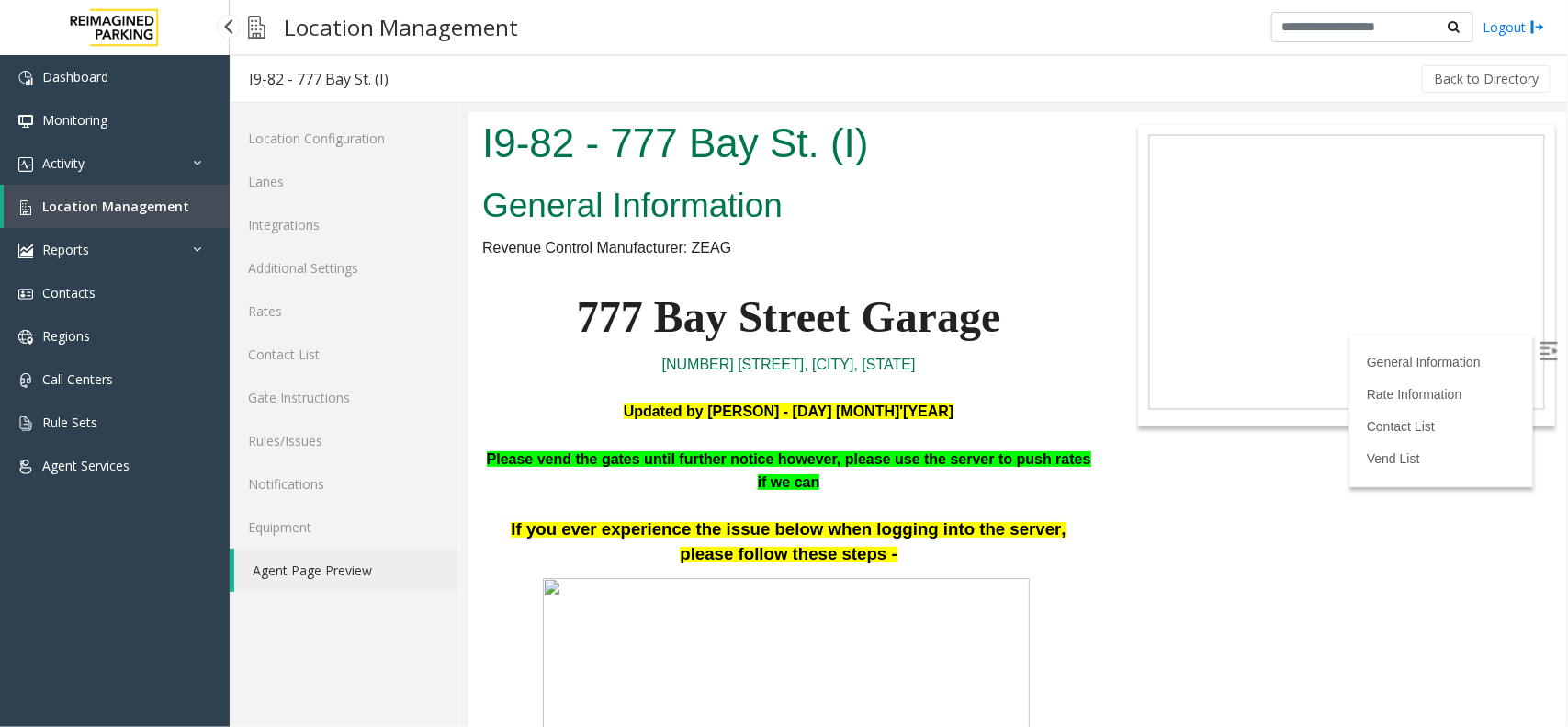 scroll, scrollTop: 3332, scrollLeft: 0, axis: vertical 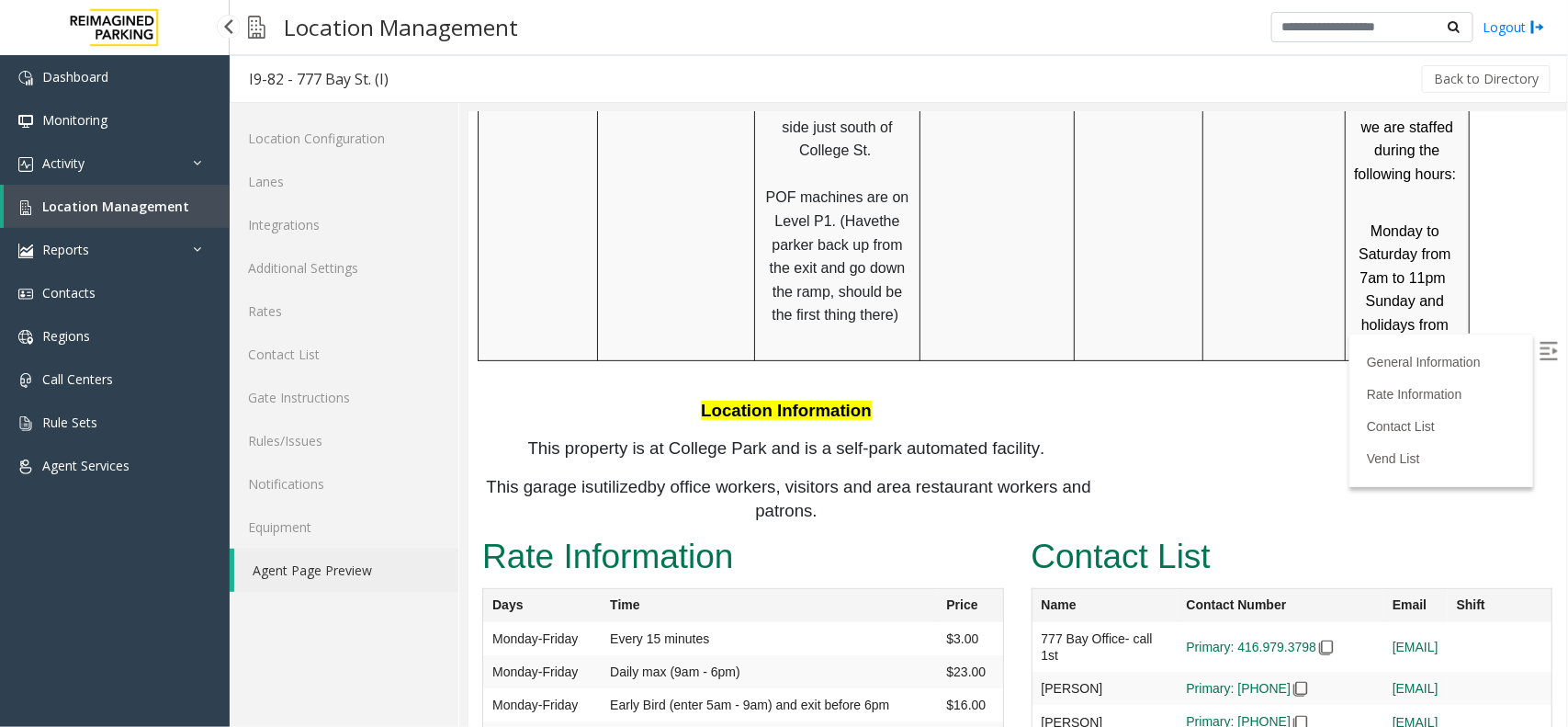 click on "Location Management" at bounding box center [117, 206] 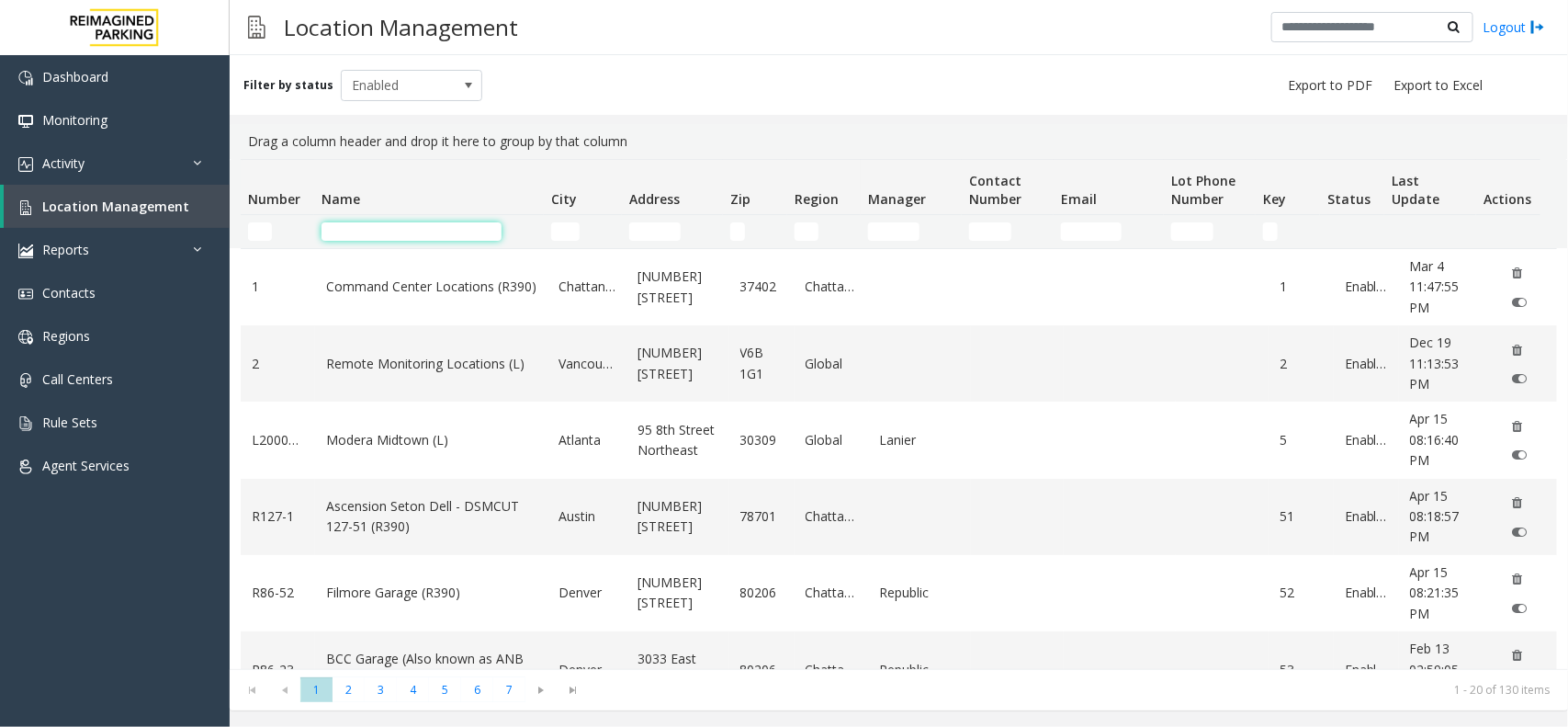 click 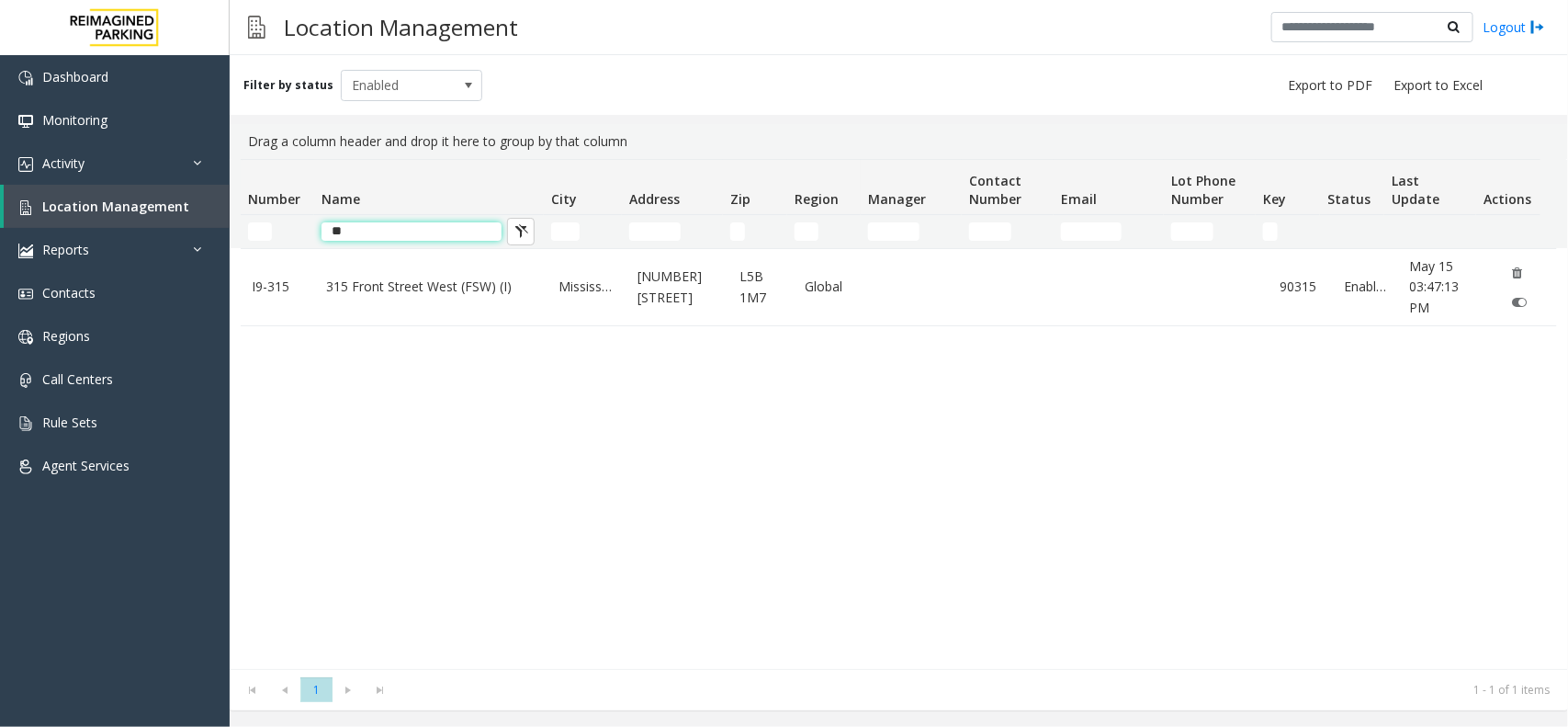 type on "*" 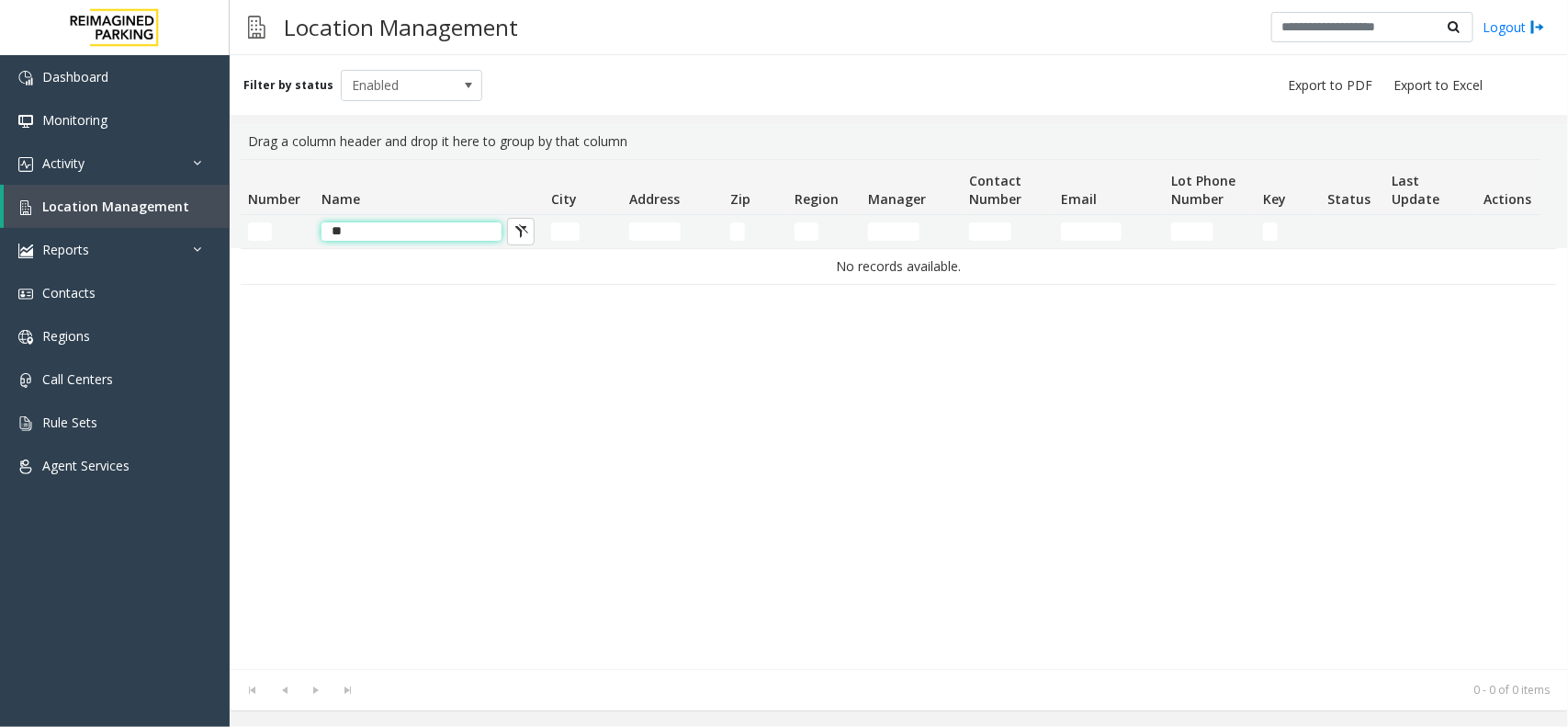 type on "*" 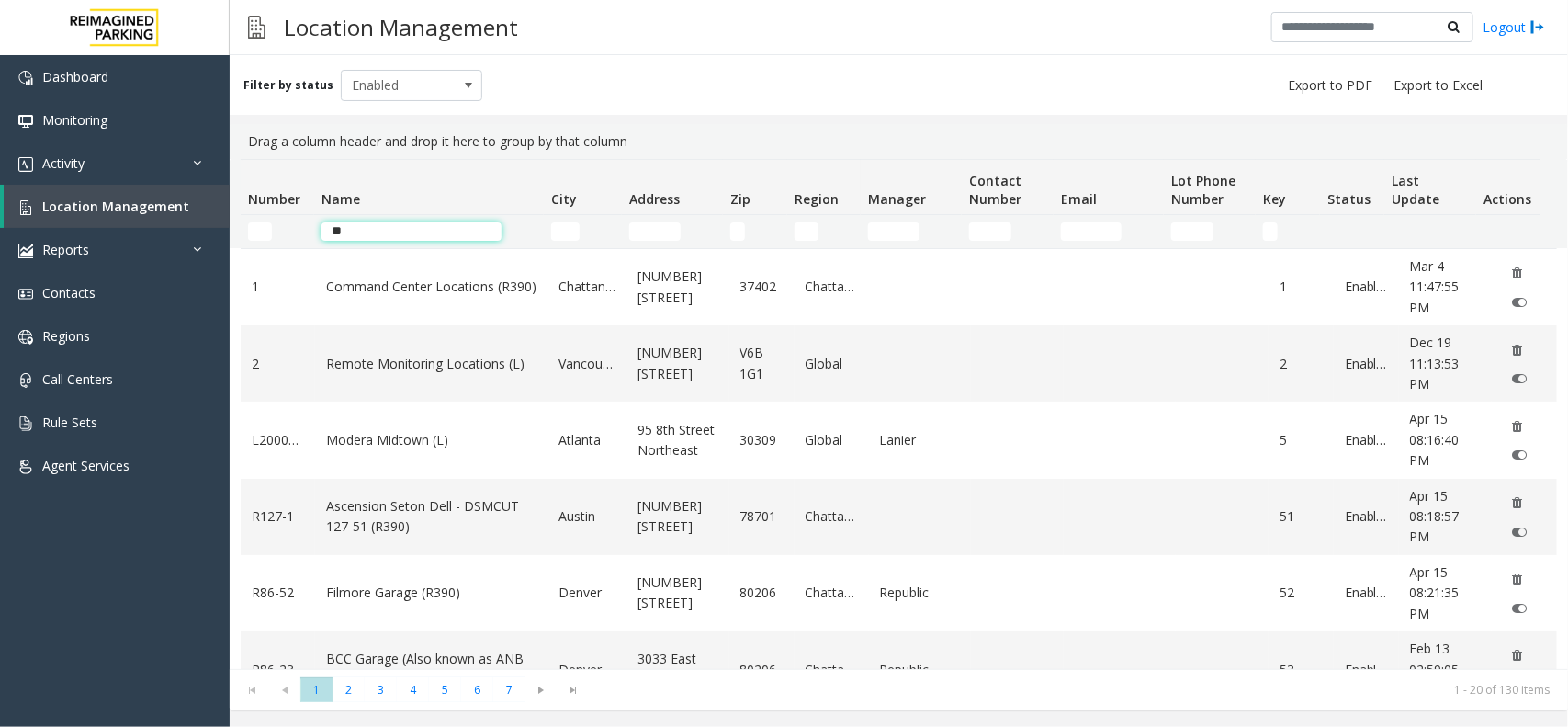 type on "***" 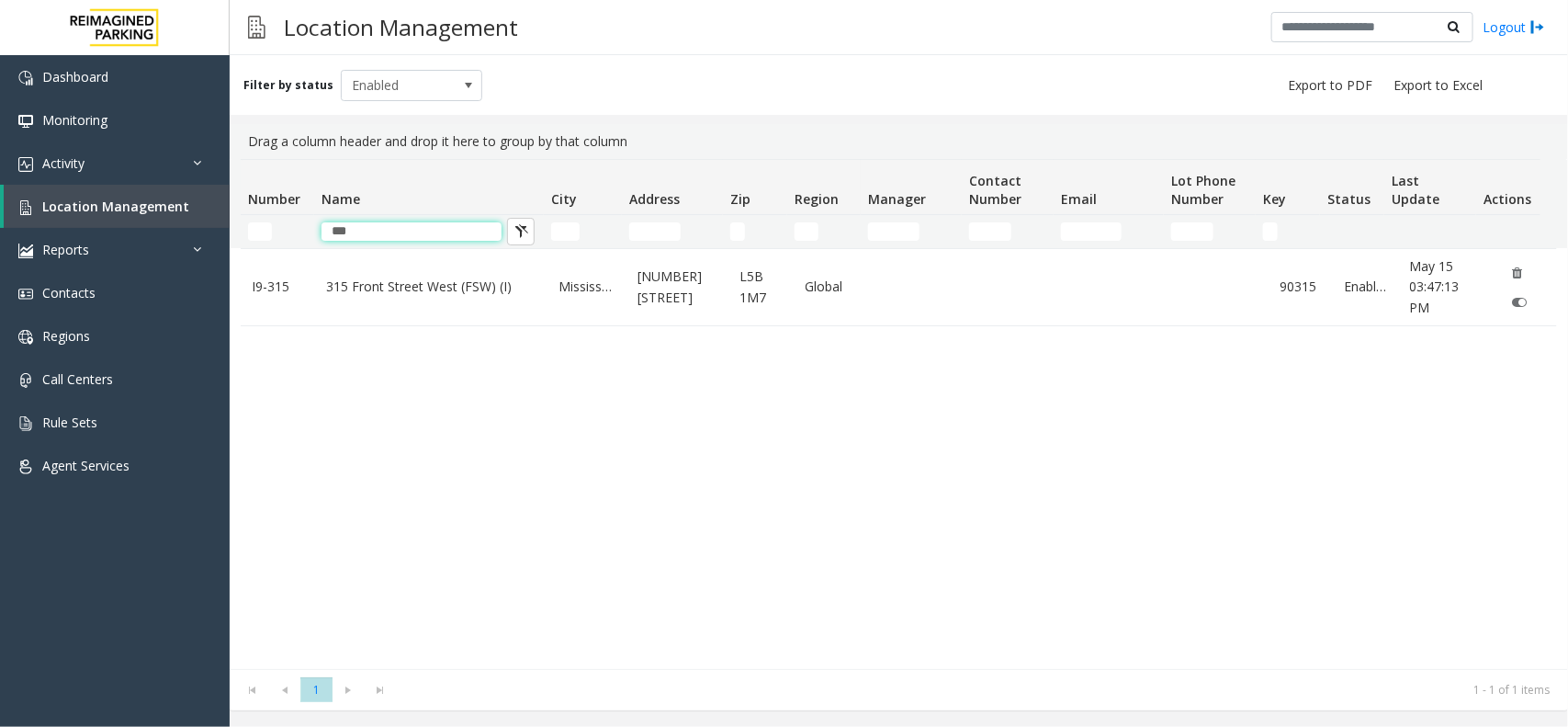 drag, startPoint x: 404, startPoint y: 234, endPoint x: 268, endPoint y: 230, distance: 136.05881 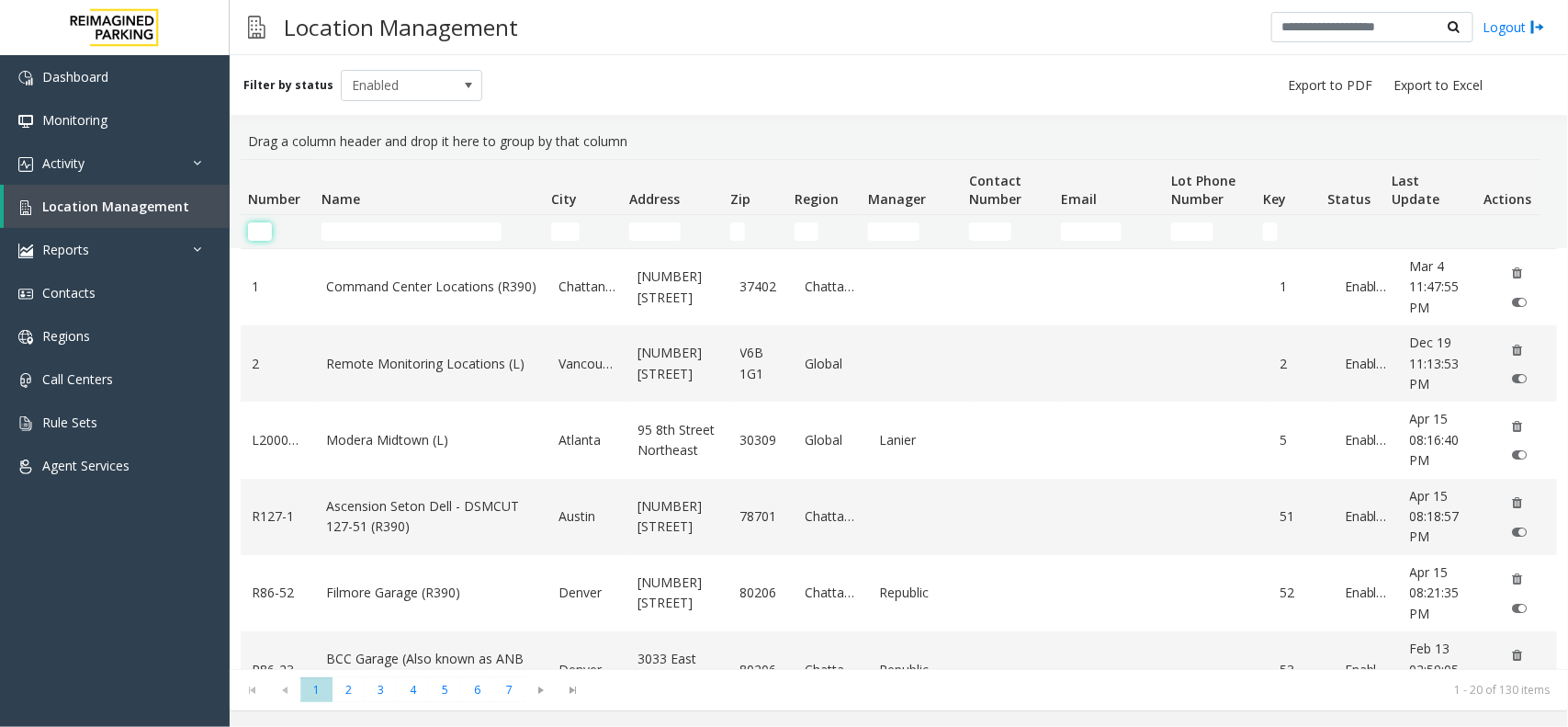 click 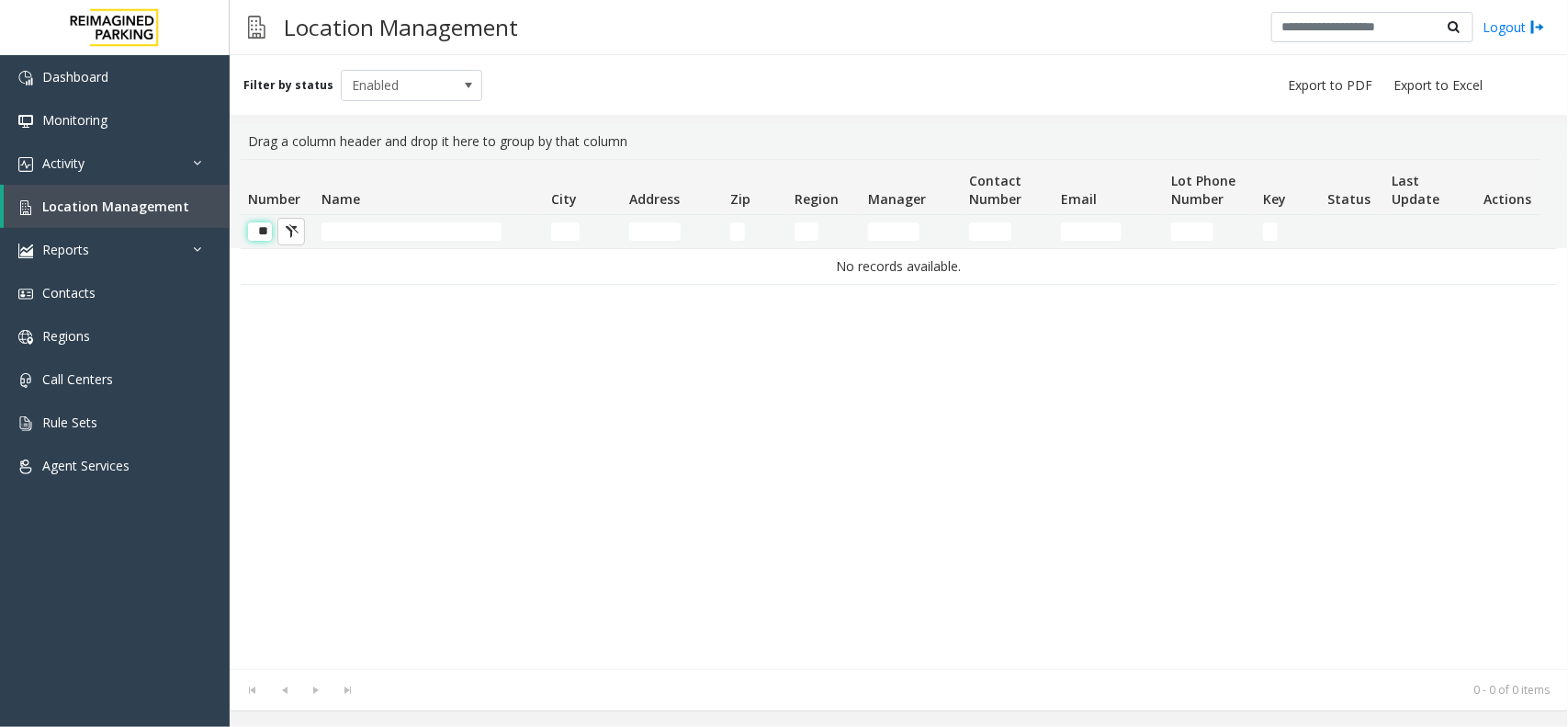 scroll, scrollTop: 0, scrollLeft: 2, axis: horizontal 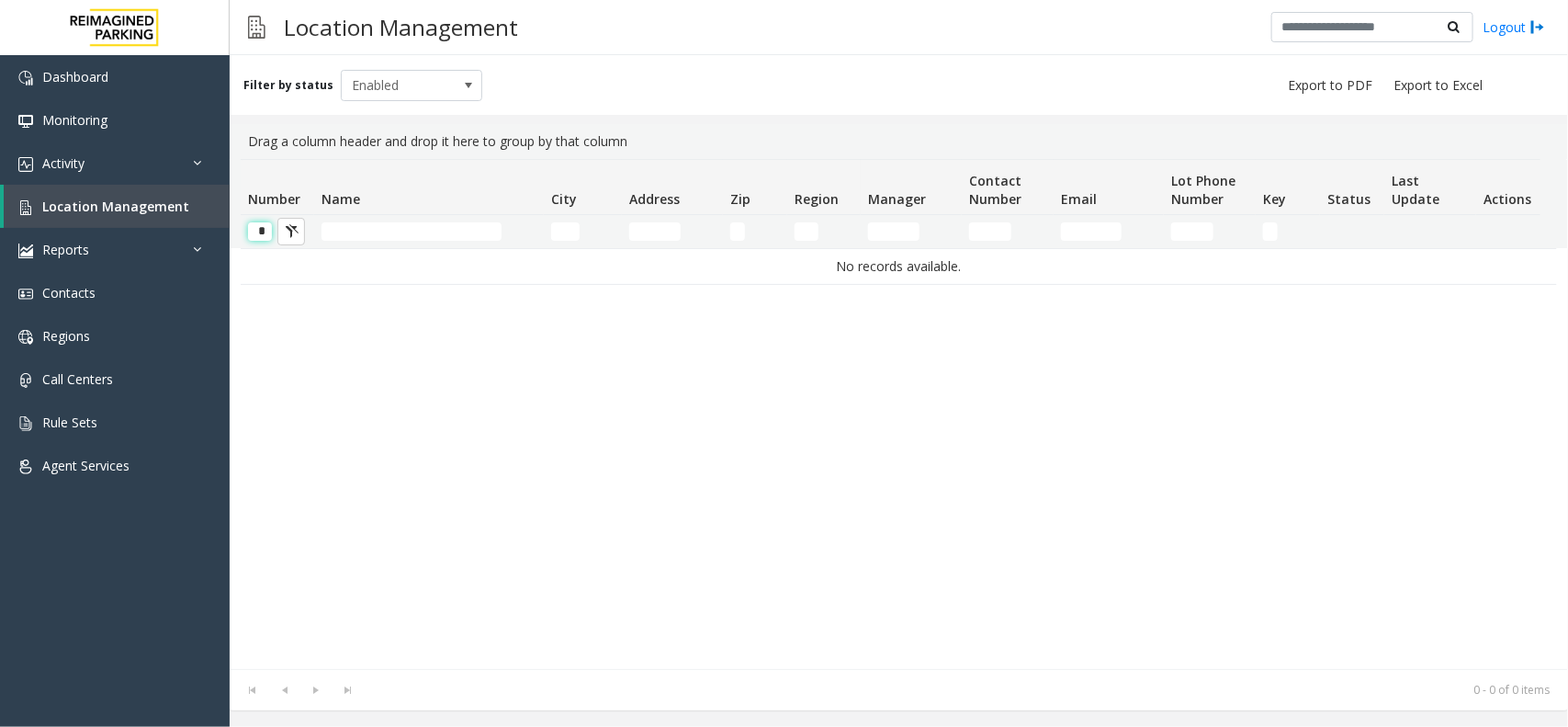type 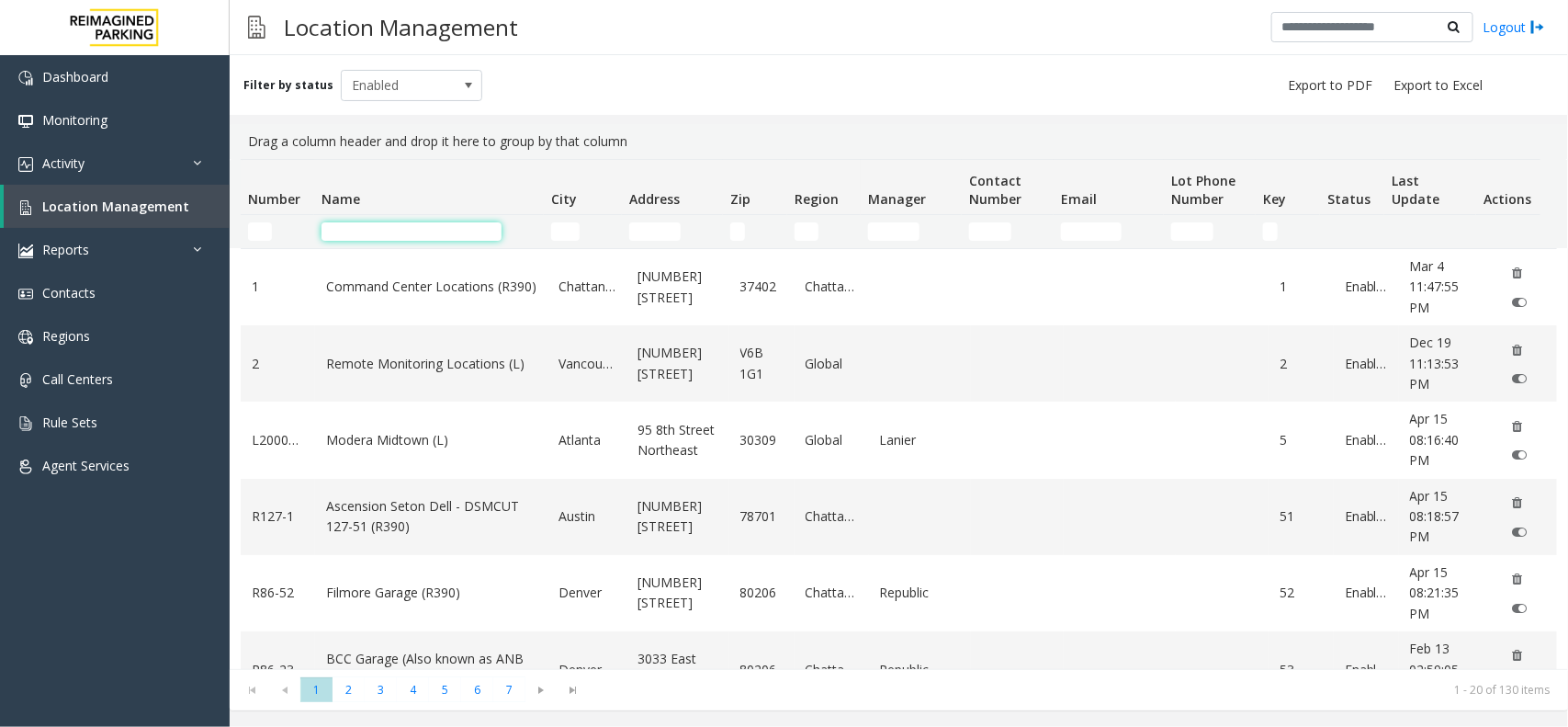 click 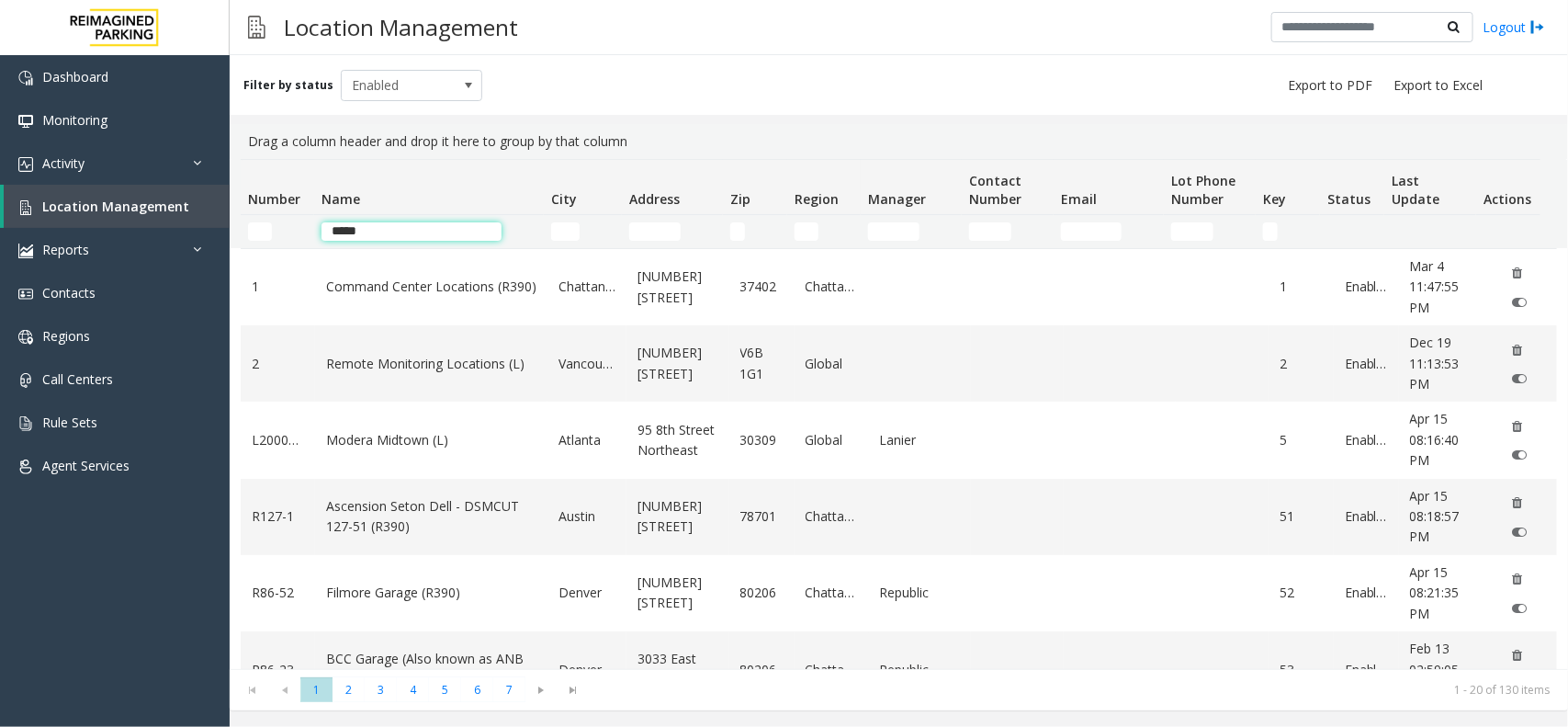 type on "******" 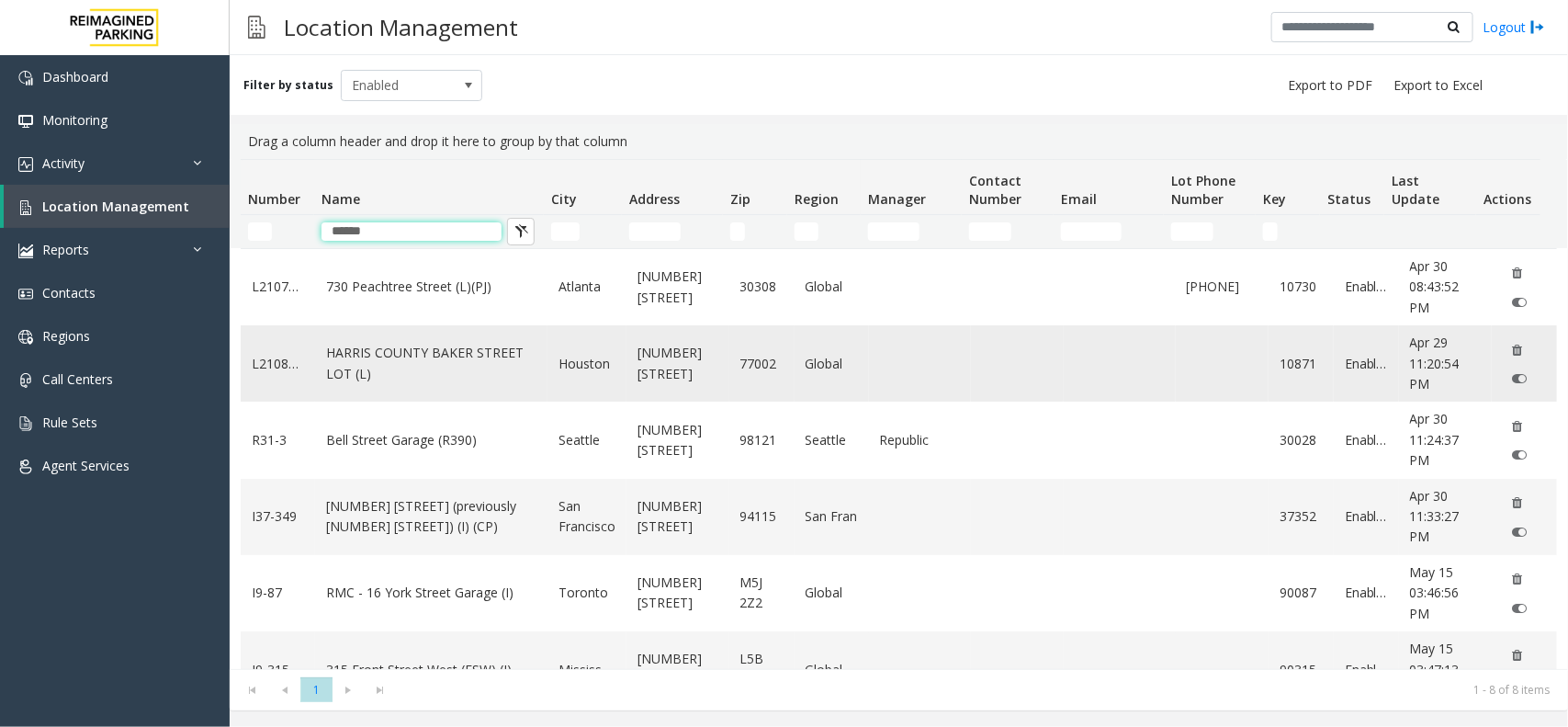 scroll, scrollTop: 213, scrollLeft: 0, axis: vertical 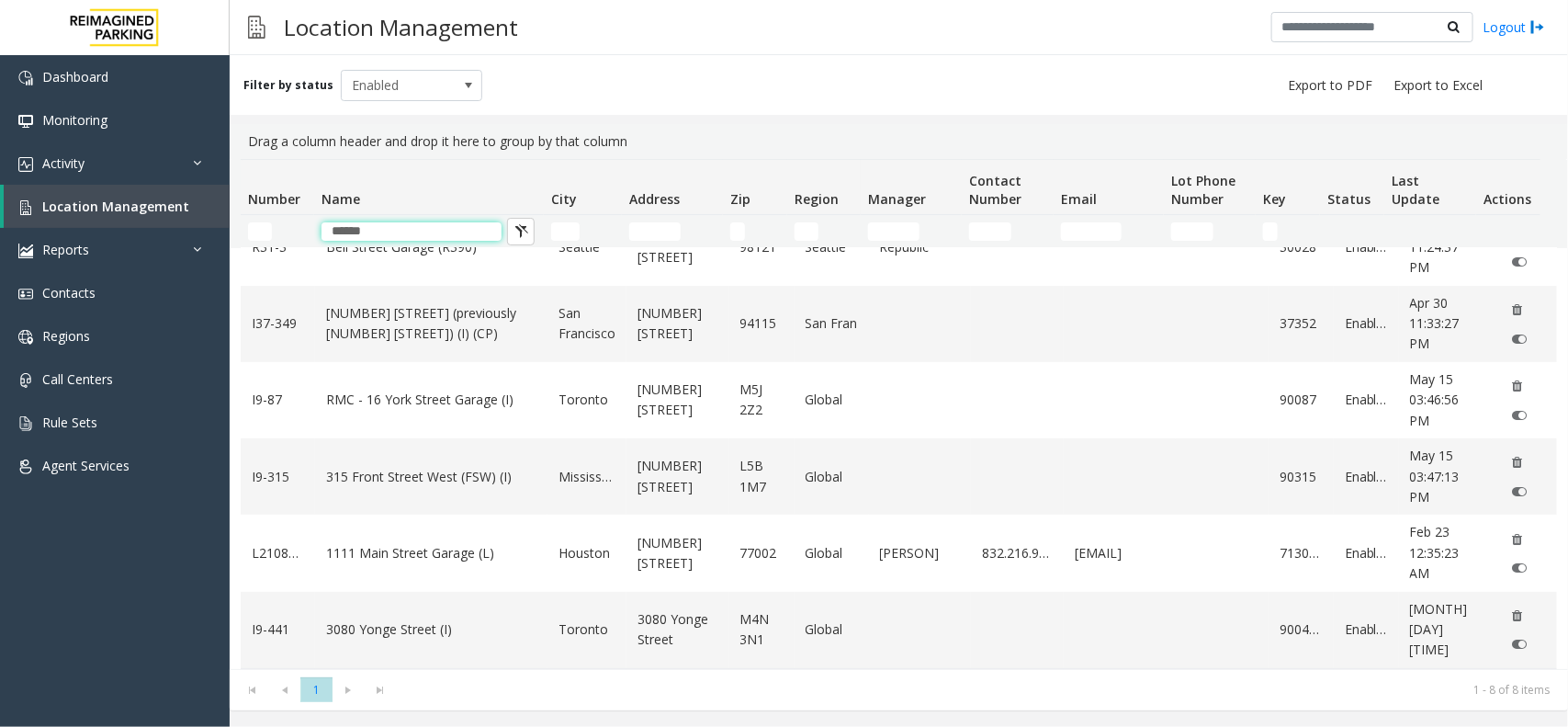 drag, startPoint x: 397, startPoint y: 240, endPoint x: 265, endPoint y: 239, distance: 132.00379 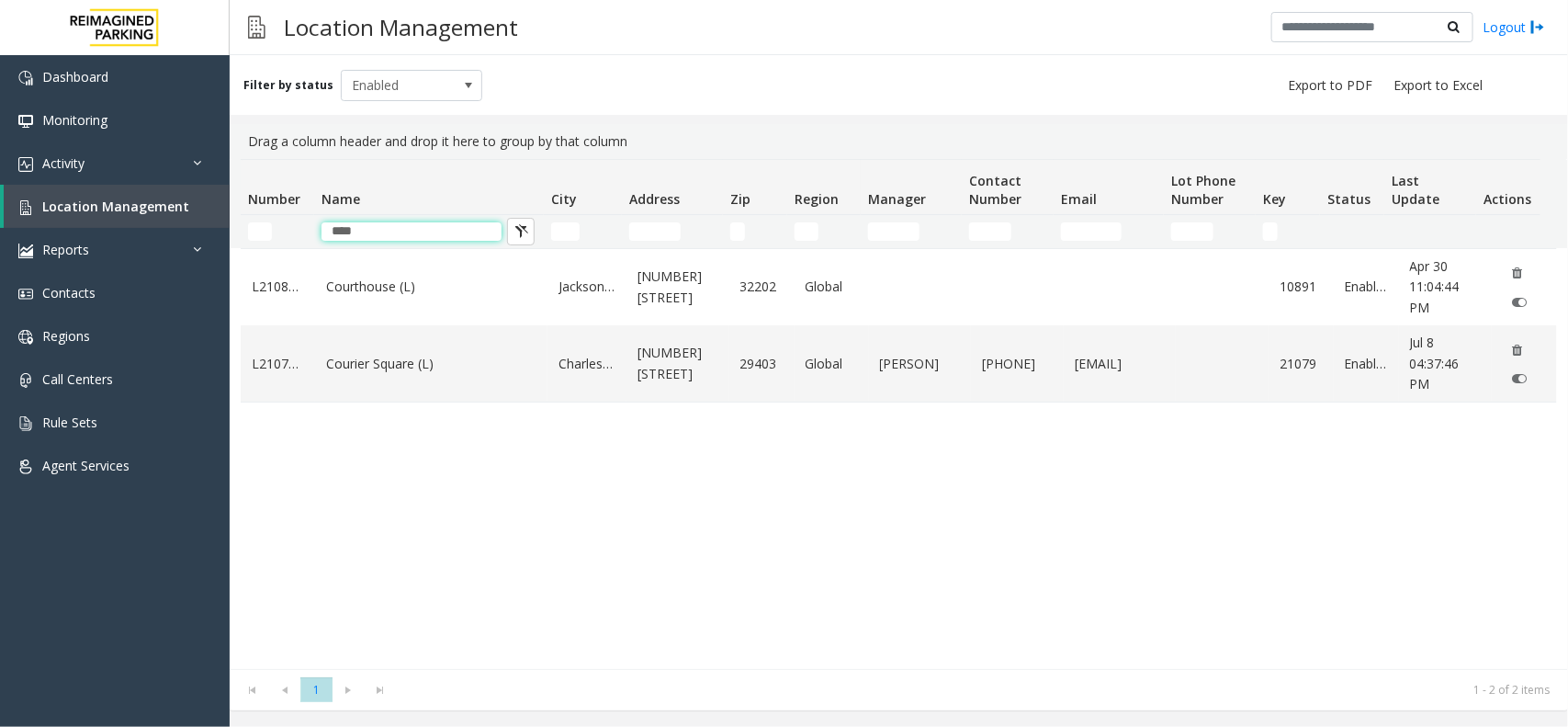 scroll, scrollTop: 0, scrollLeft: 0, axis: both 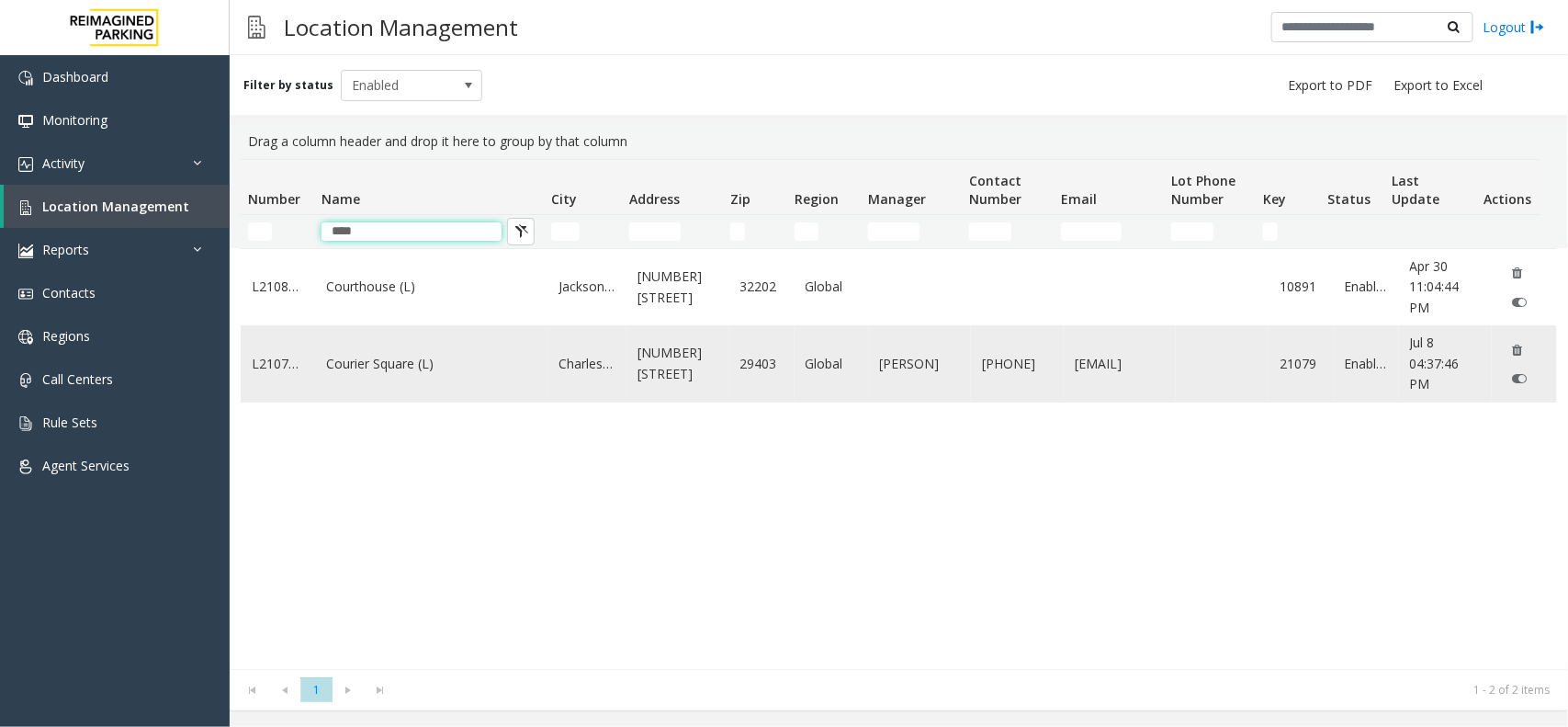 type on "****" 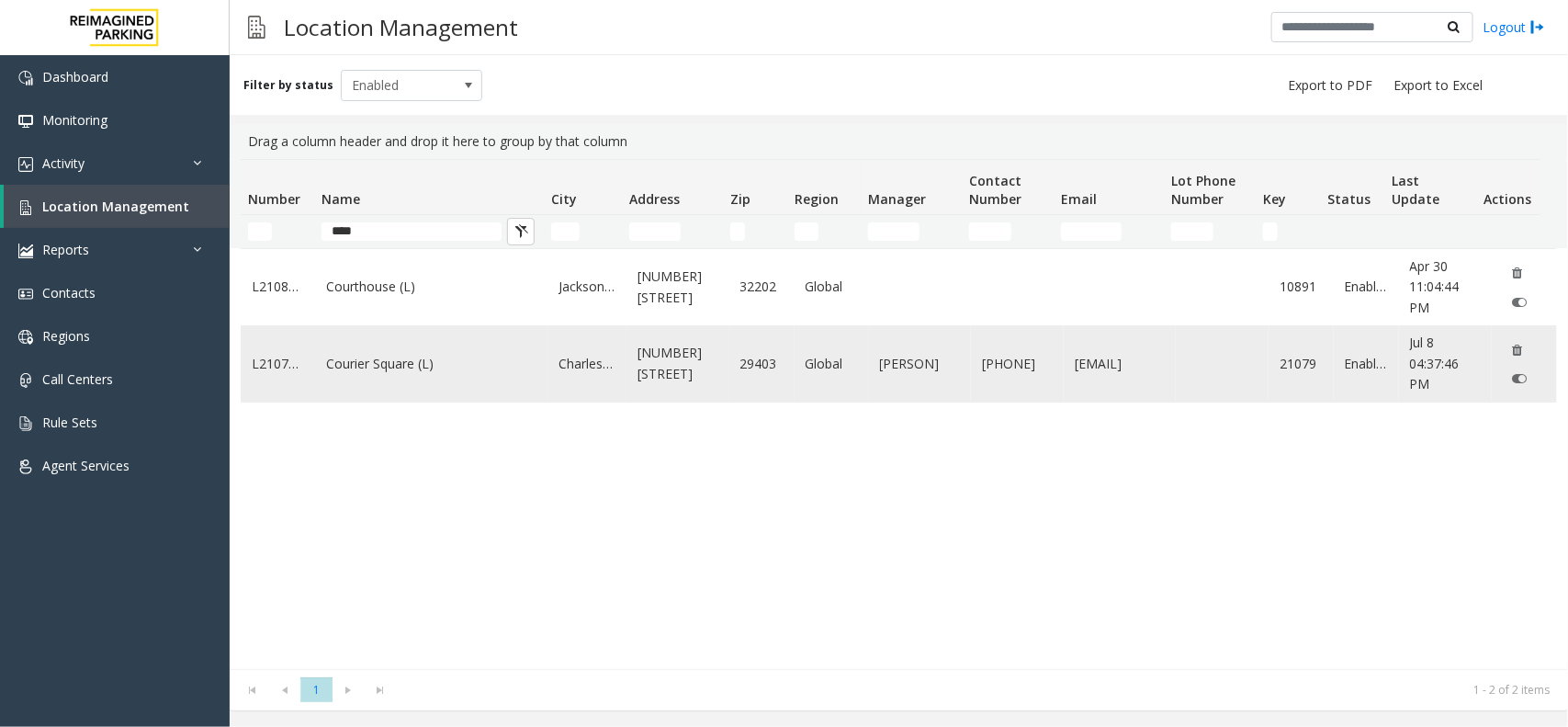 click on "Courier Square (L)" 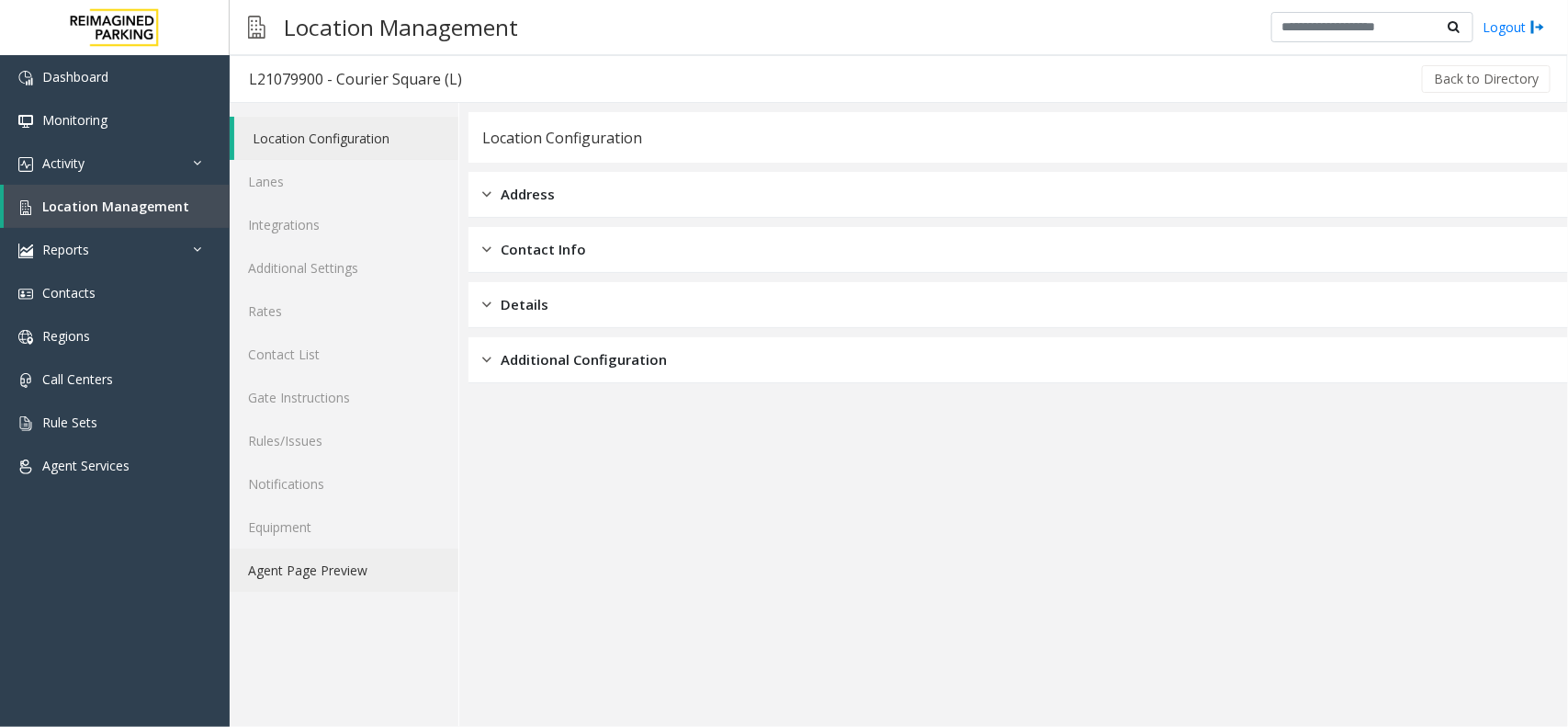 click on "Agent Page Preview" 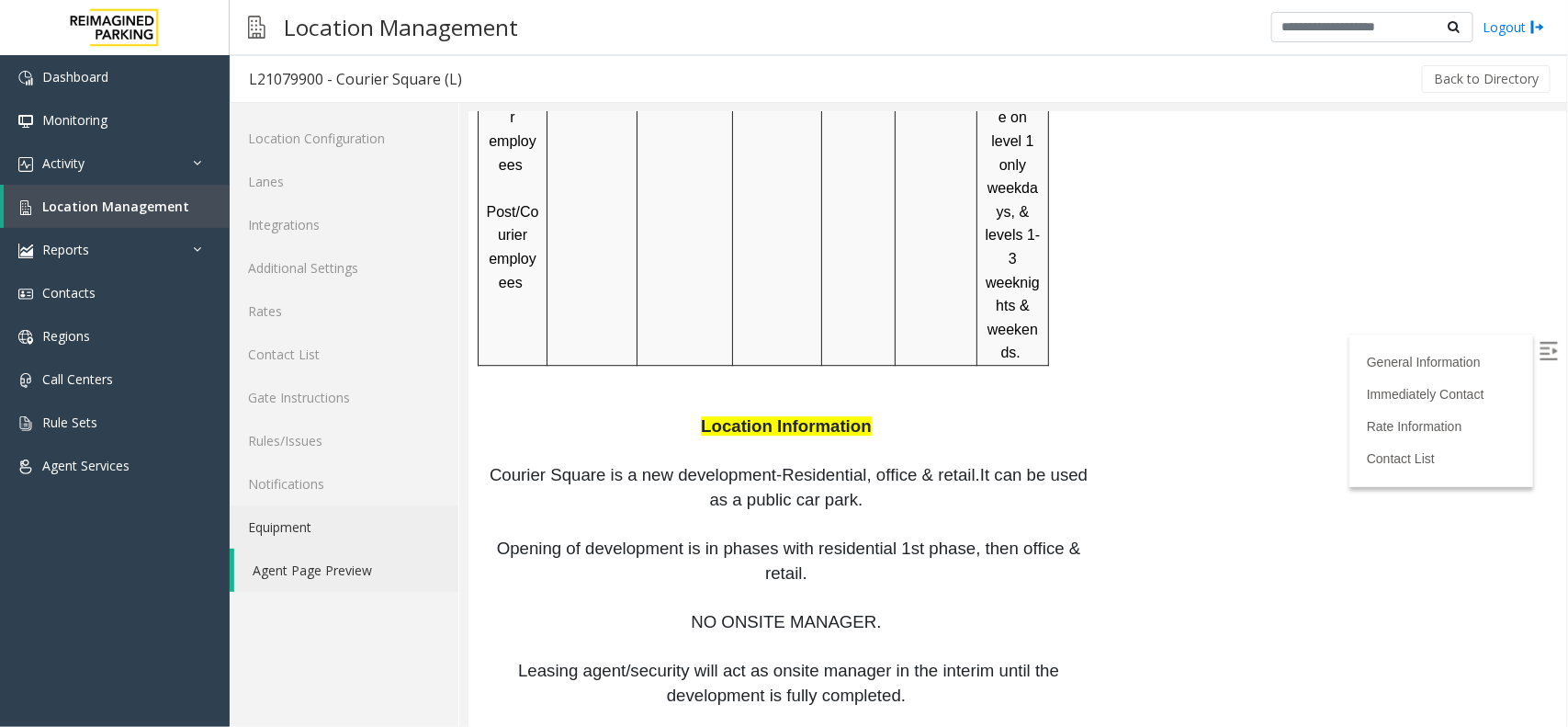 scroll, scrollTop: 2492, scrollLeft: 0, axis: vertical 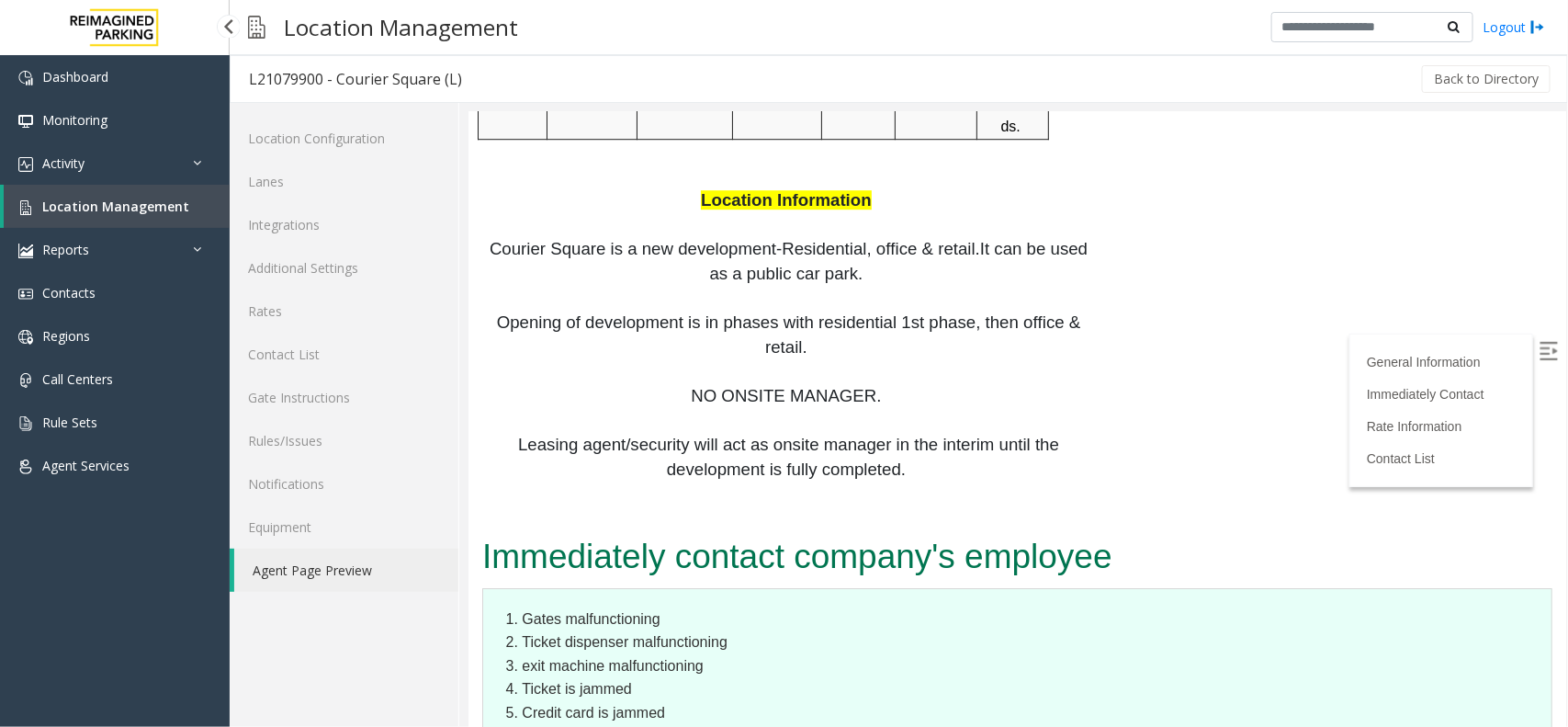 click on "Location Management" at bounding box center (116, 206) 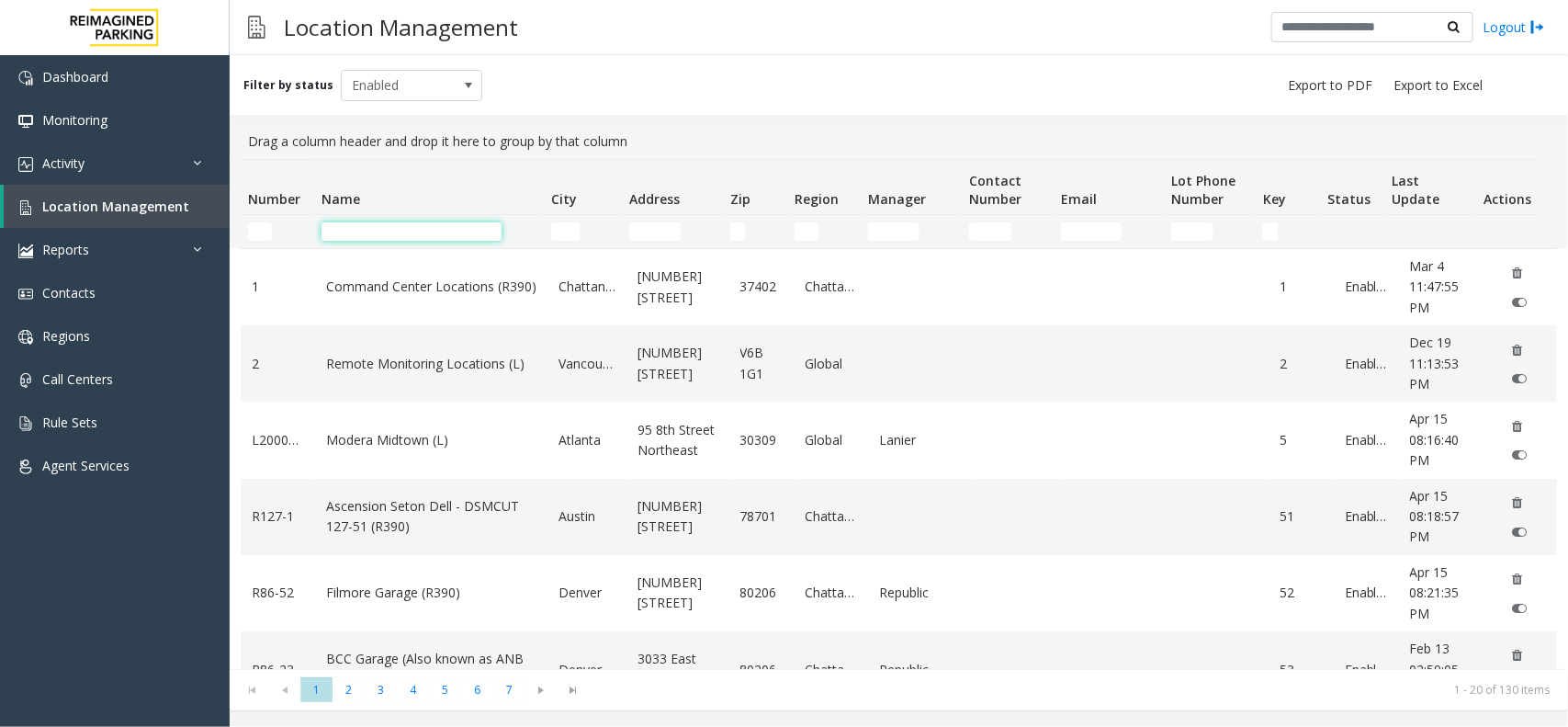 click 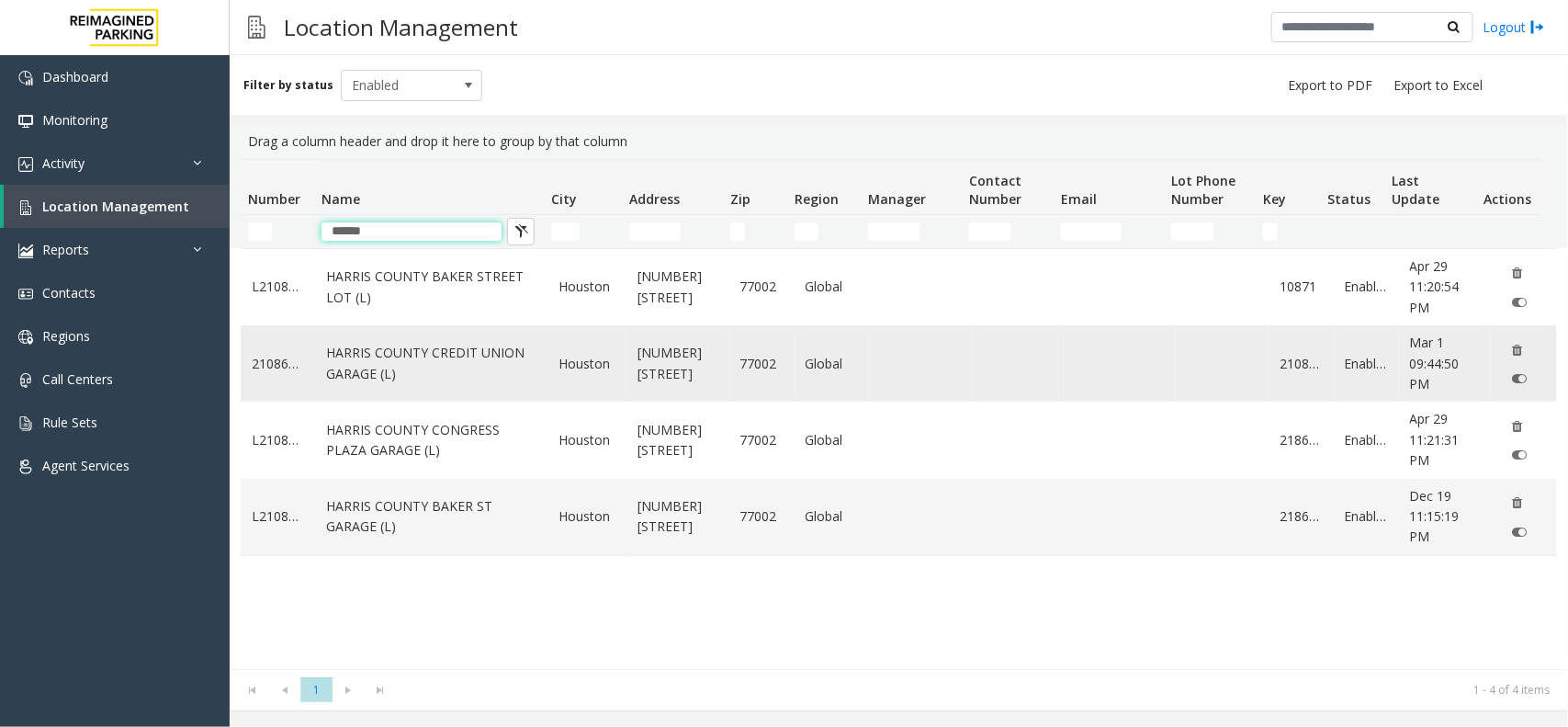 type on "******" 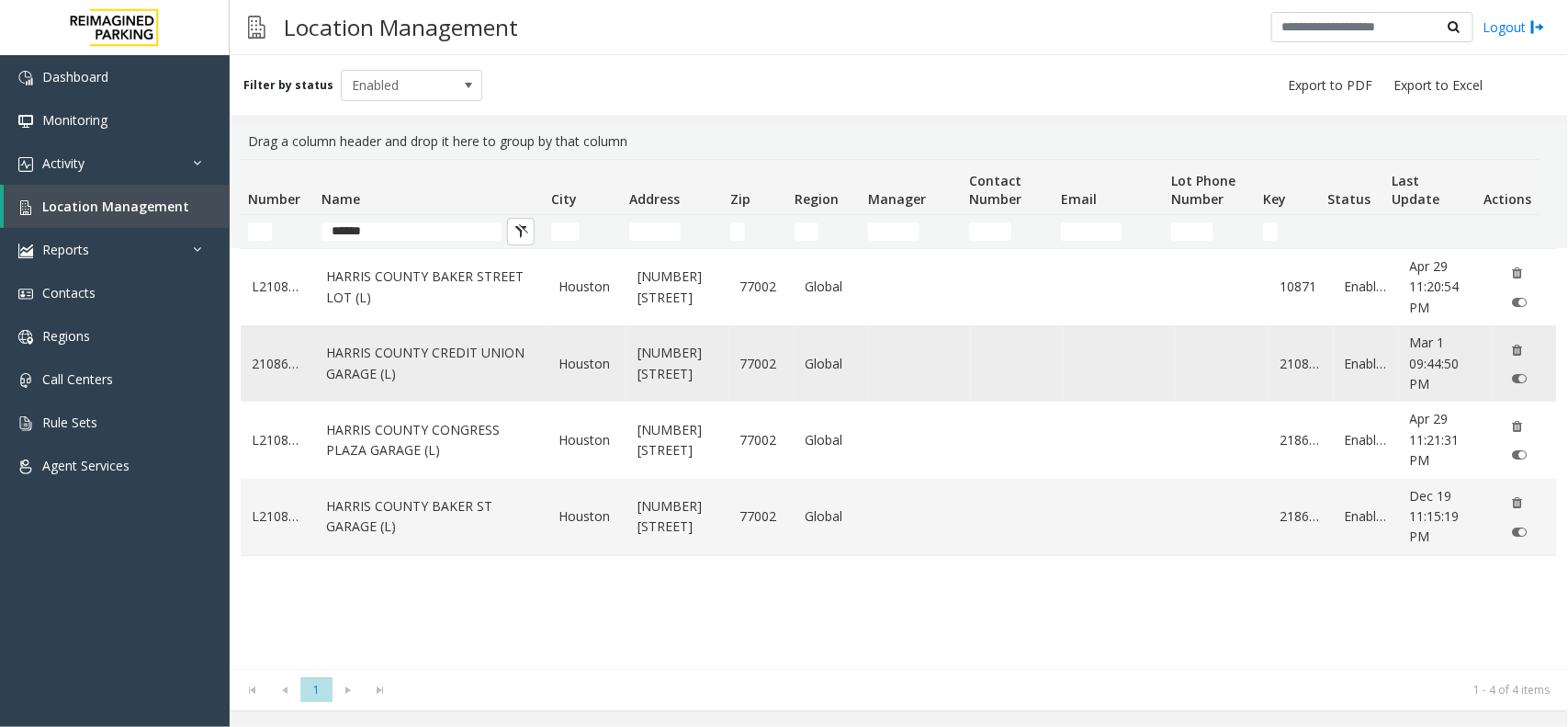 click on "HARRIS COUNTY CREDIT UNION GARAGE (L)" 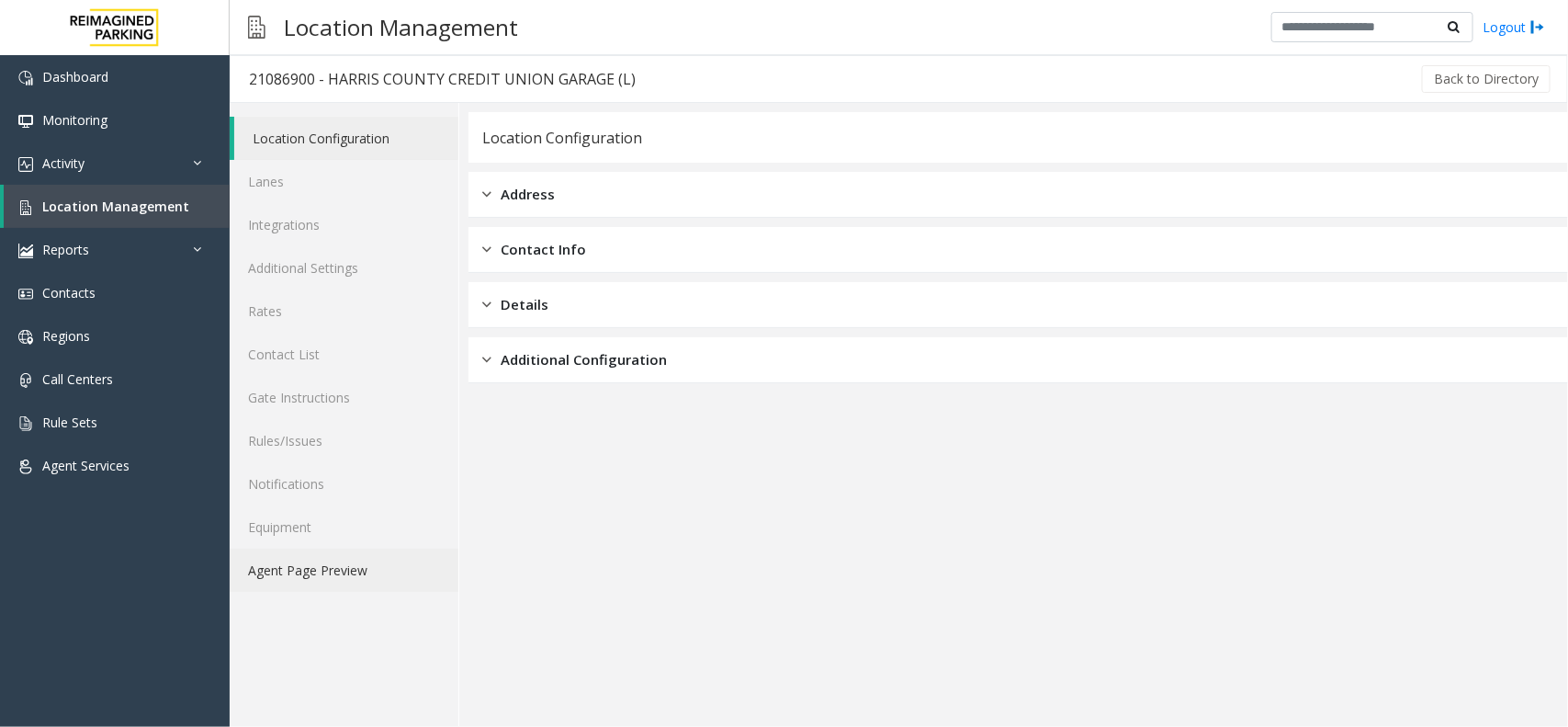 click on "Agent Page Preview" 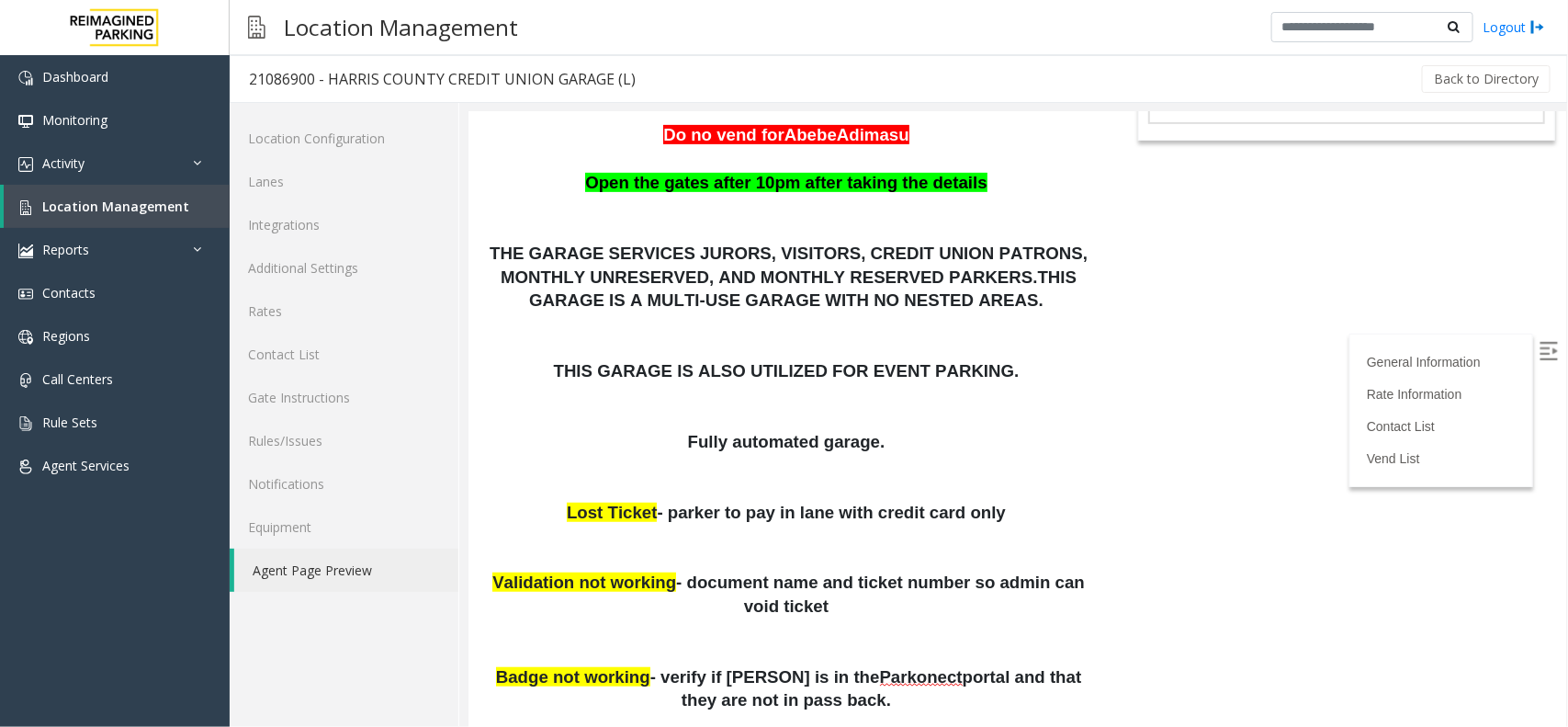 scroll, scrollTop: 345, scrollLeft: 0, axis: vertical 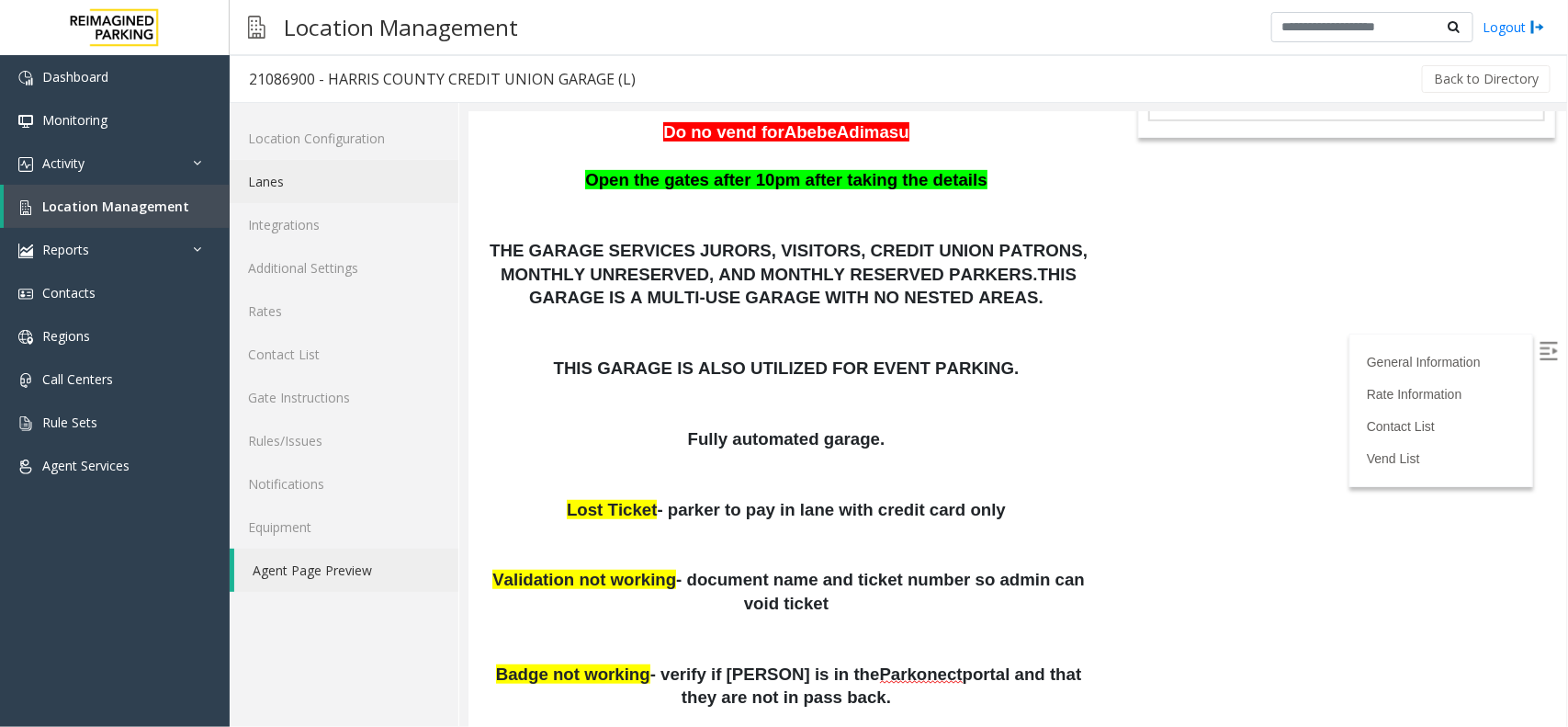 click on "Lanes" 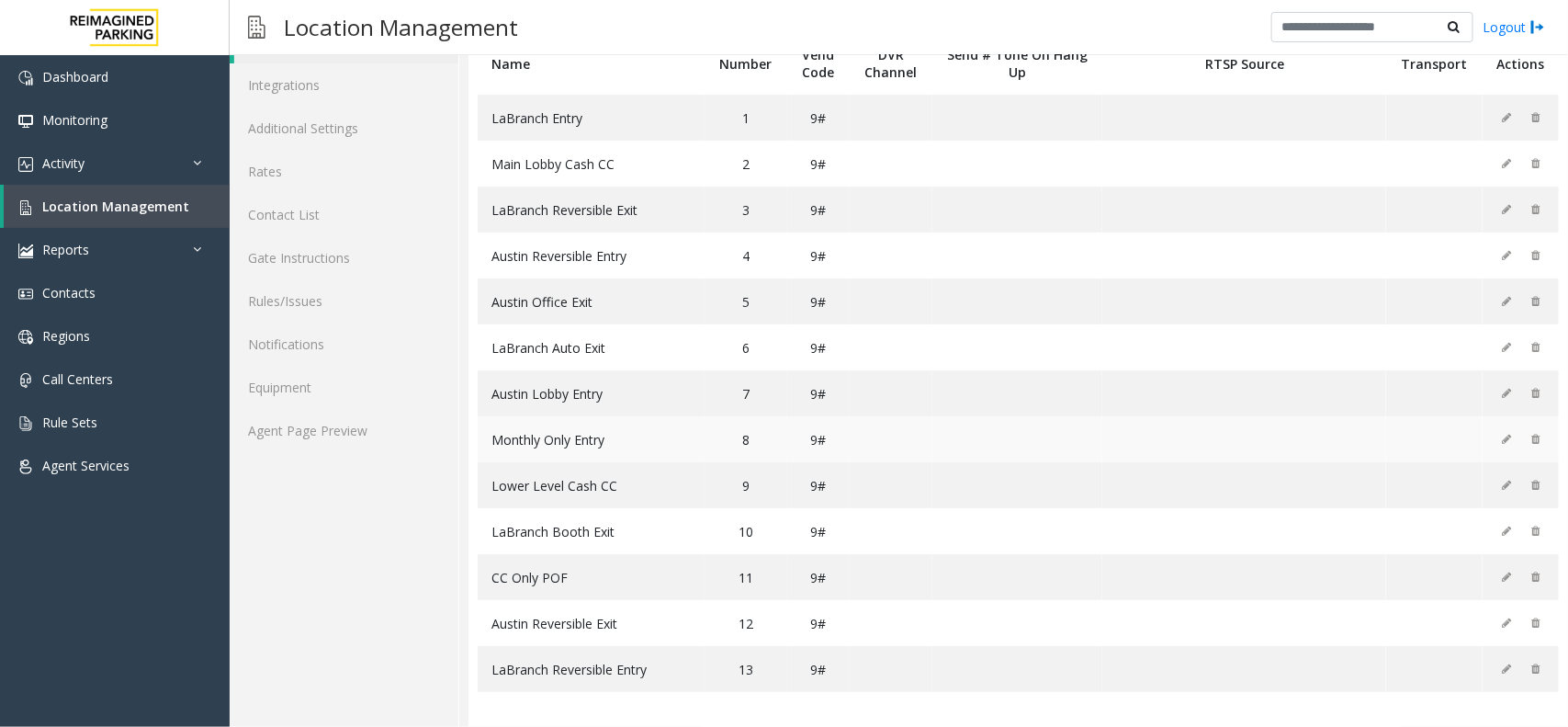 scroll, scrollTop: 147, scrollLeft: 0, axis: vertical 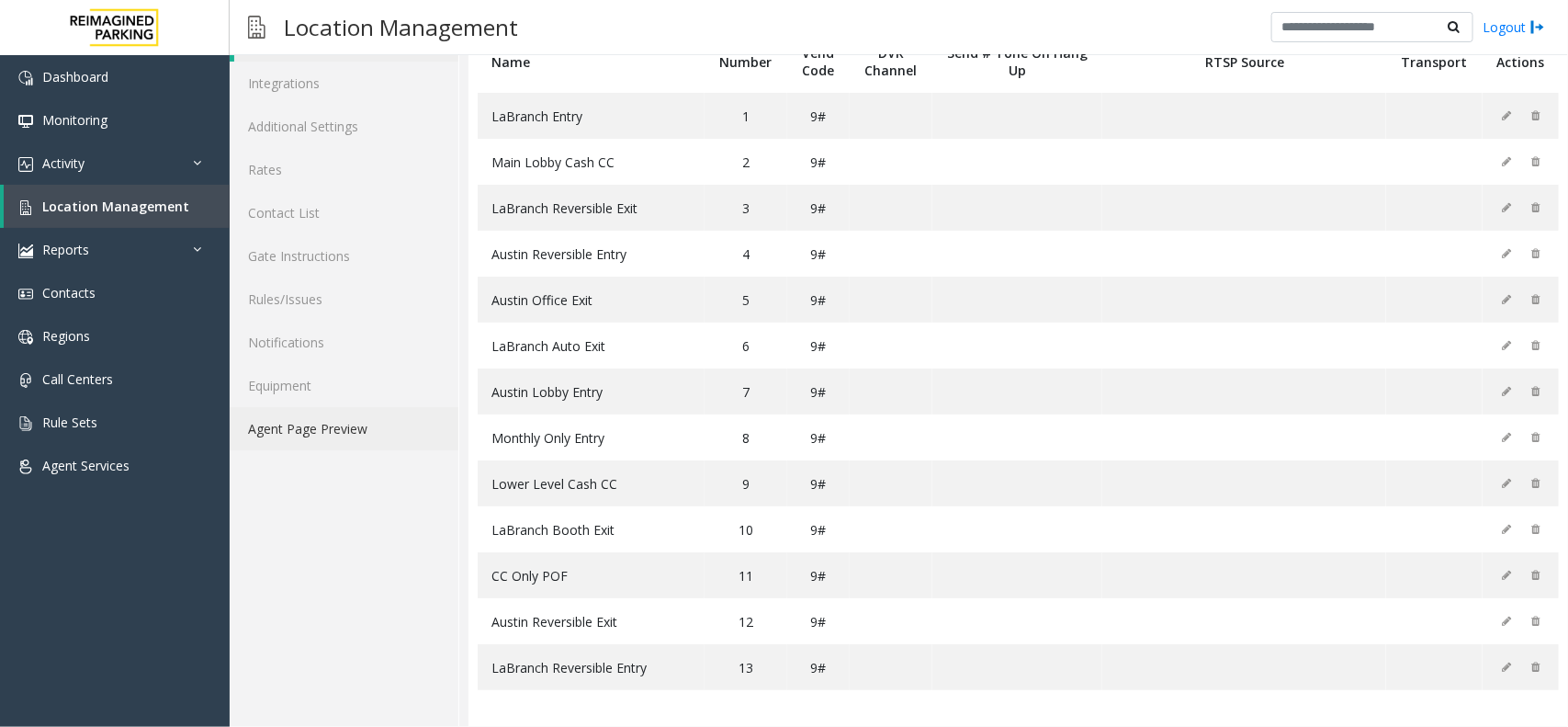 click on "Agent Page Preview" 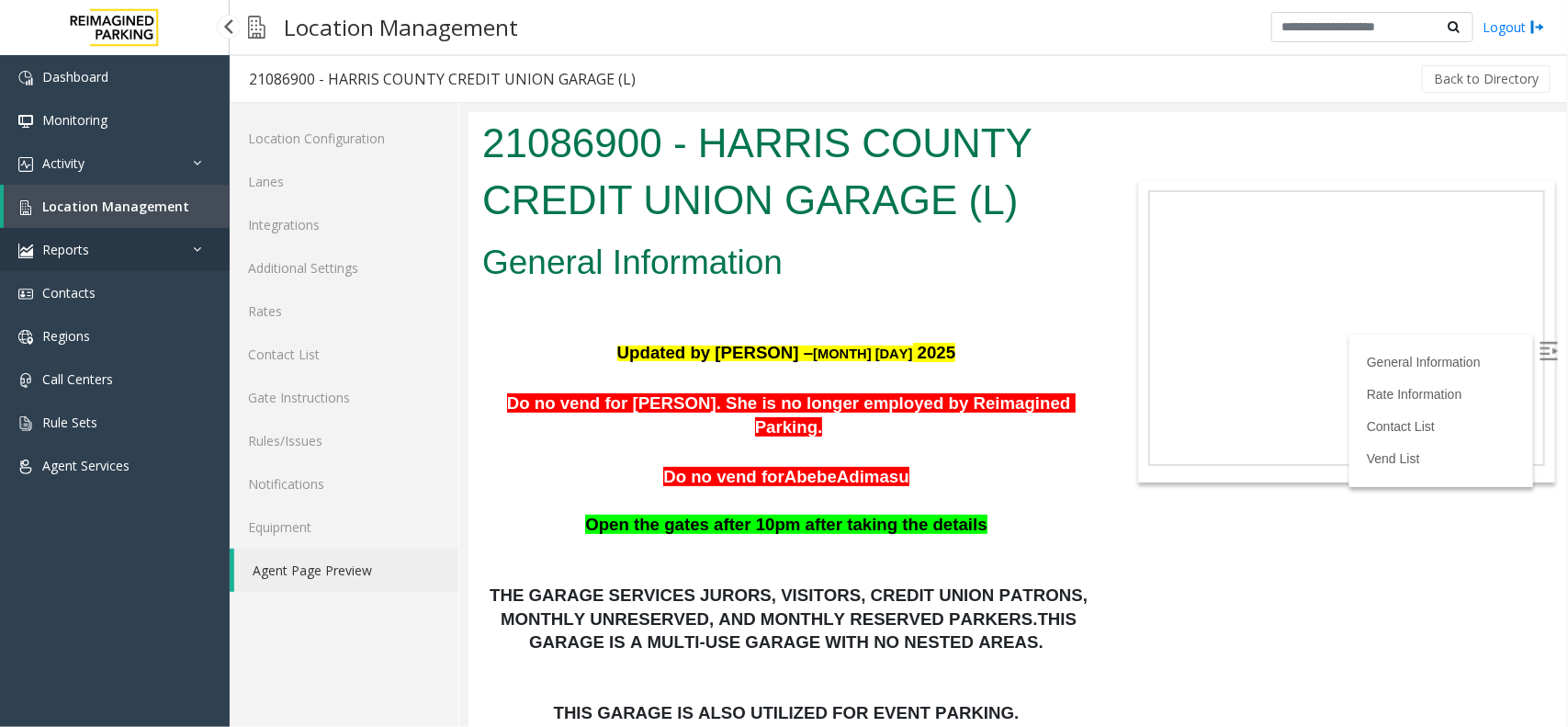 scroll, scrollTop: 0, scrollLeft: 0, axis: both 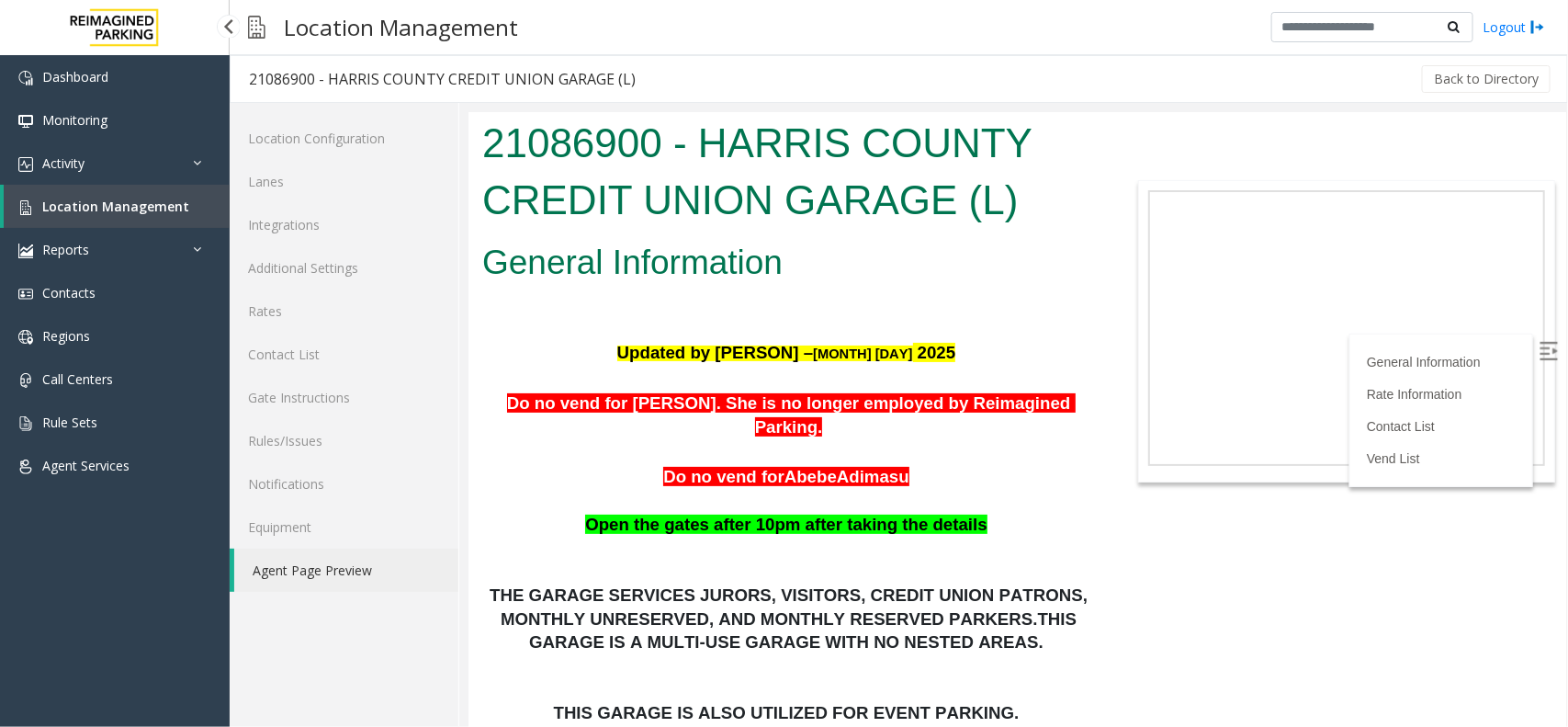 click on "Location Management" at bounding box center [116, 206] 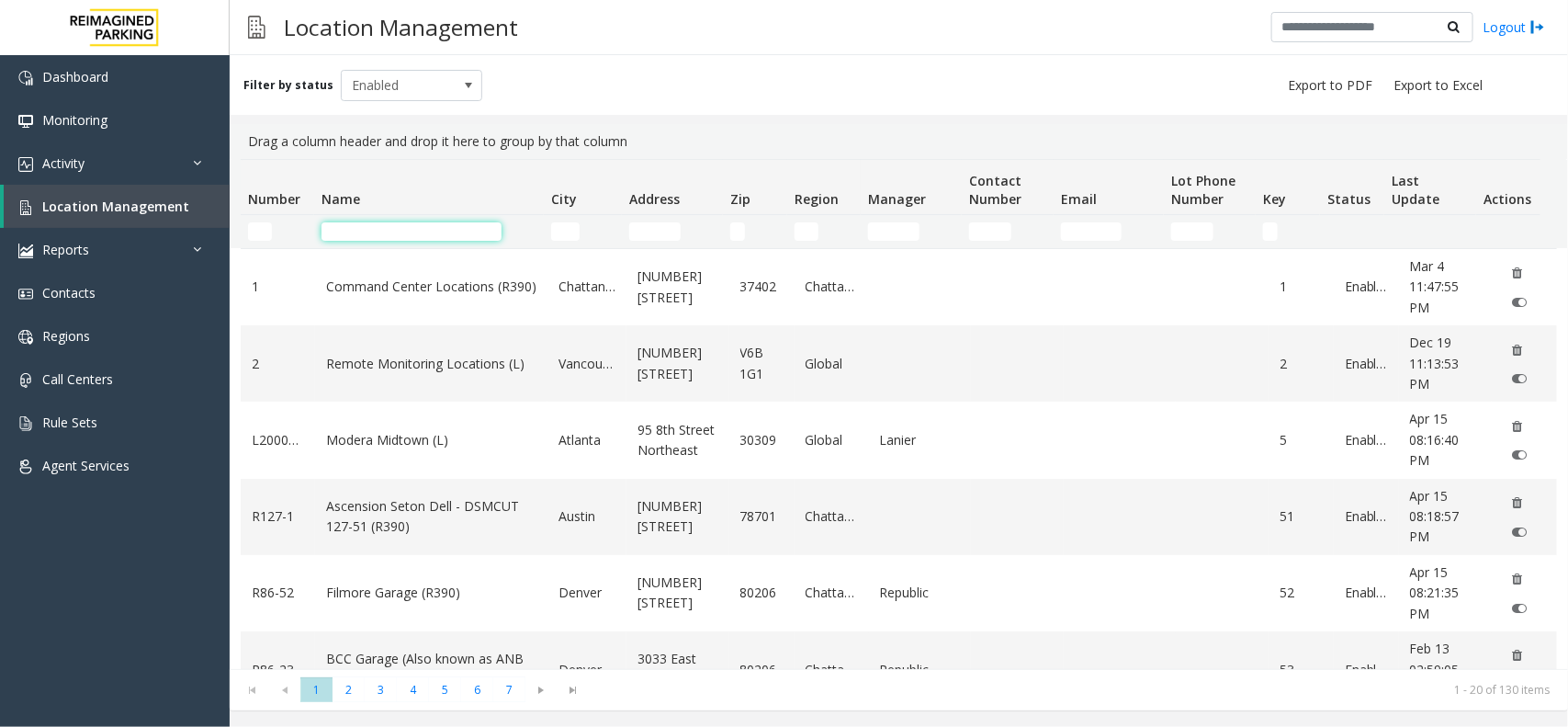 click 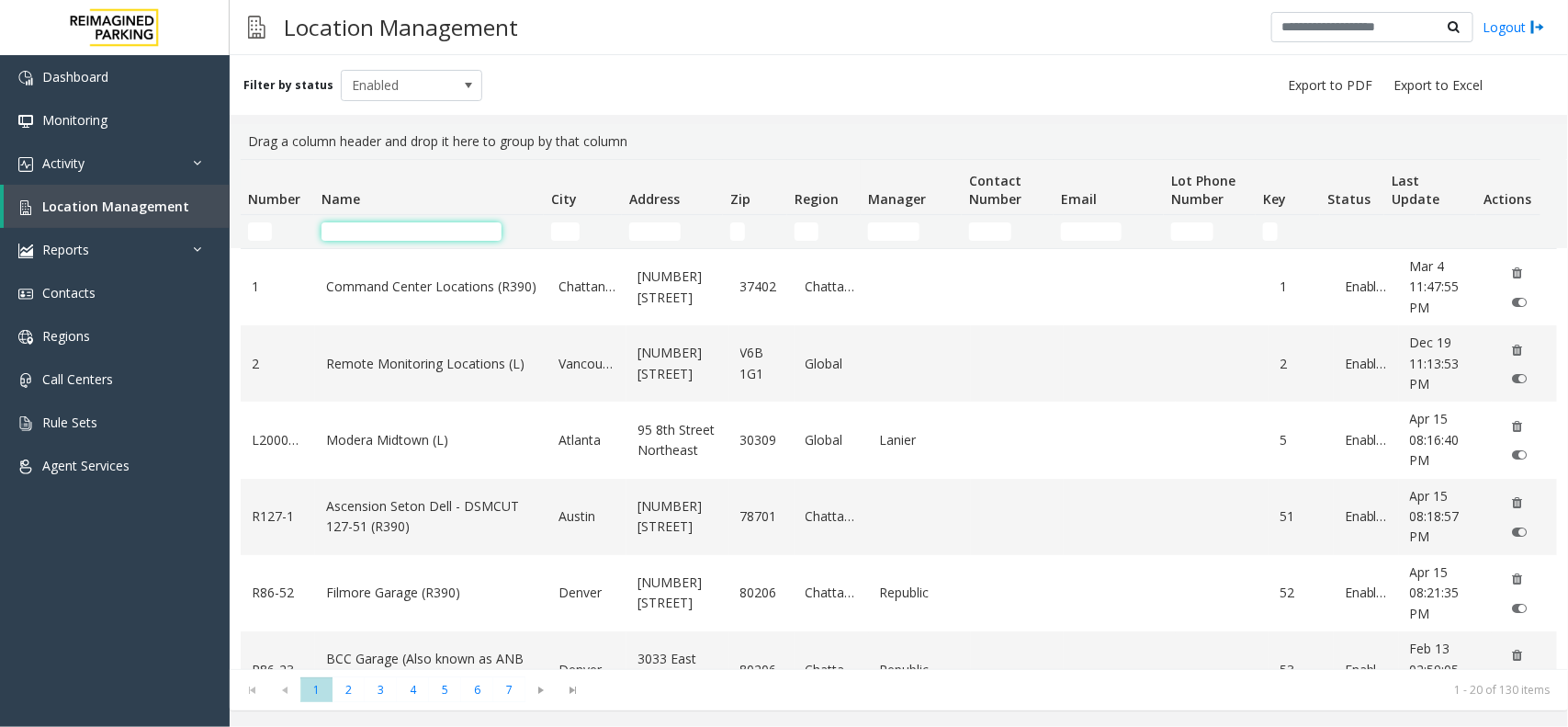 click 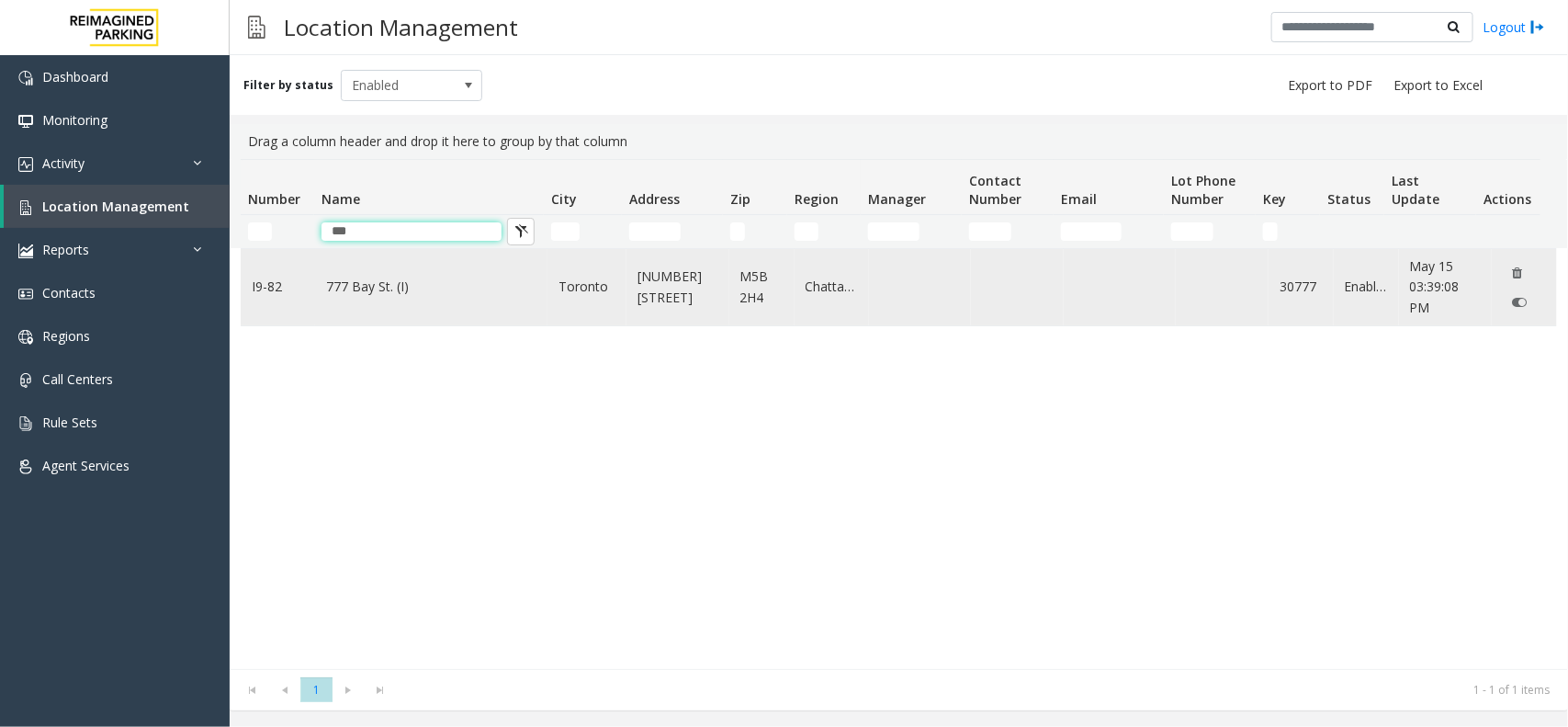 type on "***" 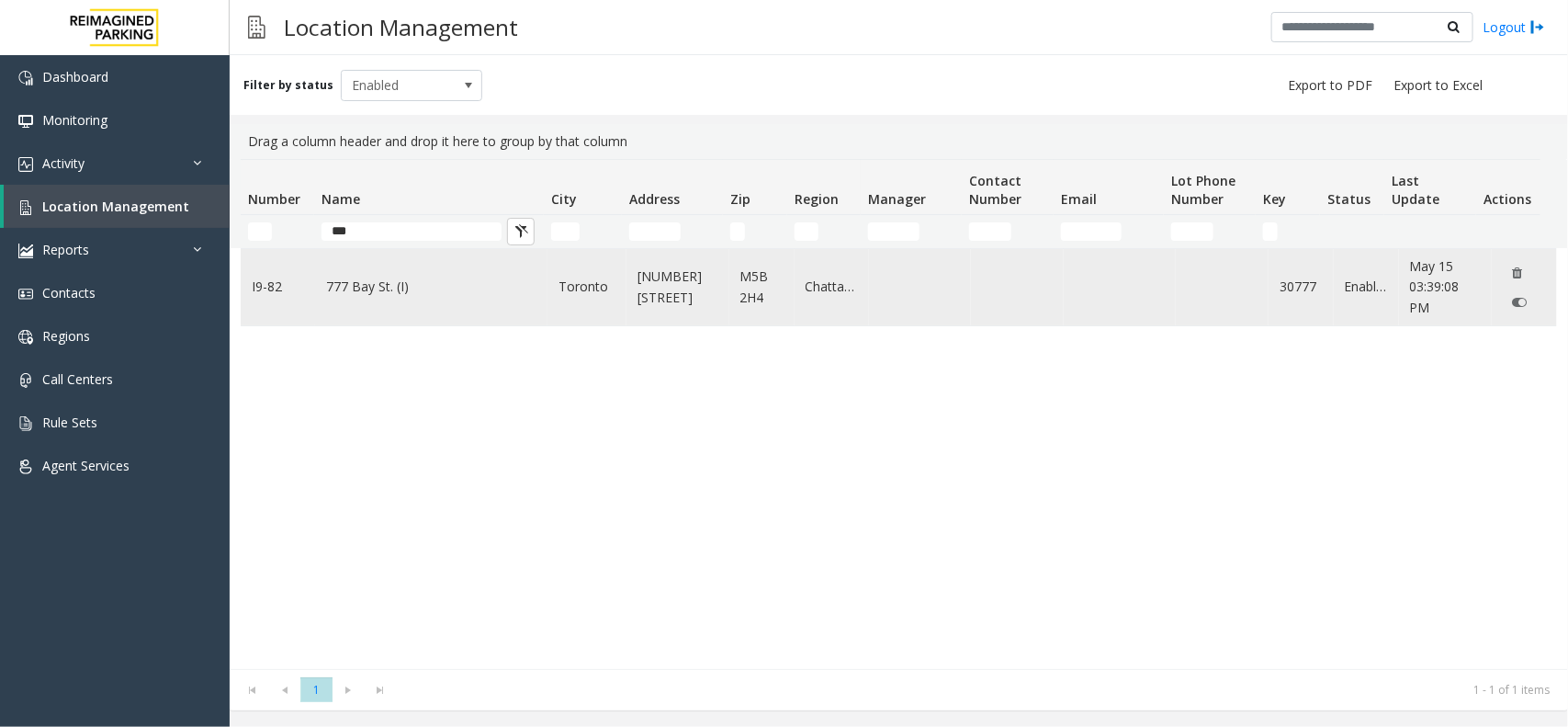 click on "777 Bay St. (I)" 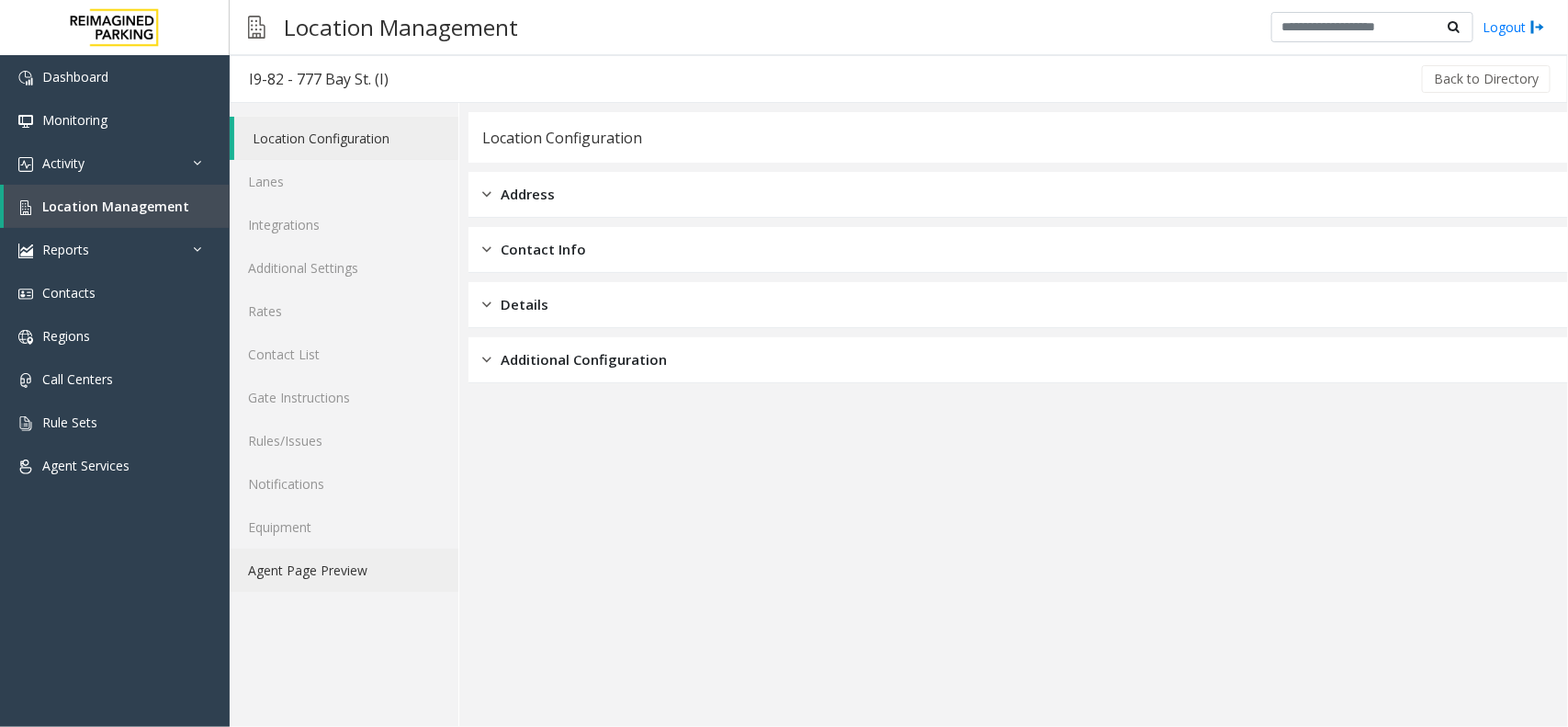 click on "Agent Page Preview" 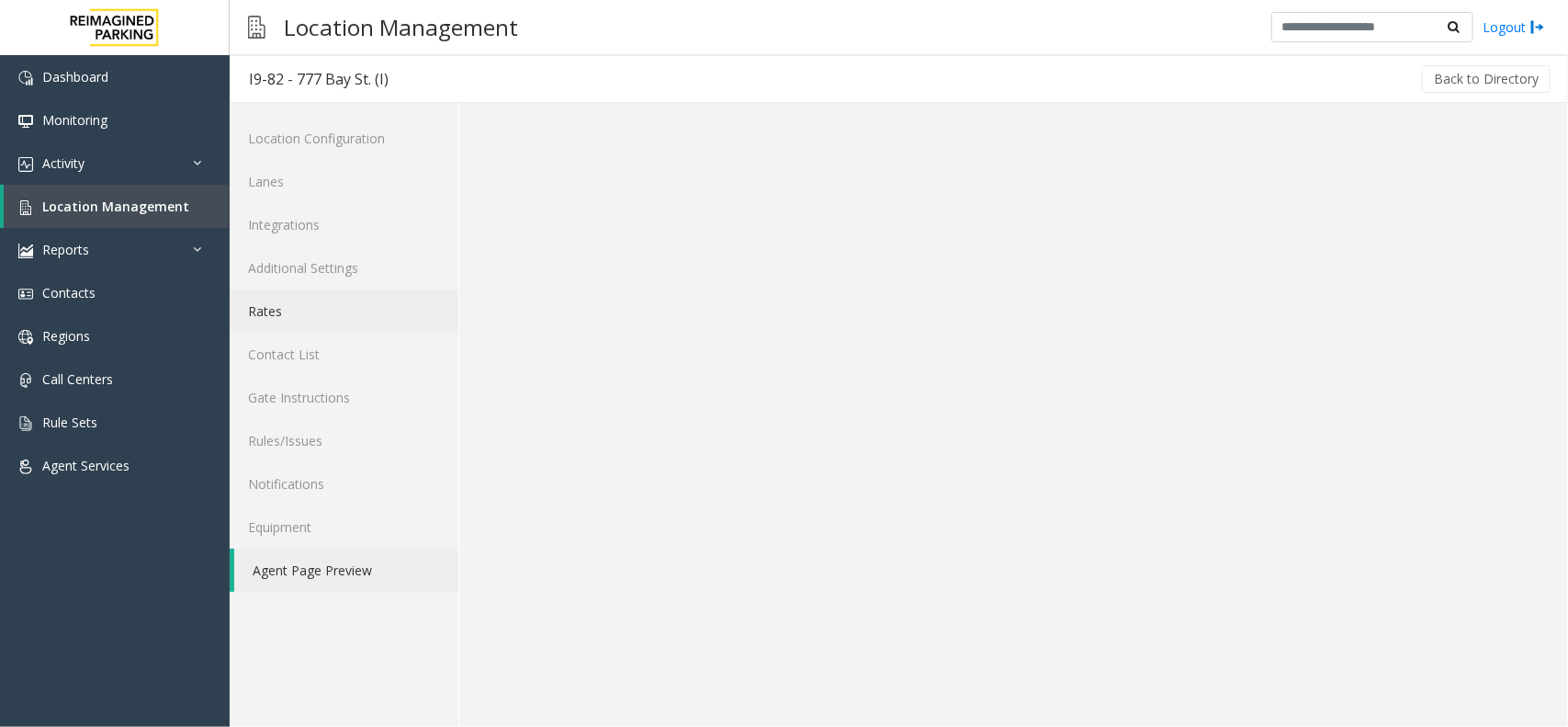 click on "Rates" 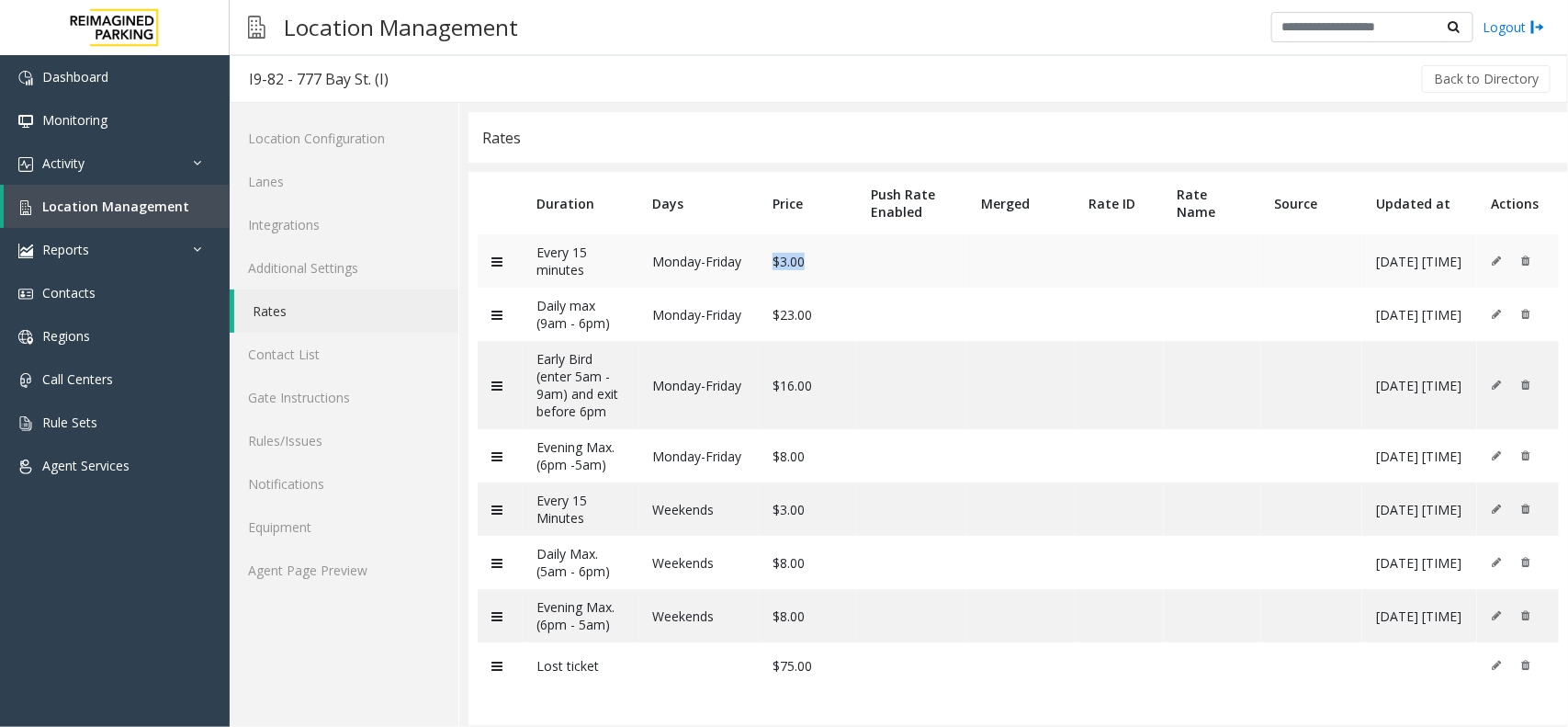 drag, startPoint x: 773, startPoint y: 267, endPoint x: 827, endPoint y: 263, distance: 54.147945 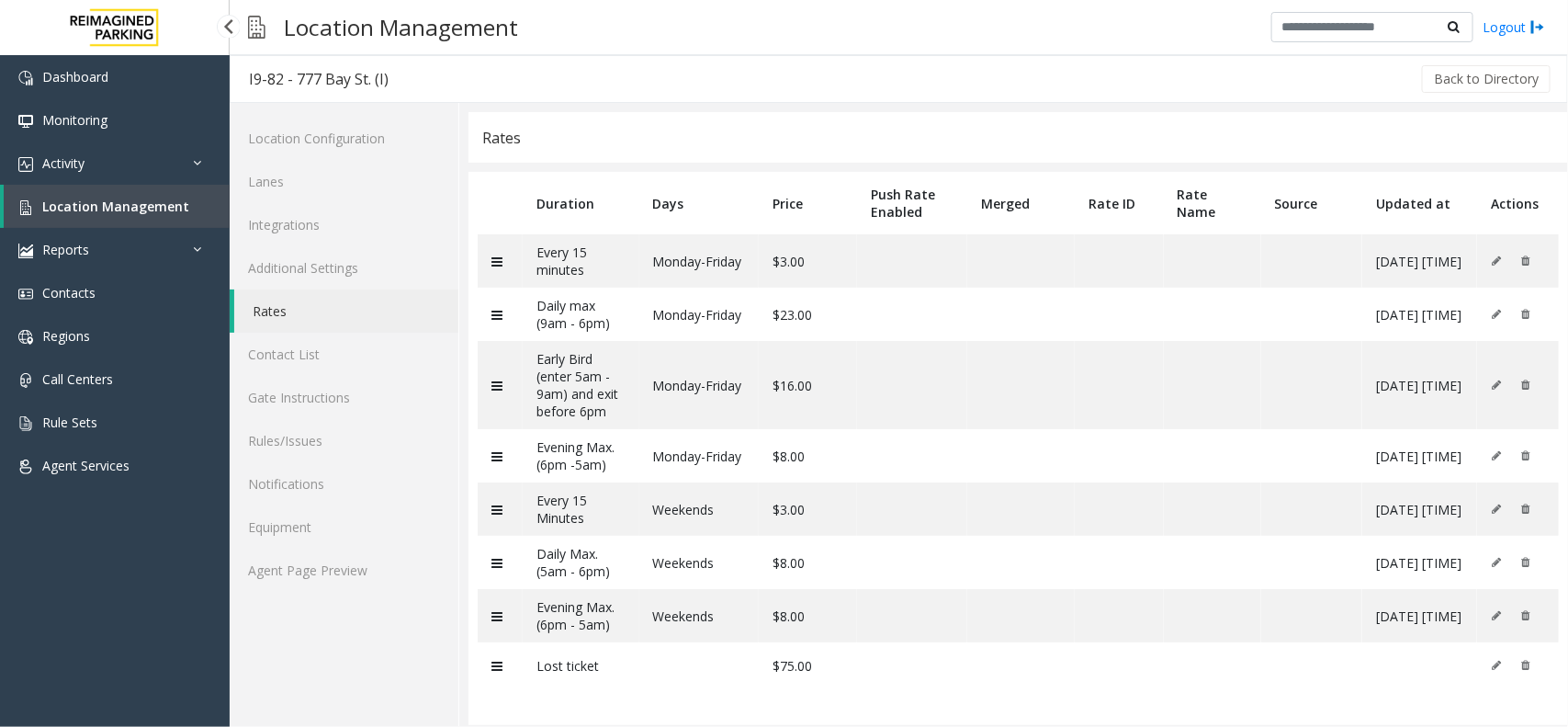 click on "Location Management" at bounding box center [117, 206] 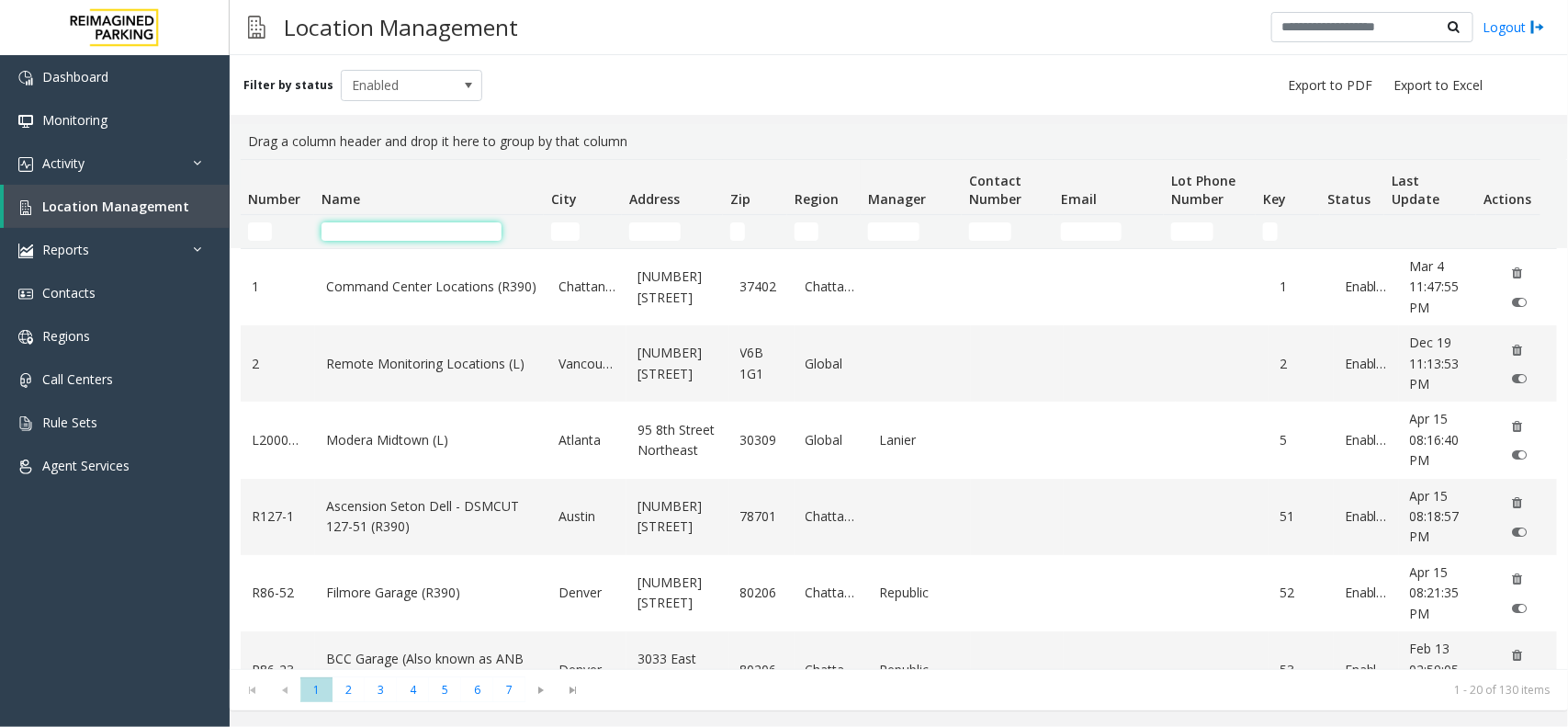 click 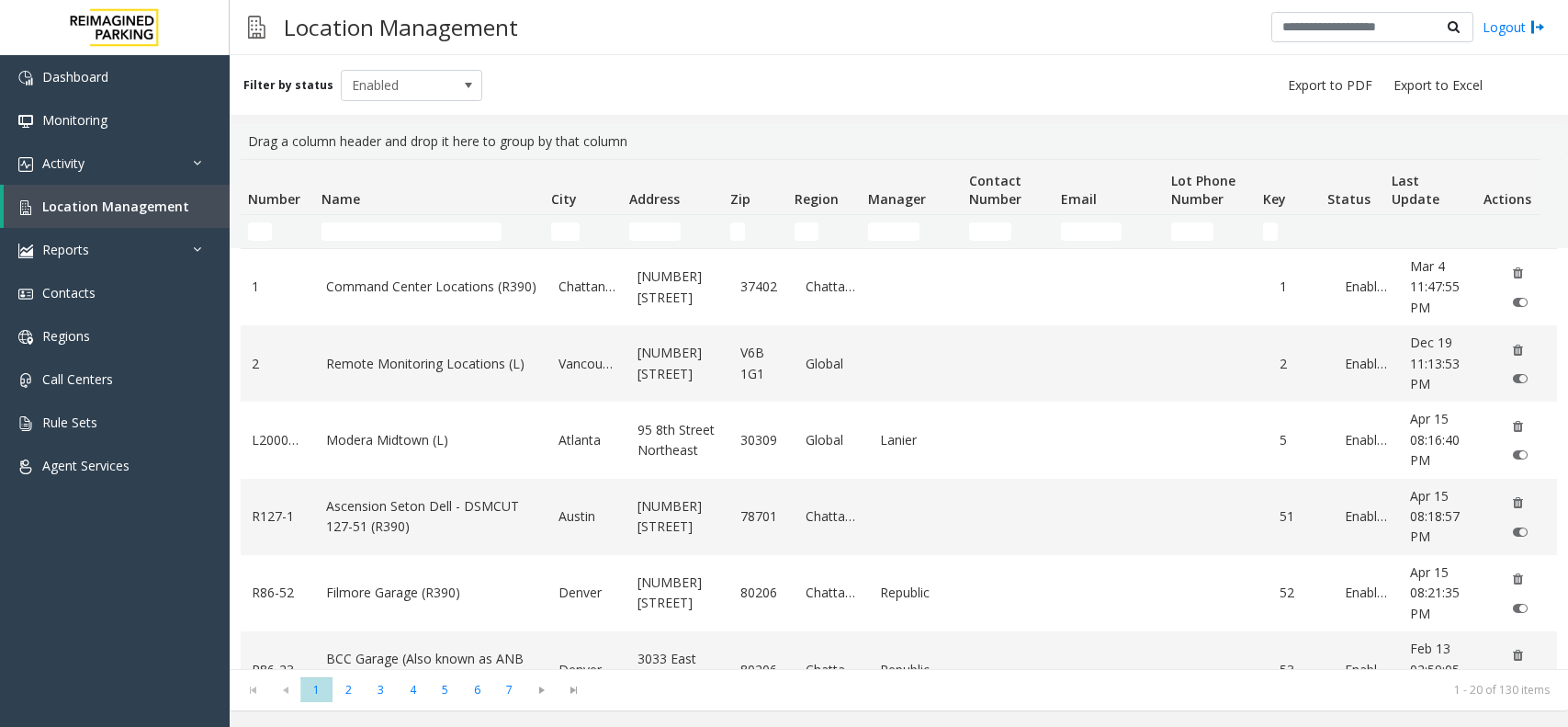 scroll, scrollTop: 0, scrollLeft: 0, axis: both 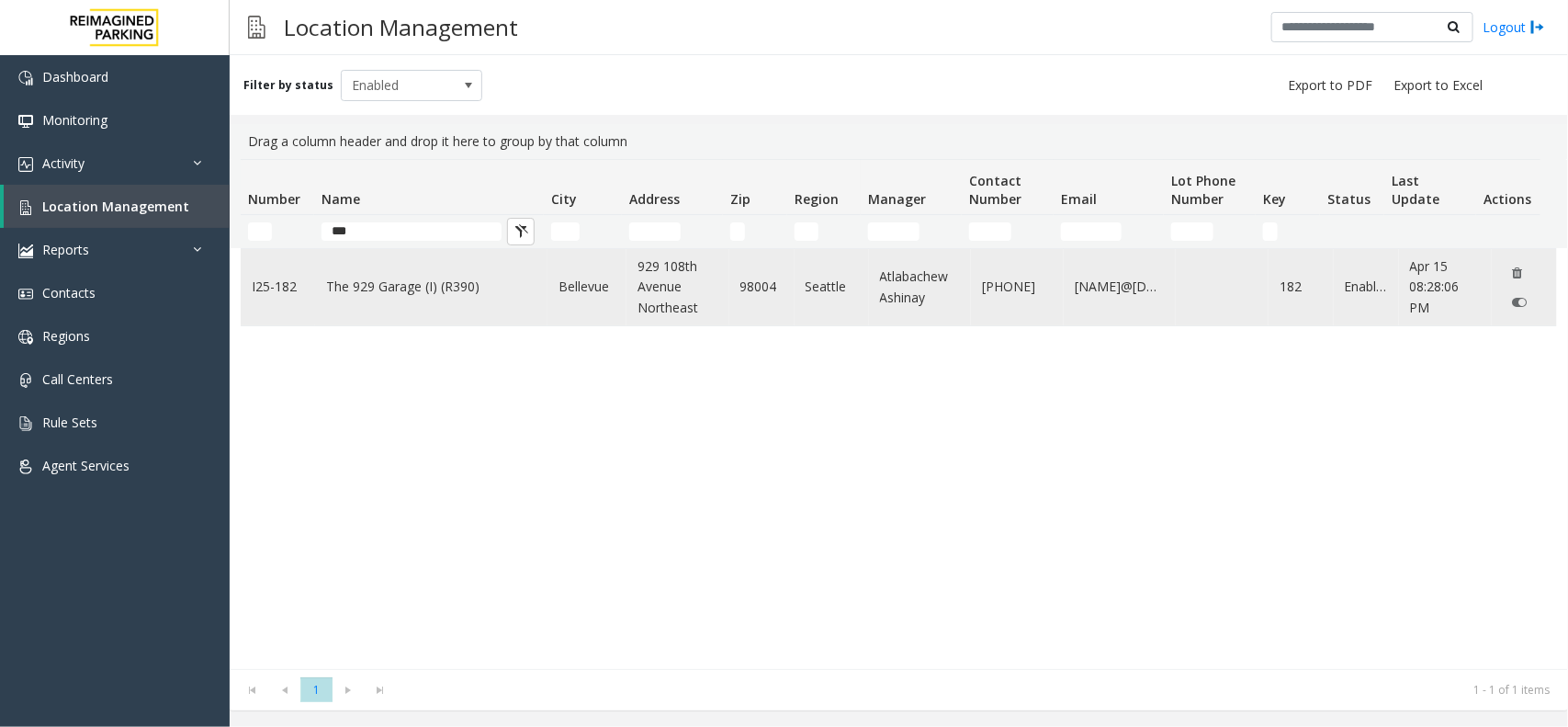 type on "***" 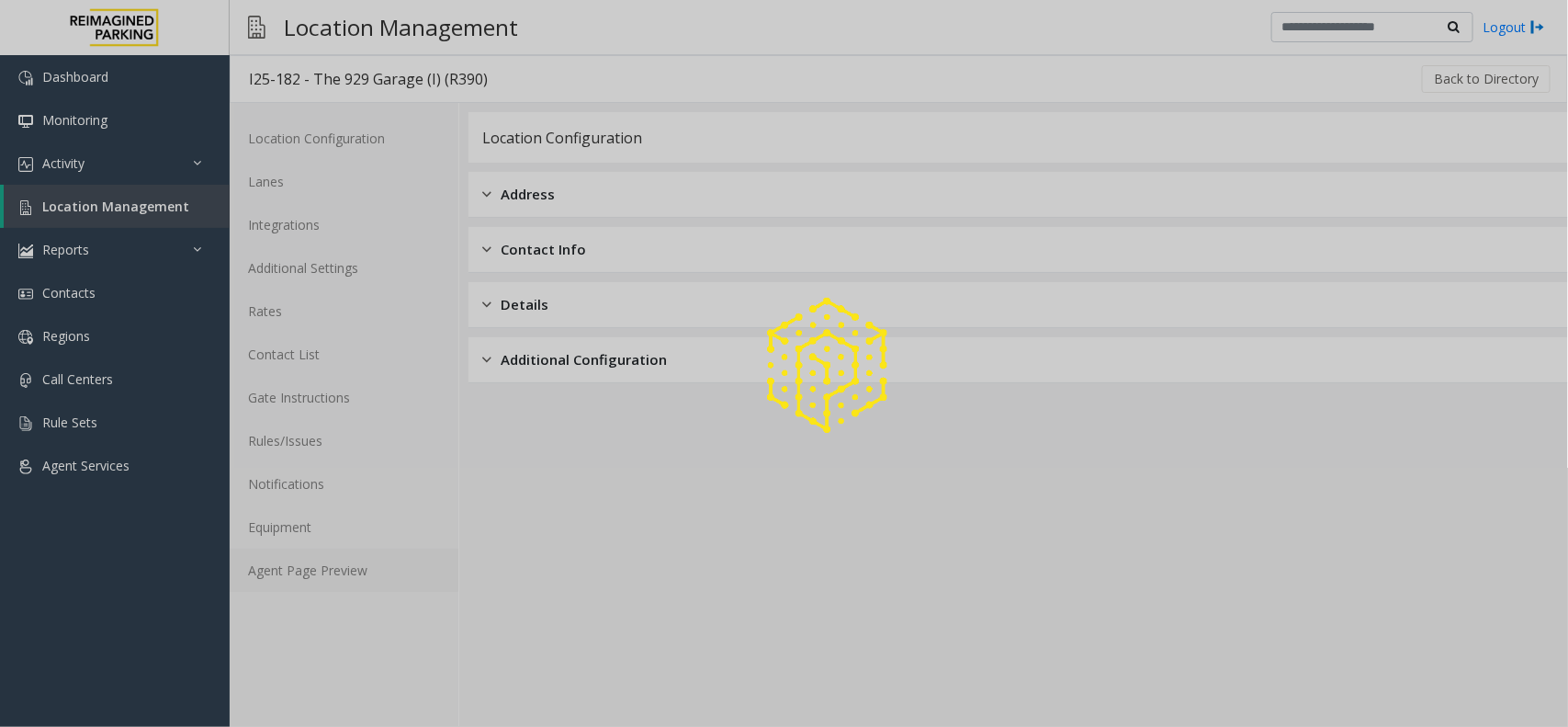 click on "Agent Page Preview" 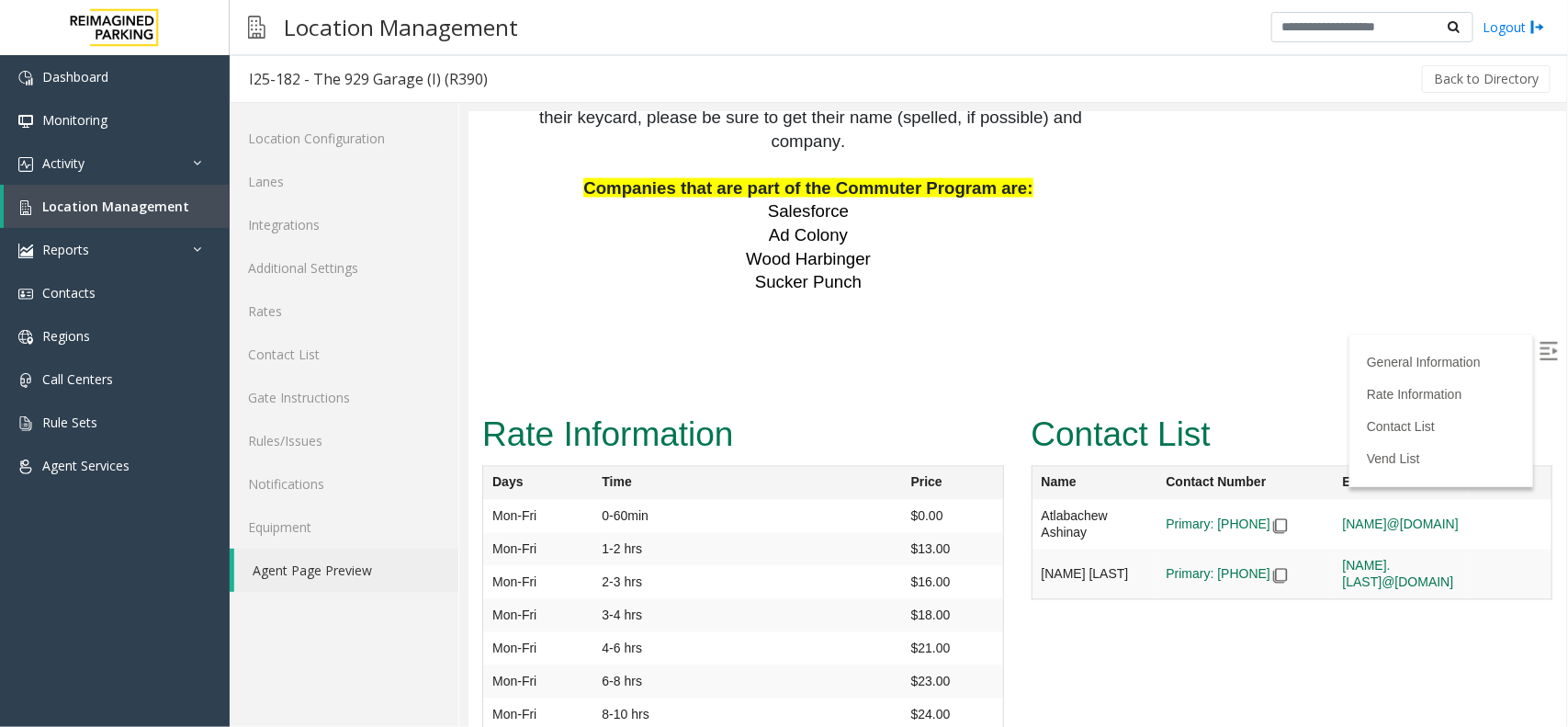 scroll, scrollTop: 4315, scrollLeft: 0, axis: vertical 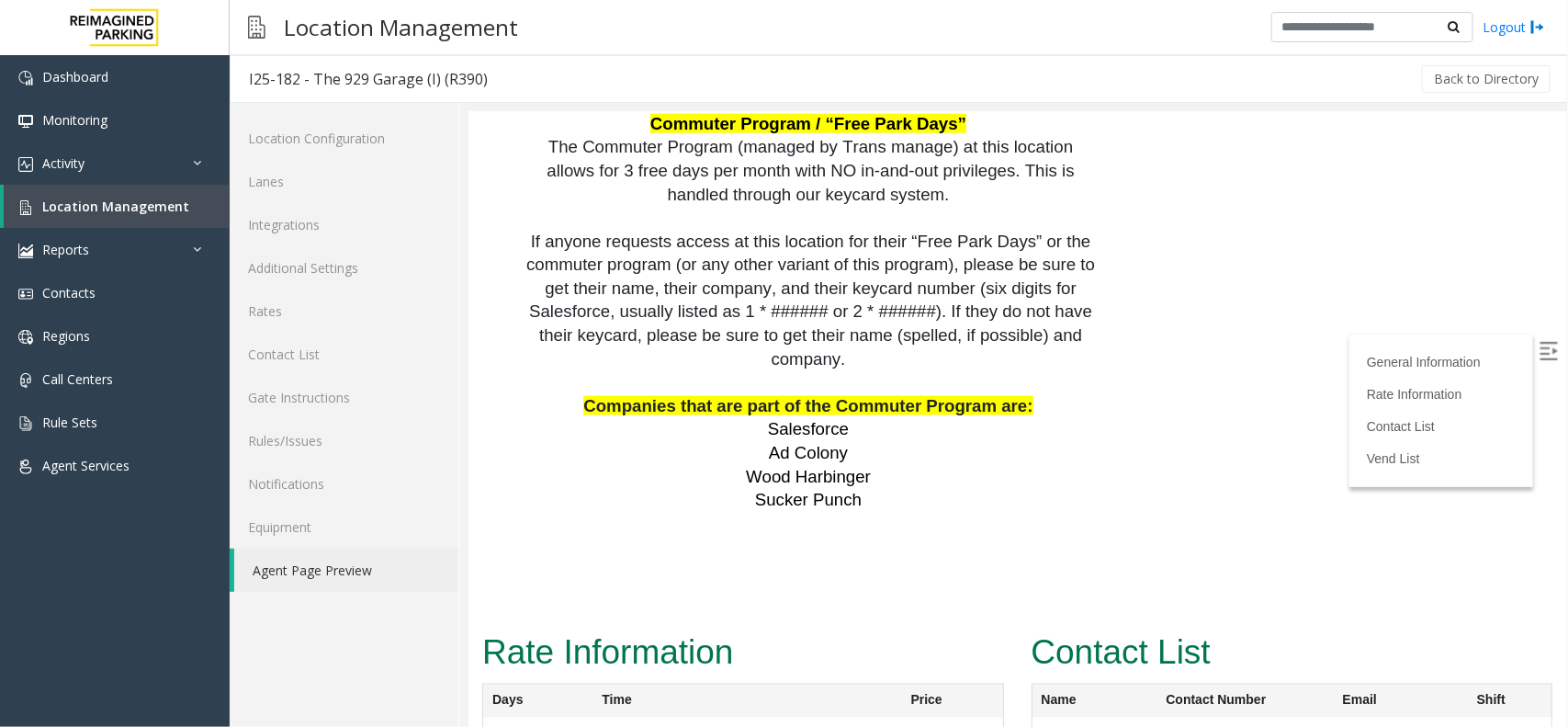 drag, startPoint x: 915, startPoint y: 485, endPoint x: 1051, endPoint y: 476, distance: 136.29747 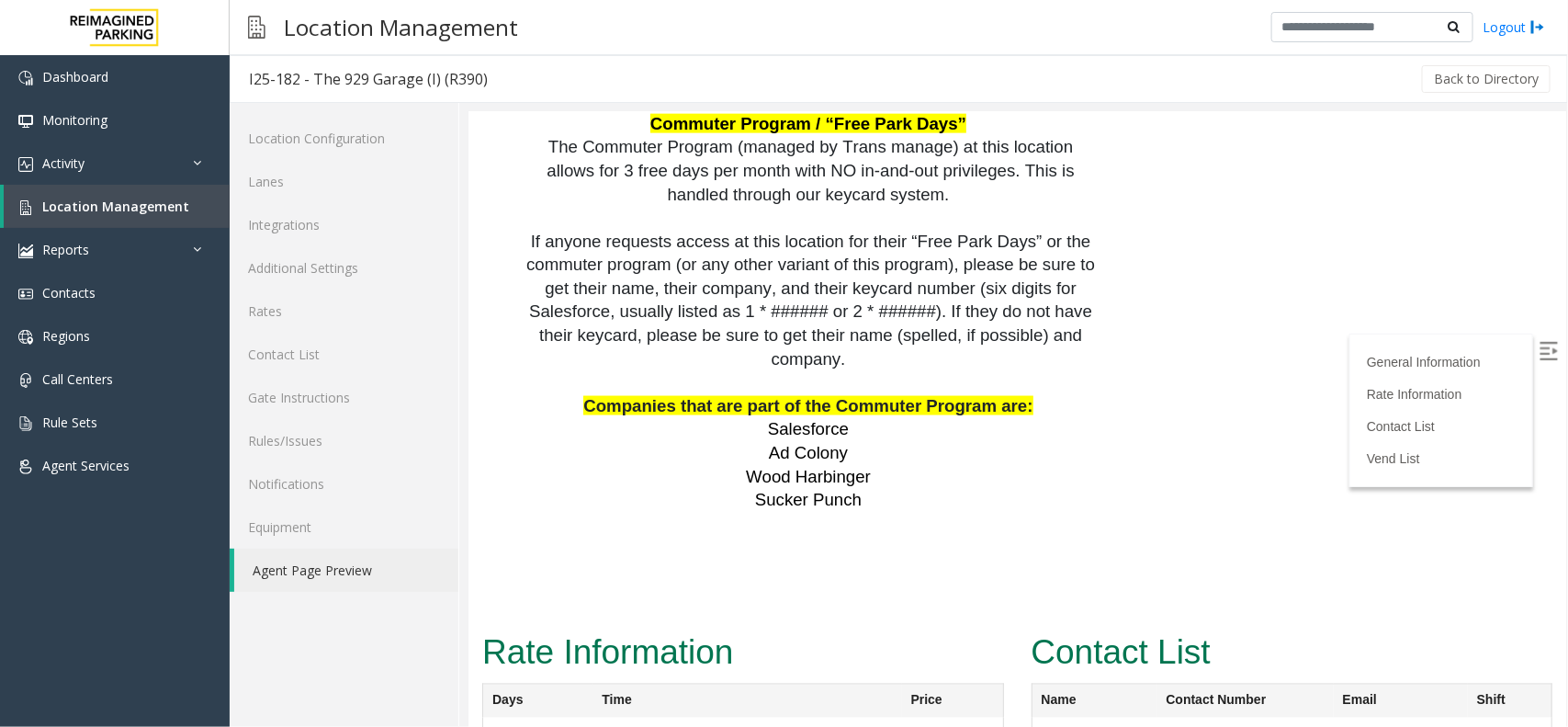 copy on "Rebecca Orman" 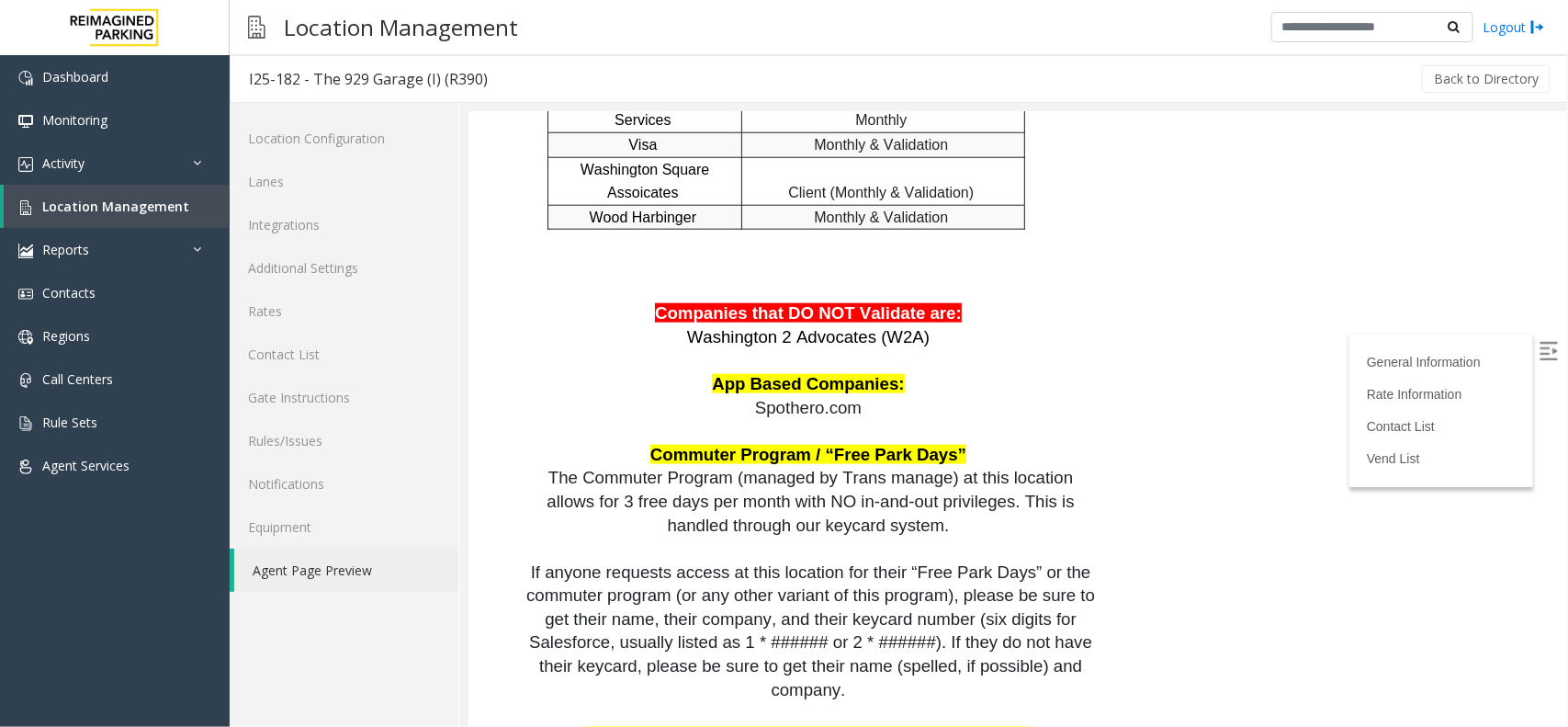 scroll, scrollTop: 3970, scrollLeft: 60, axis: both 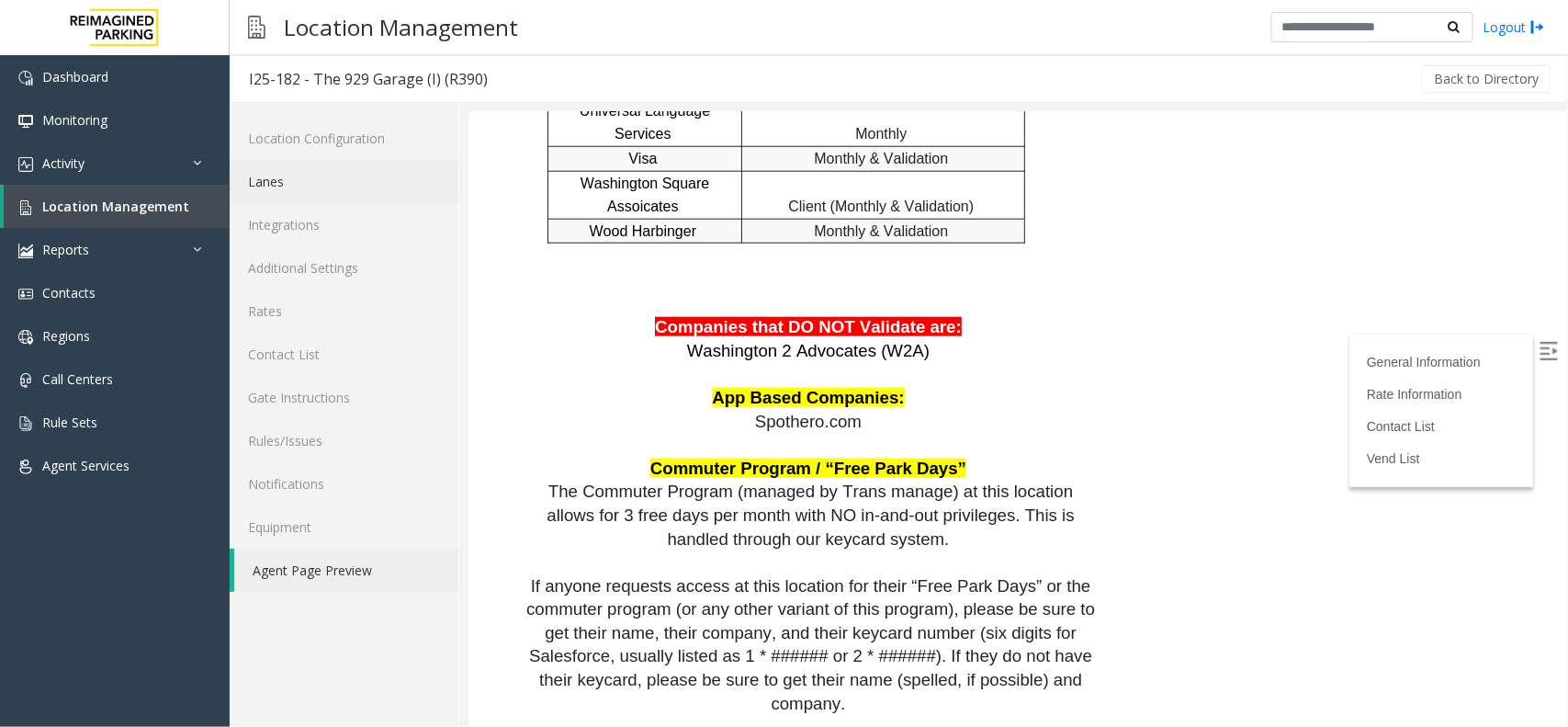 click on "Lanes" 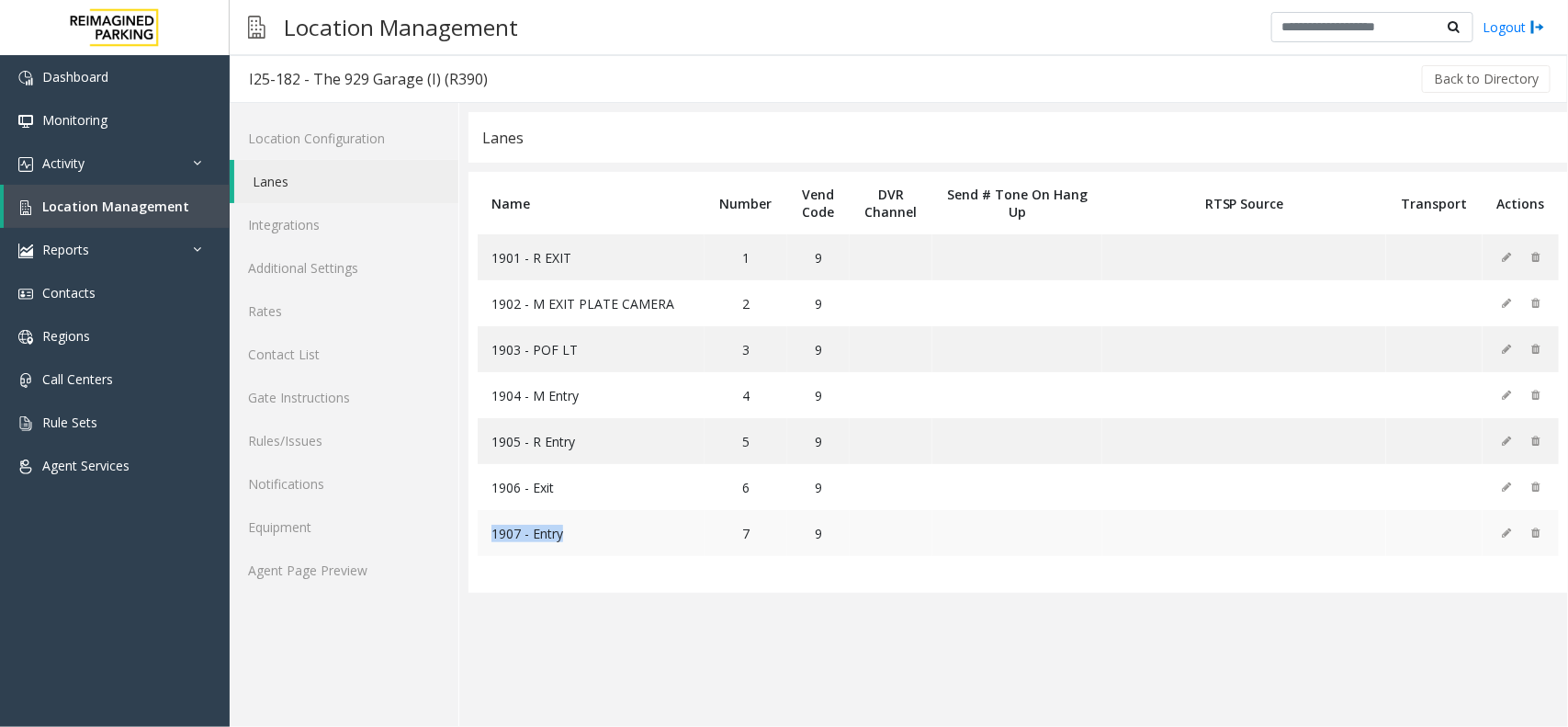 copy on "1907 - Entry" 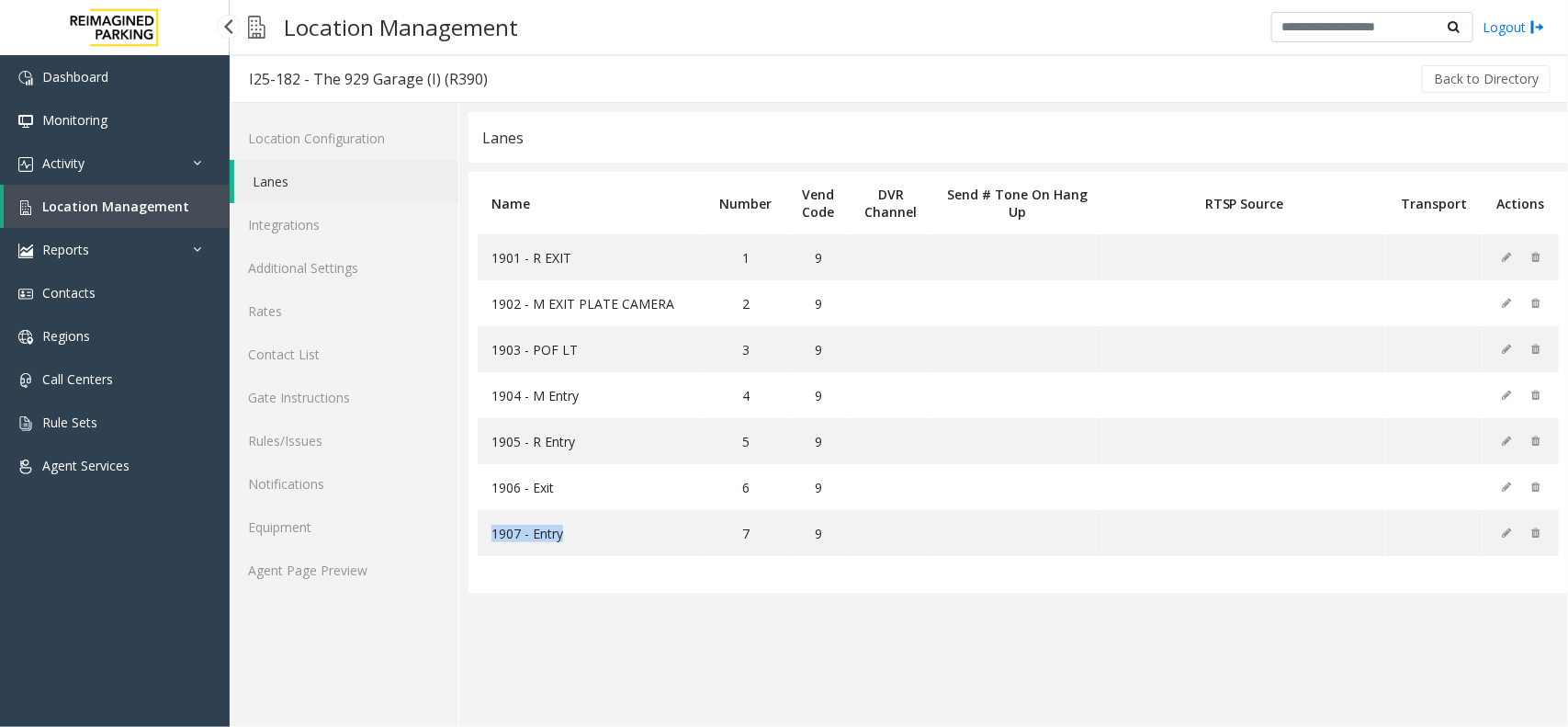 click on "Location Management" at bounding box center (116, 206) 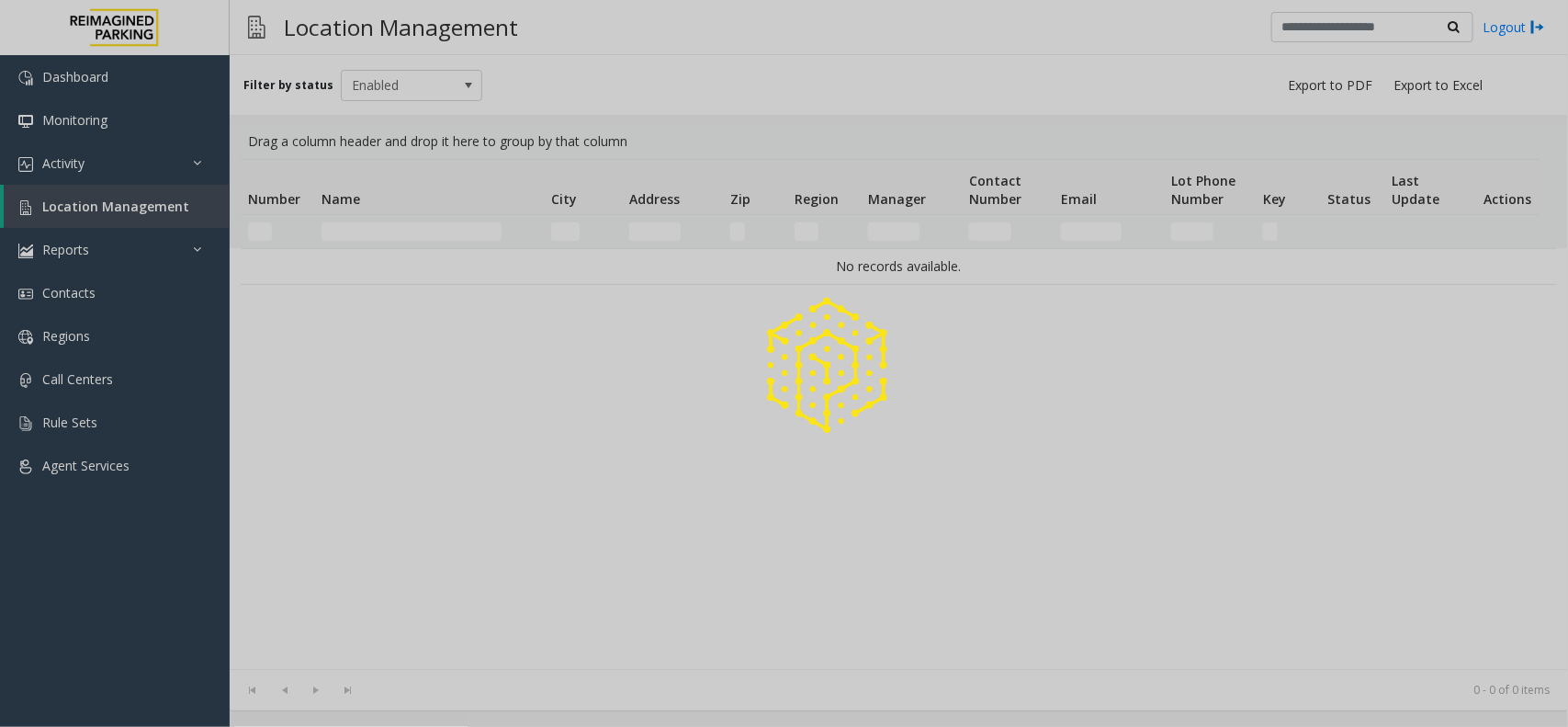click 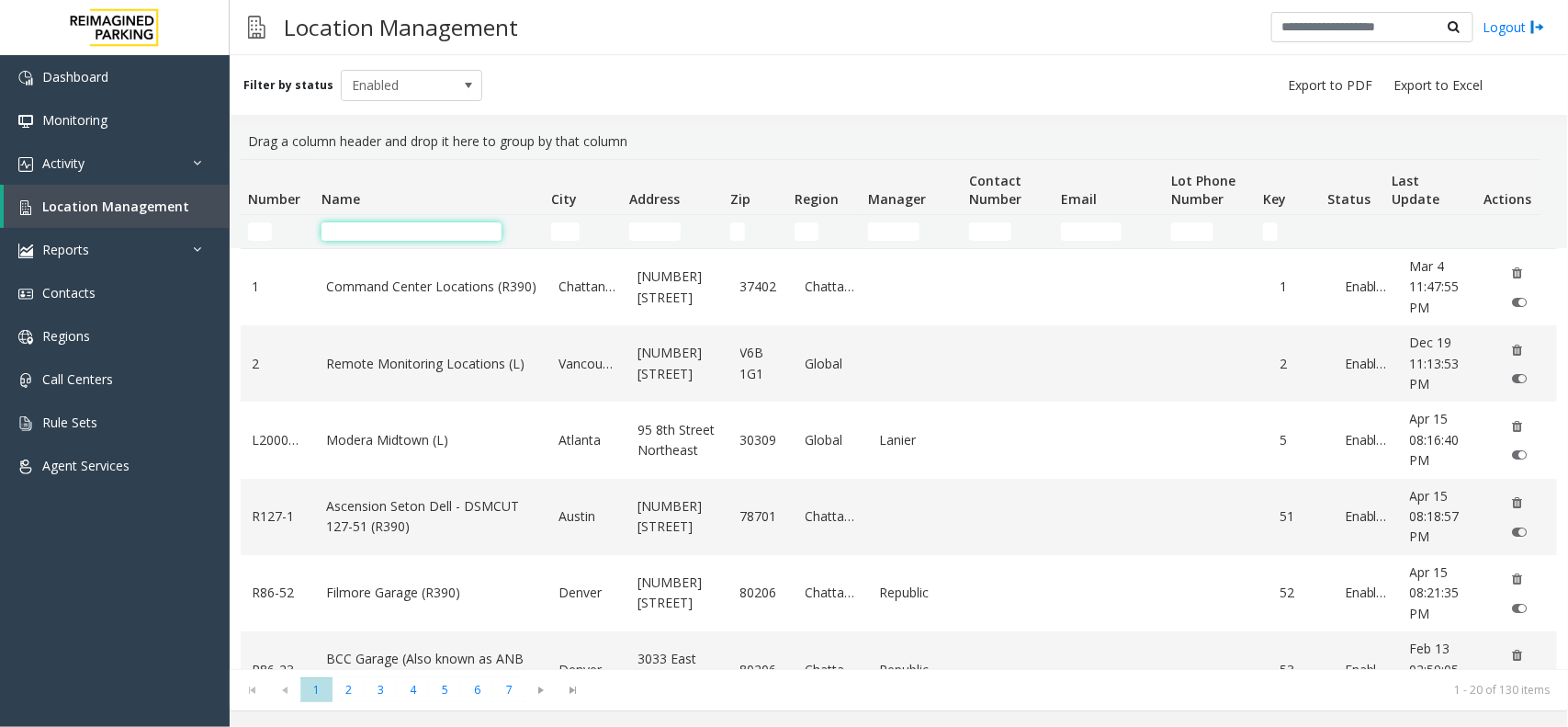 click 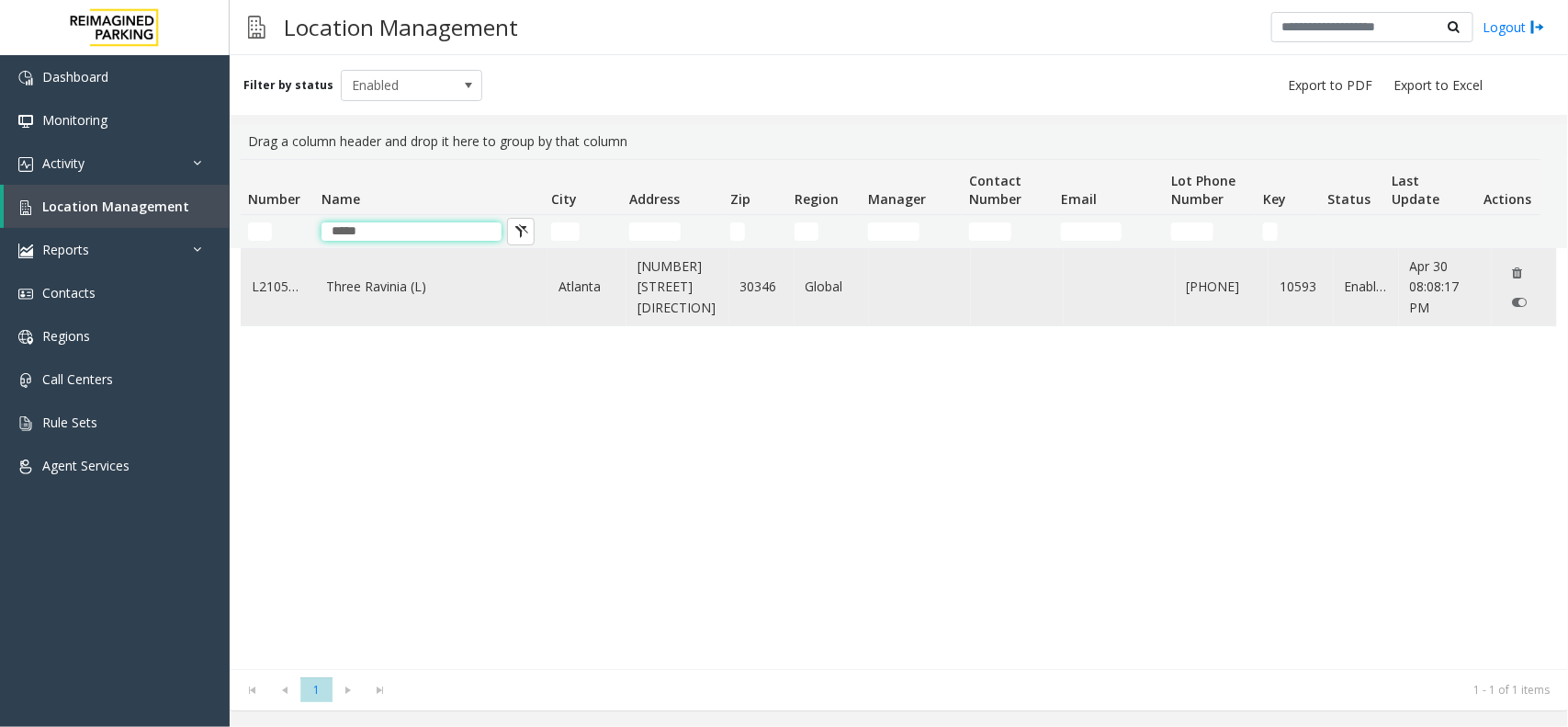 type on "*****" 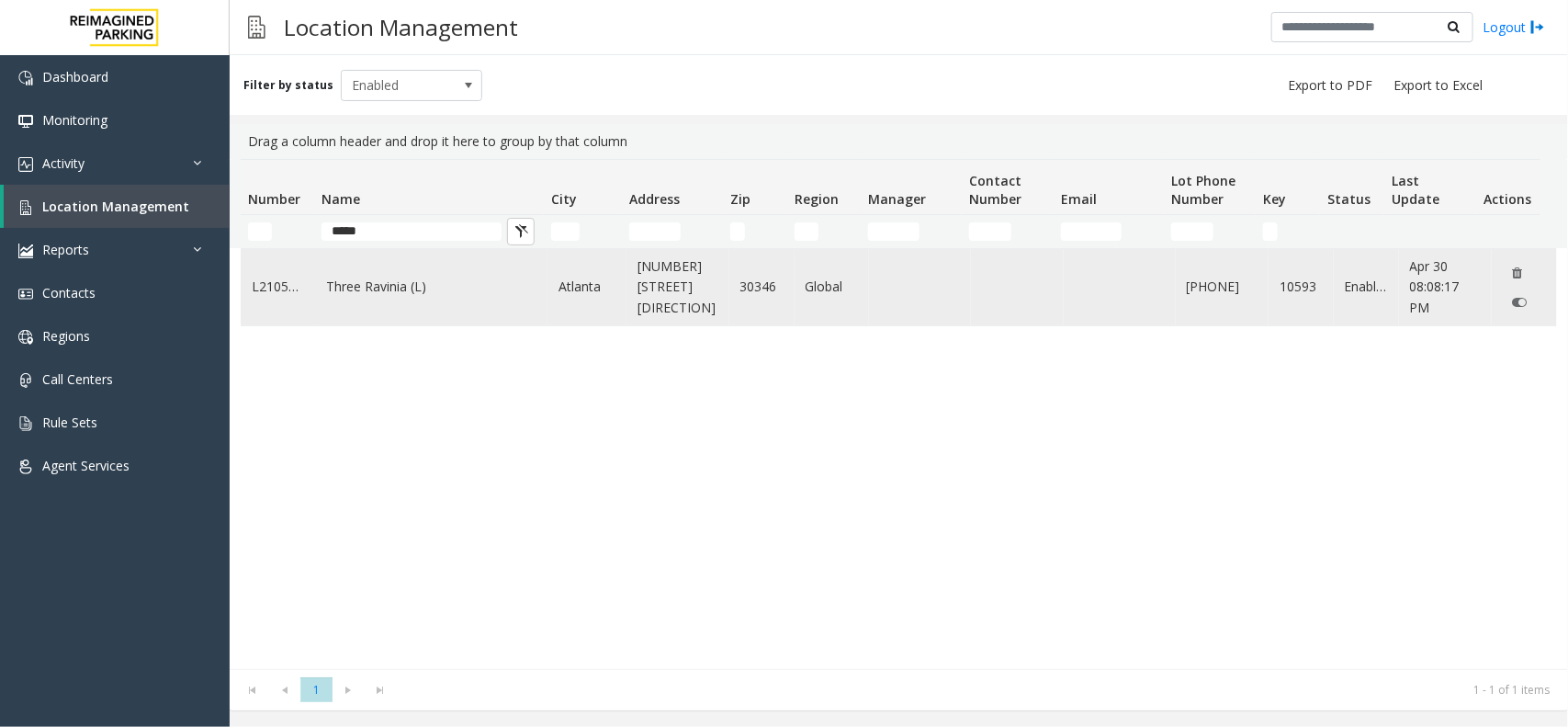 click on "Three Ravinia (L)" 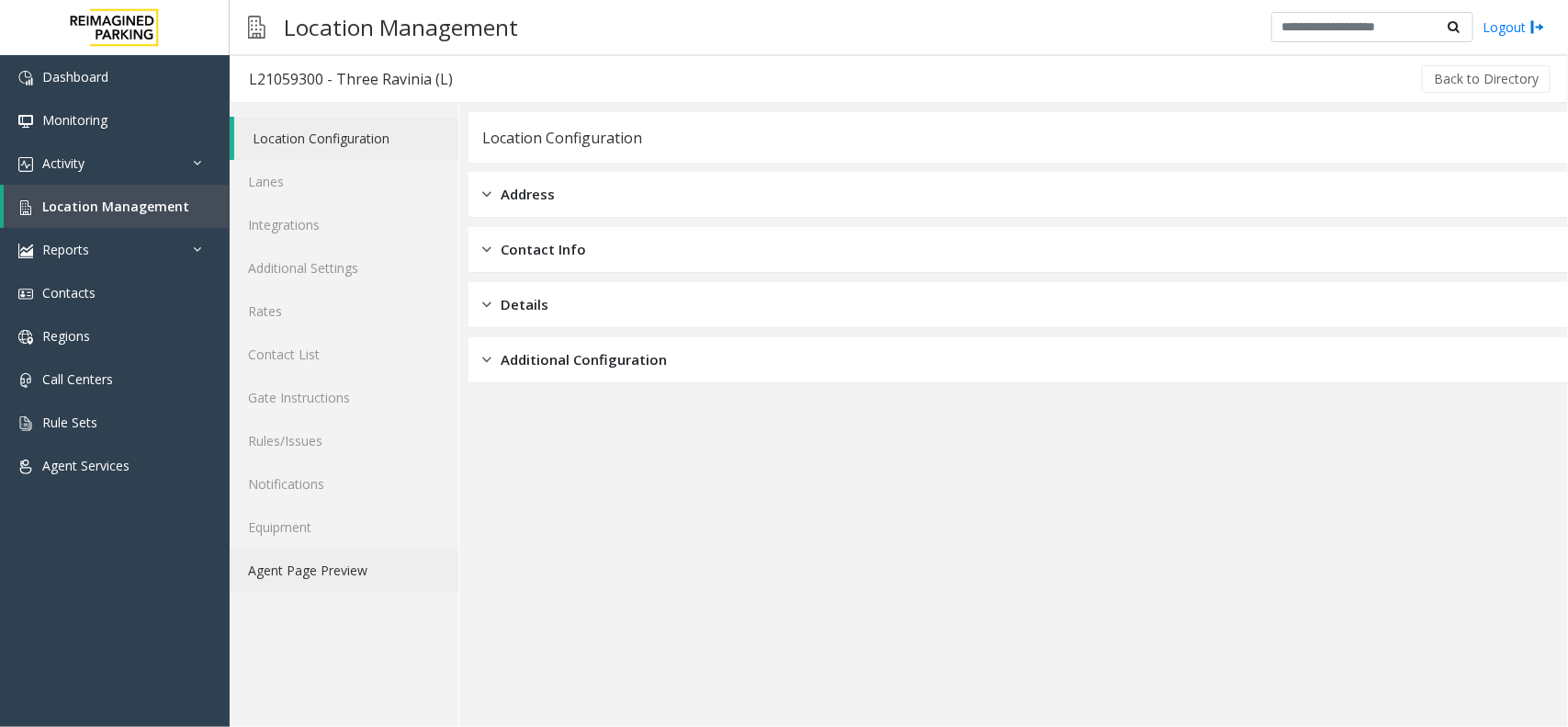 click on "Agent Page Preview" 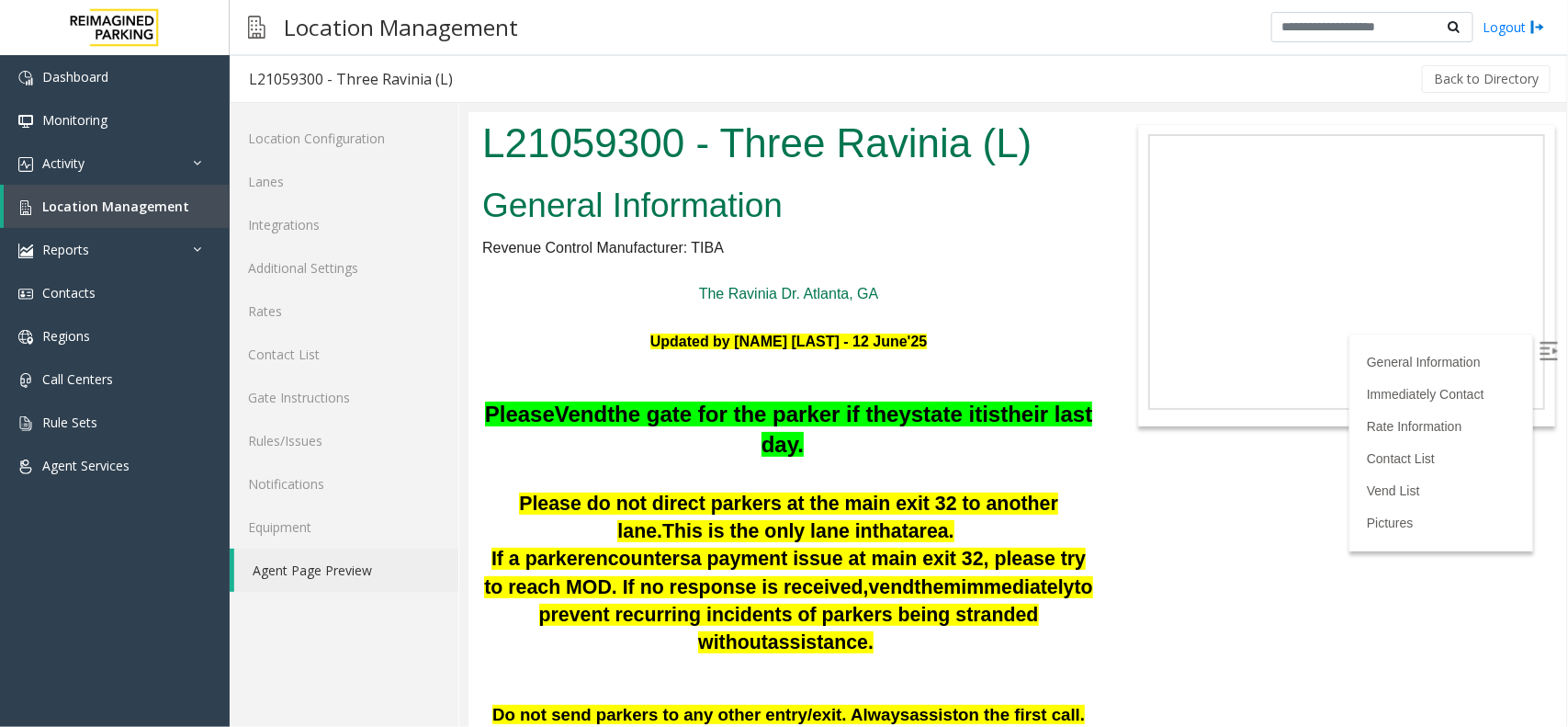 scroll, scrollTop: 0, scrollLeft: 0, axis: both 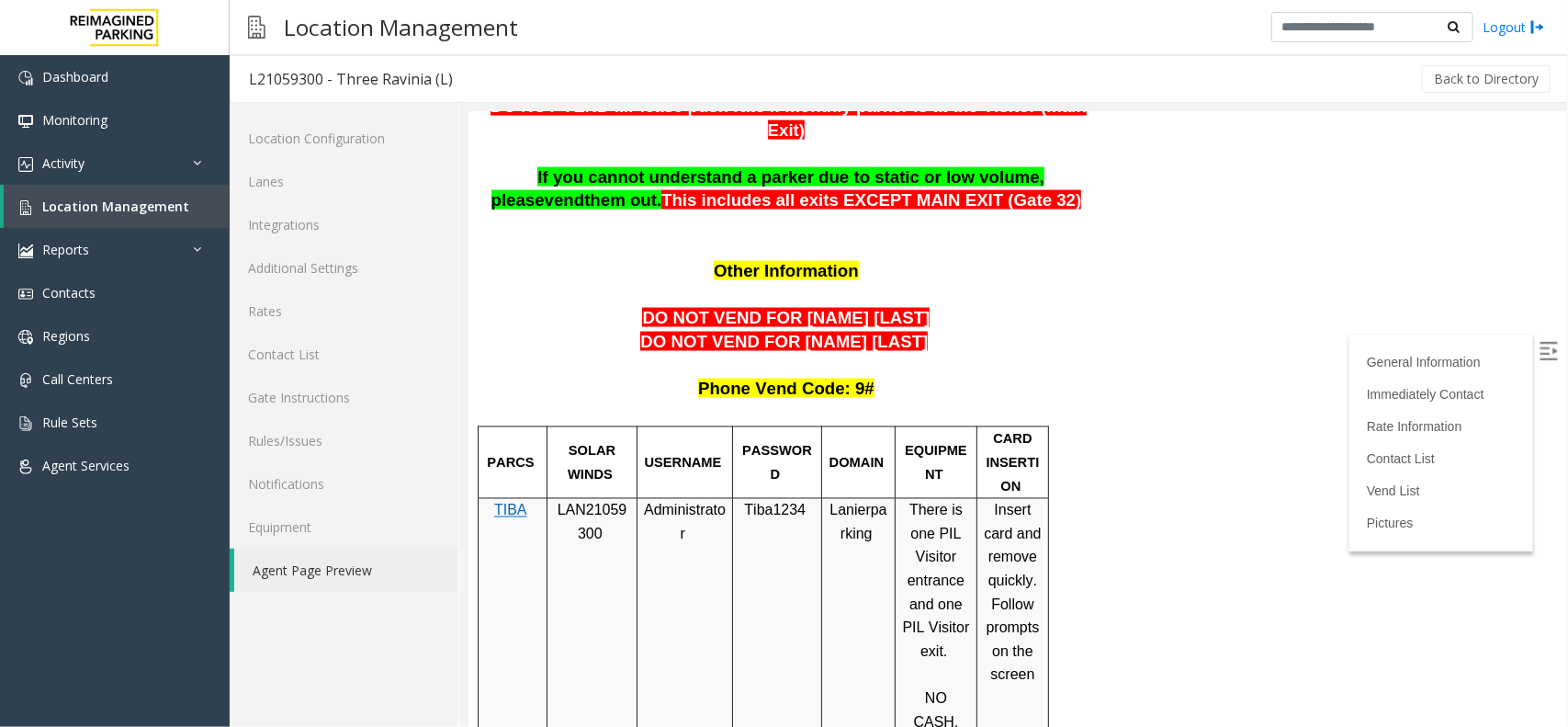 click on "LAN21059300" at bounding box center (592, 521) 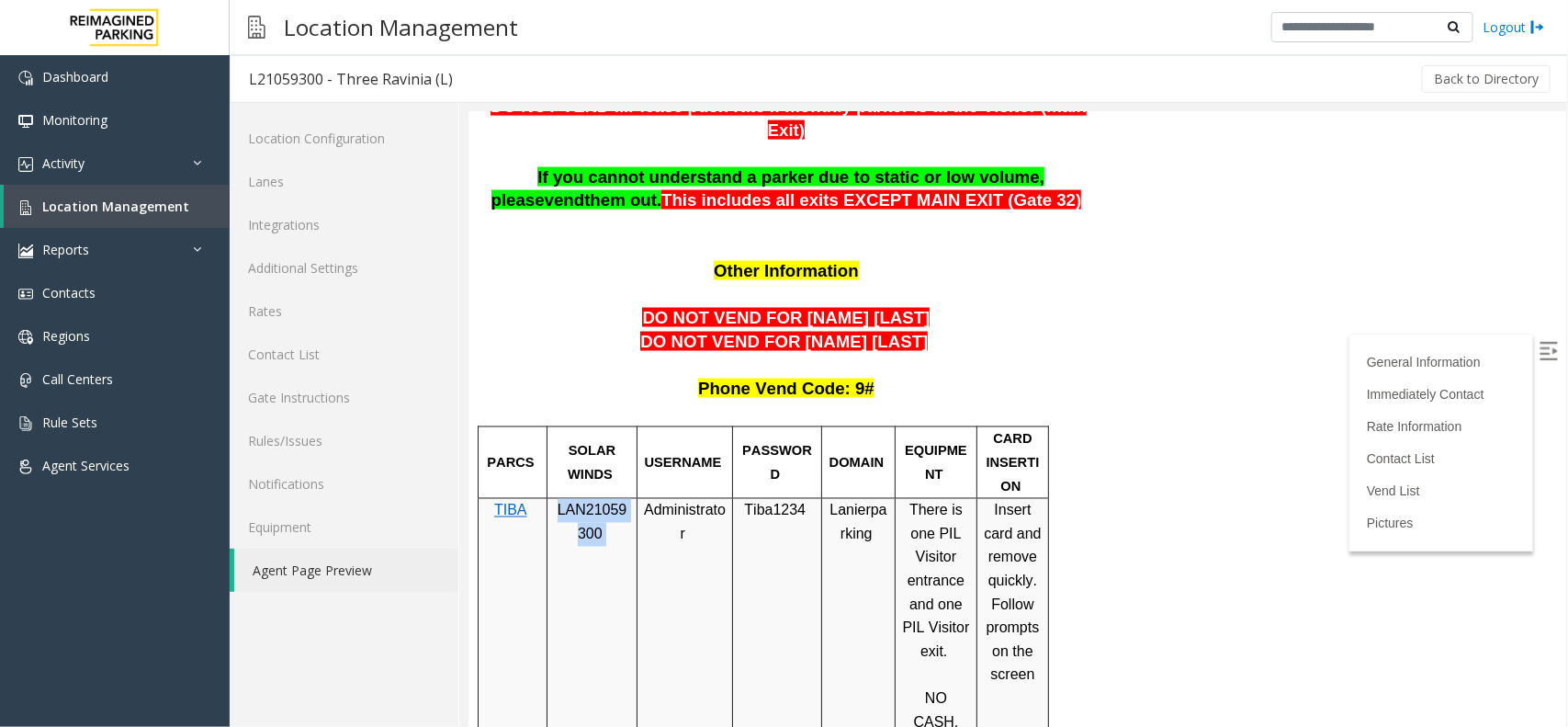 click on "LAN21059300" at bounding box center (592, 521) 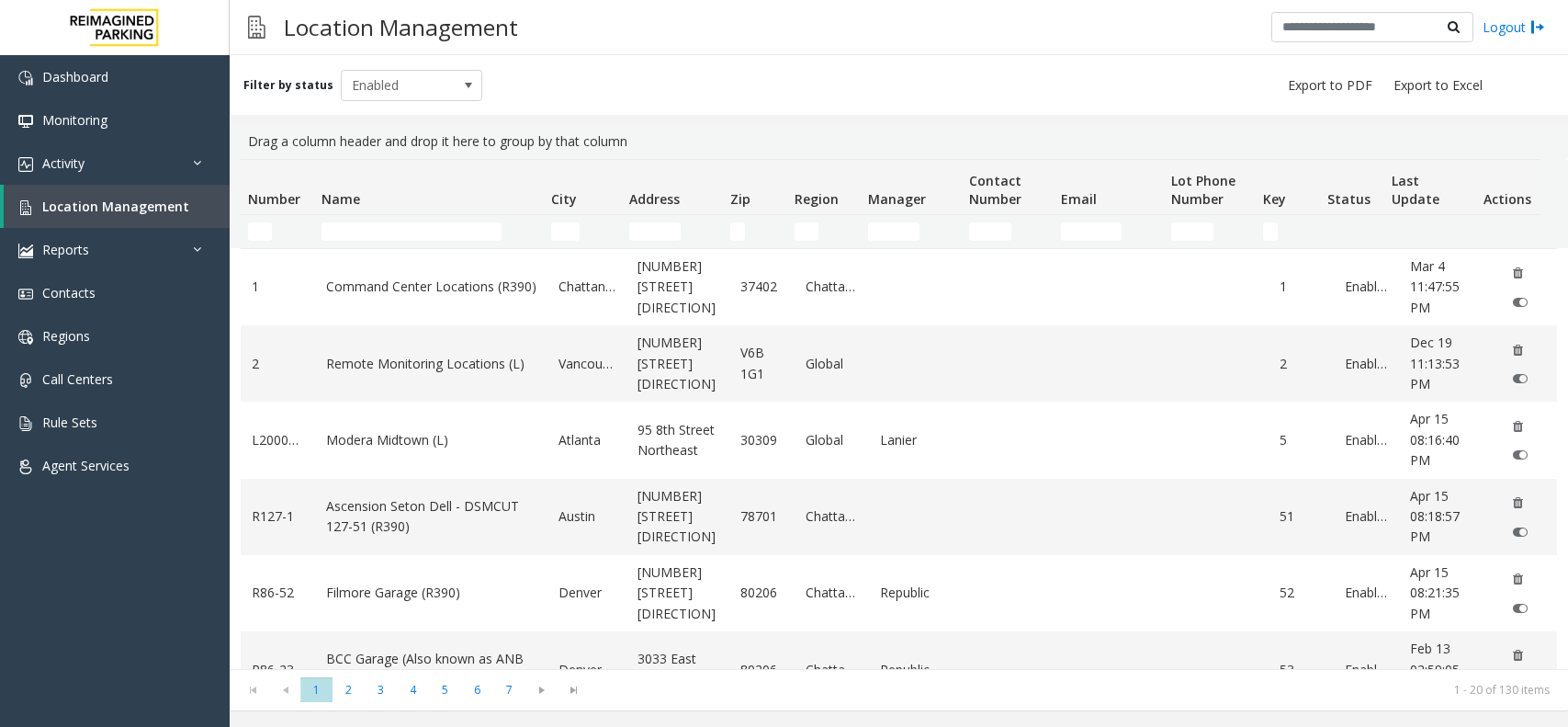 scroll, scrollTop: 0, scrollLeft: 0, axis: both 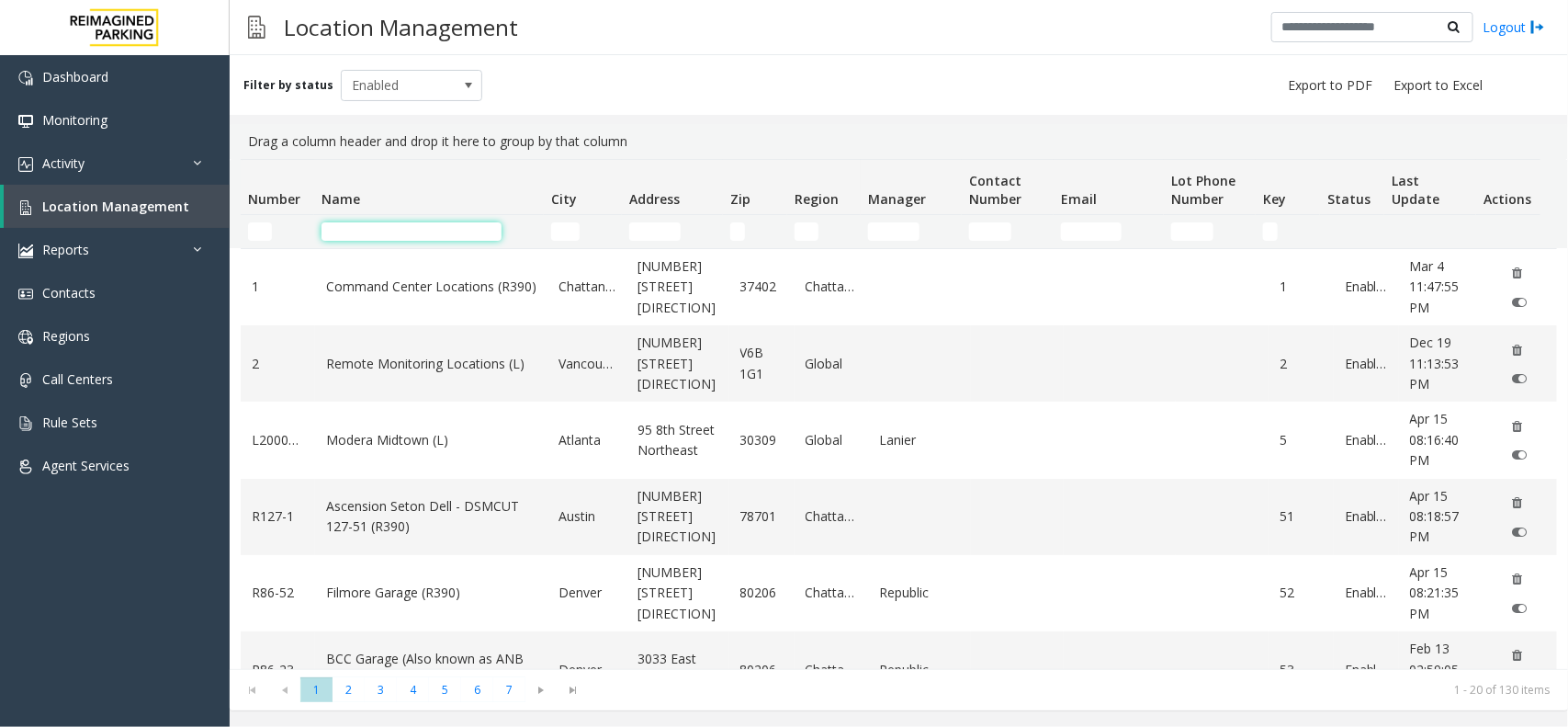 click 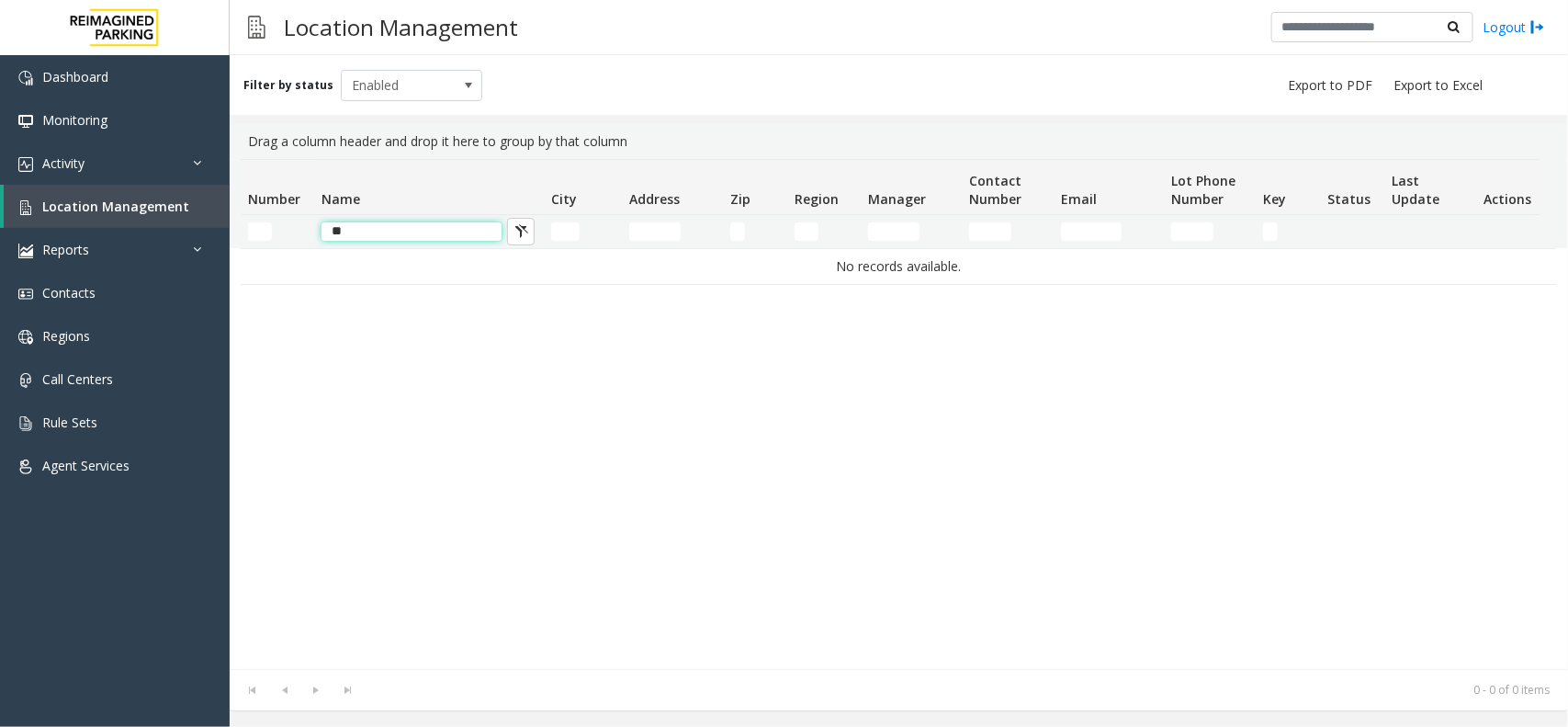 type on "*" 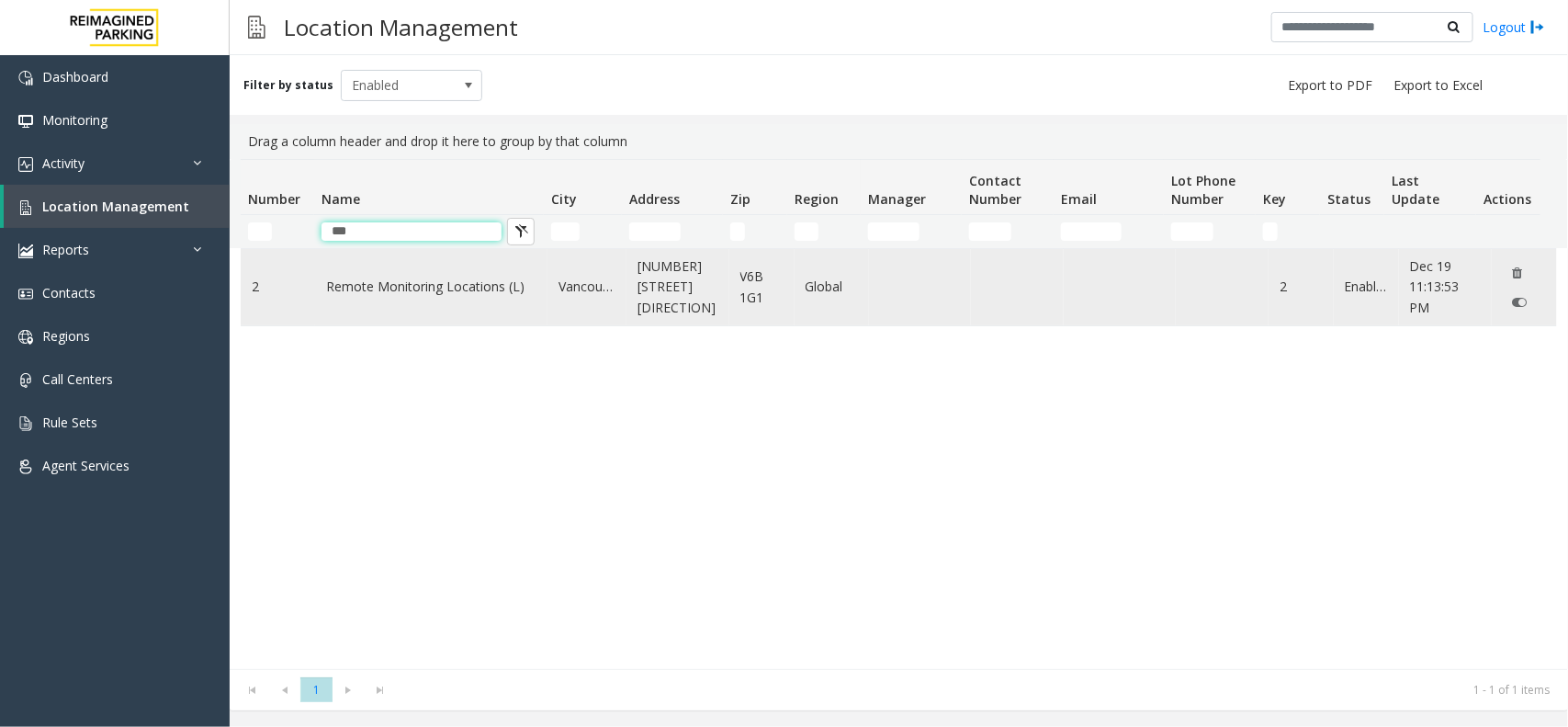 type on "***" 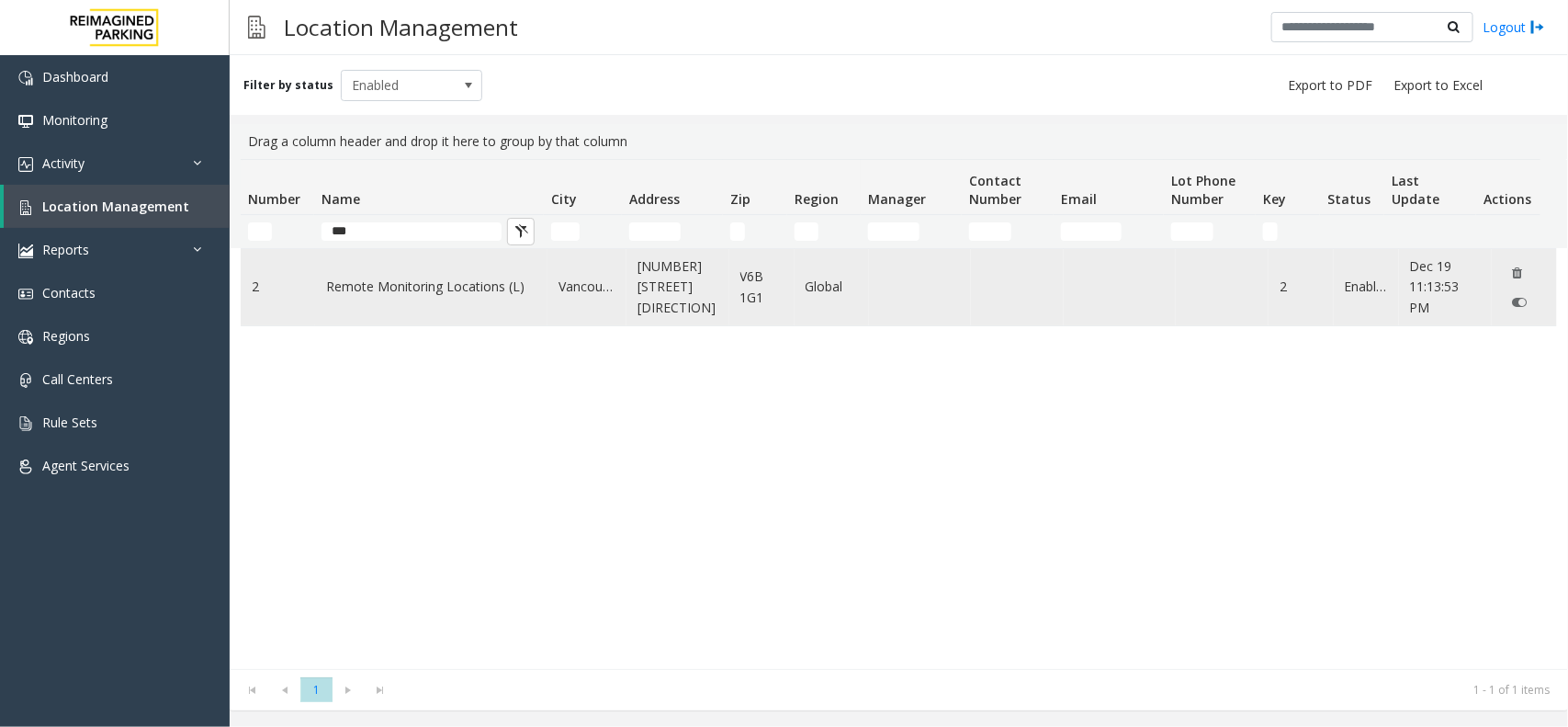 click on "Remote Monitoring Locations (L)" 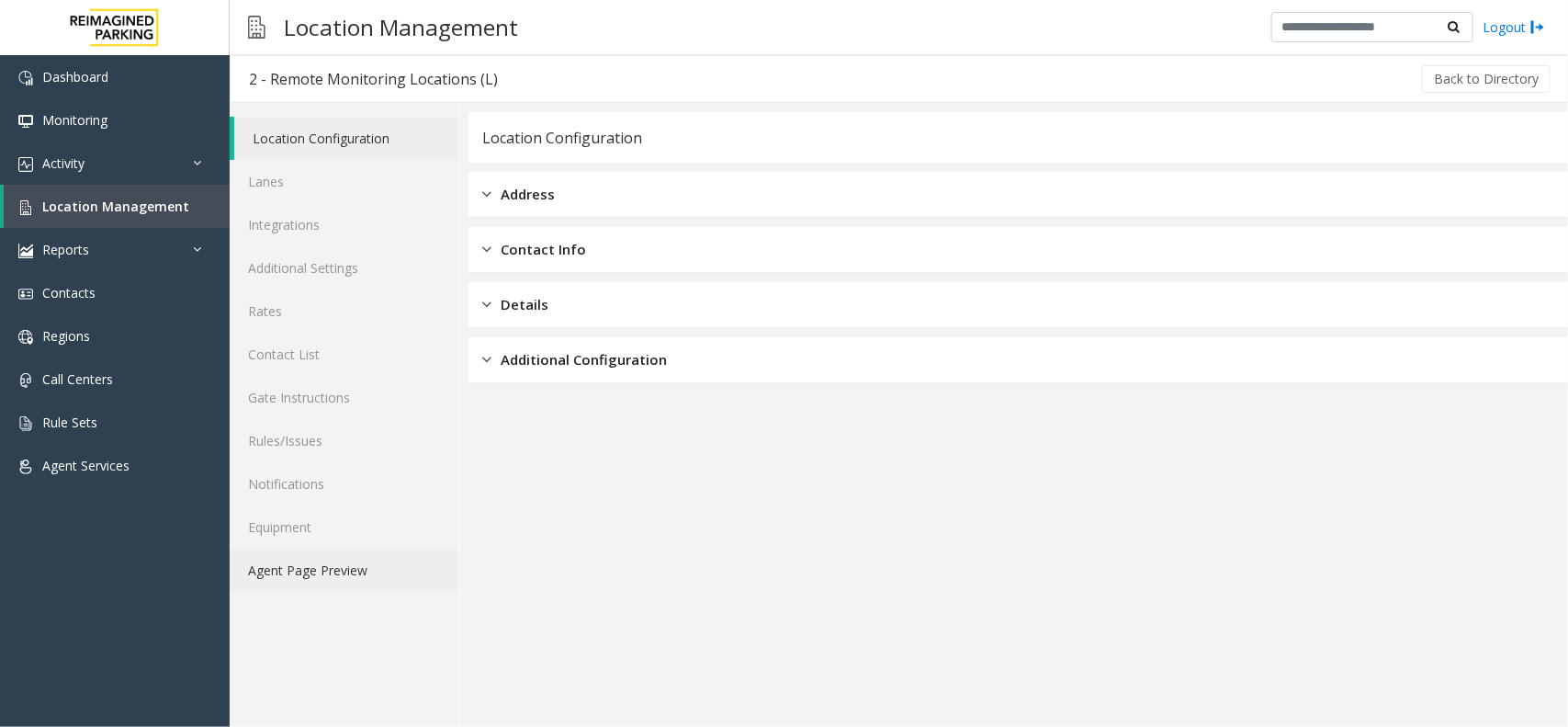 click on "Agent Page Preview" 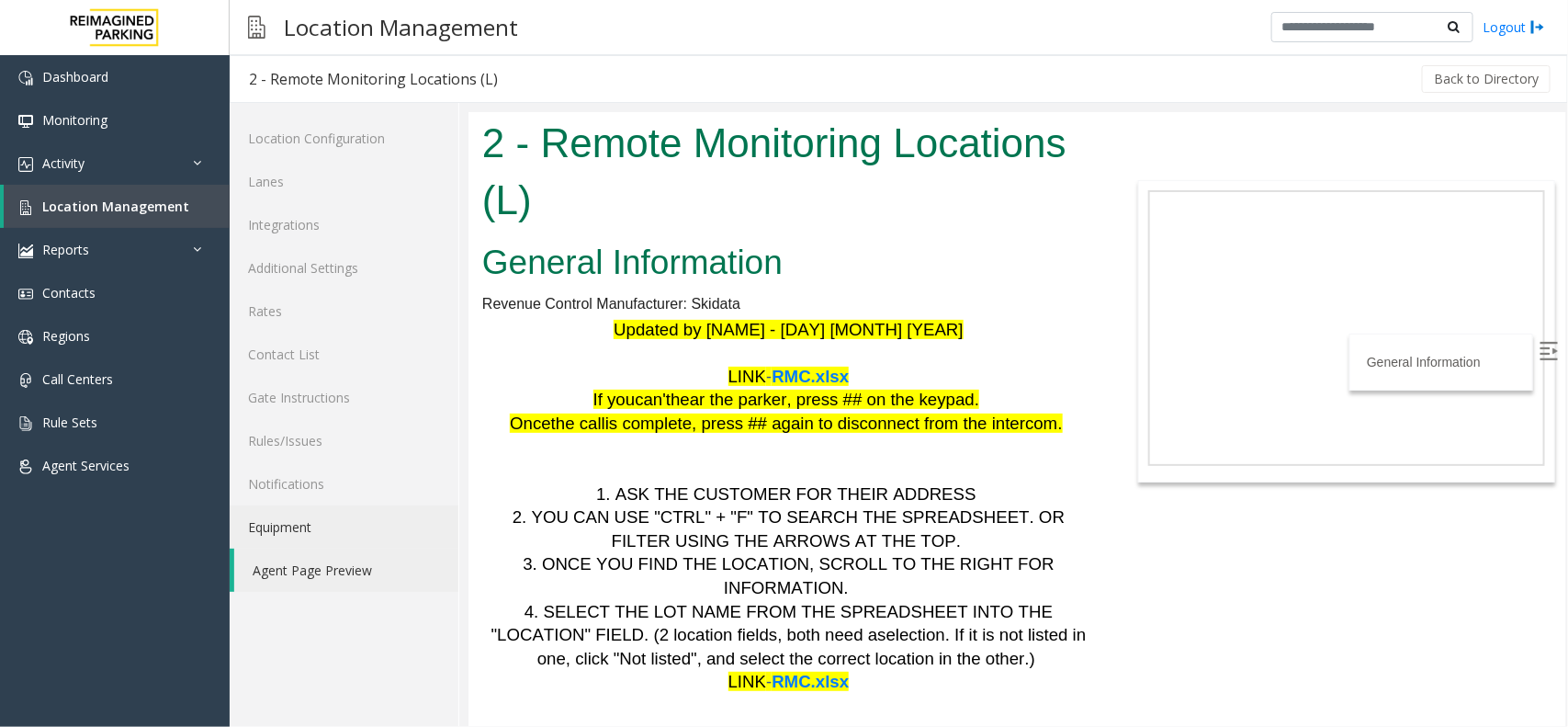 scroll, scrollTop: 0, scrollLeft: 0, axis: both 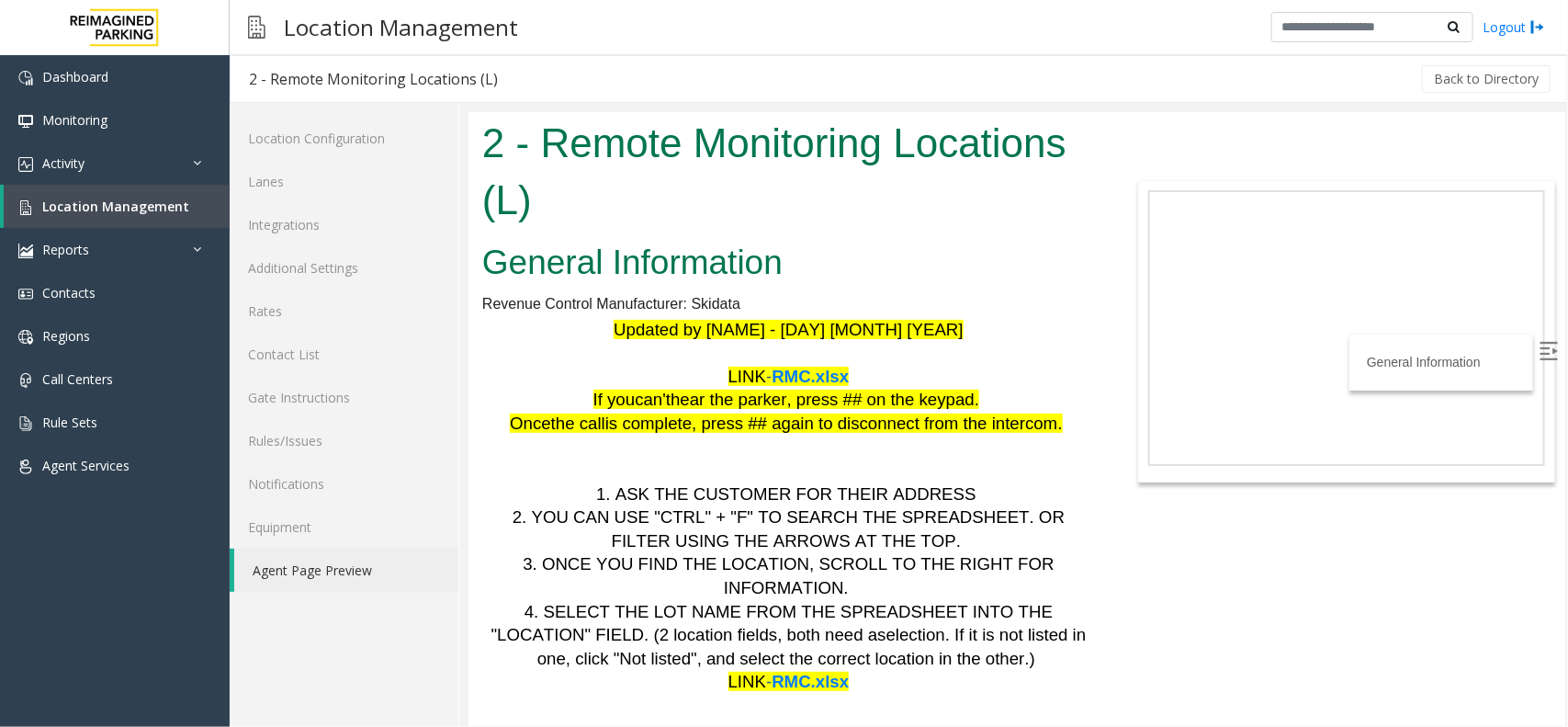 click on "RMC.xlsx" at bounding box center (809, 680) 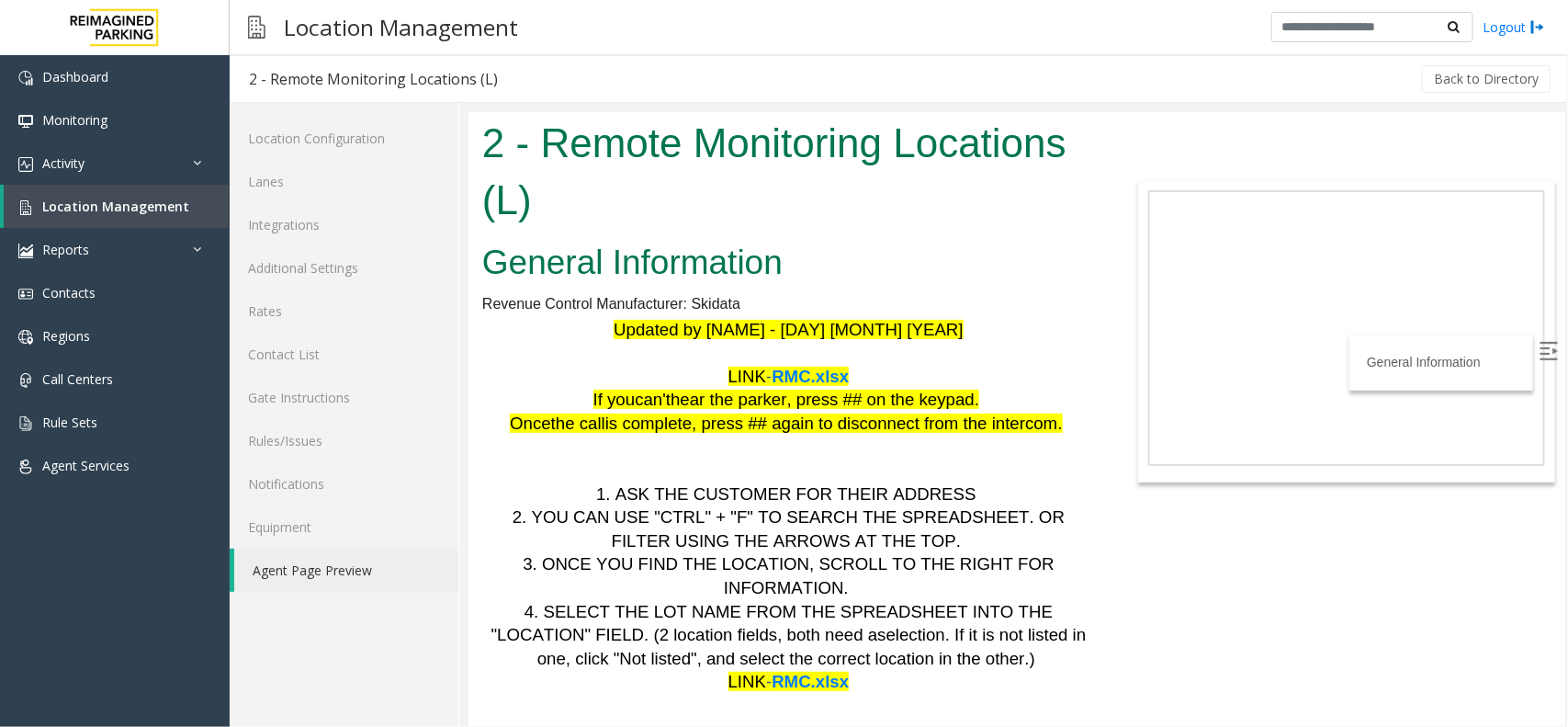 click on "RMC.xlsx" at bounding box center (809, 375) 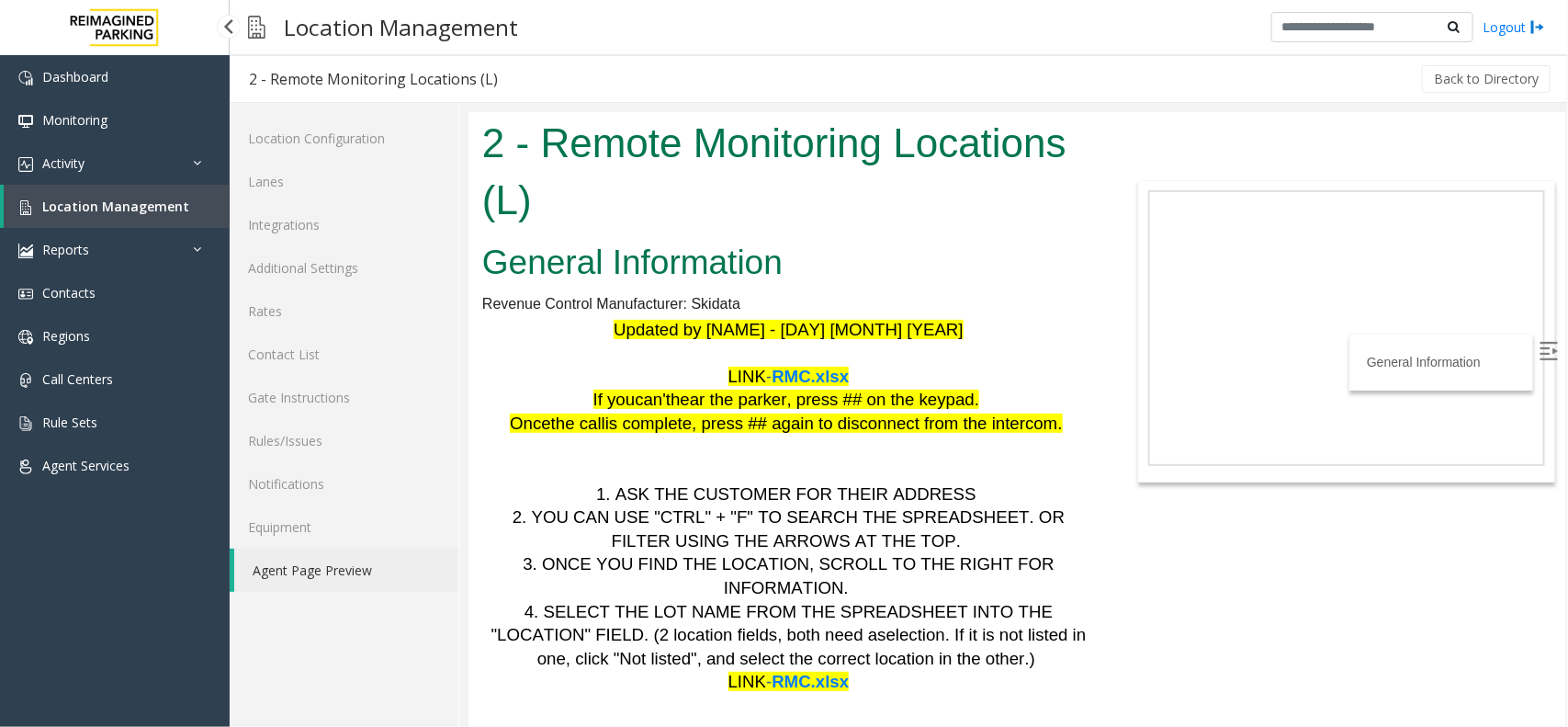 click on "Location Management" at bounding box center [117, 206] 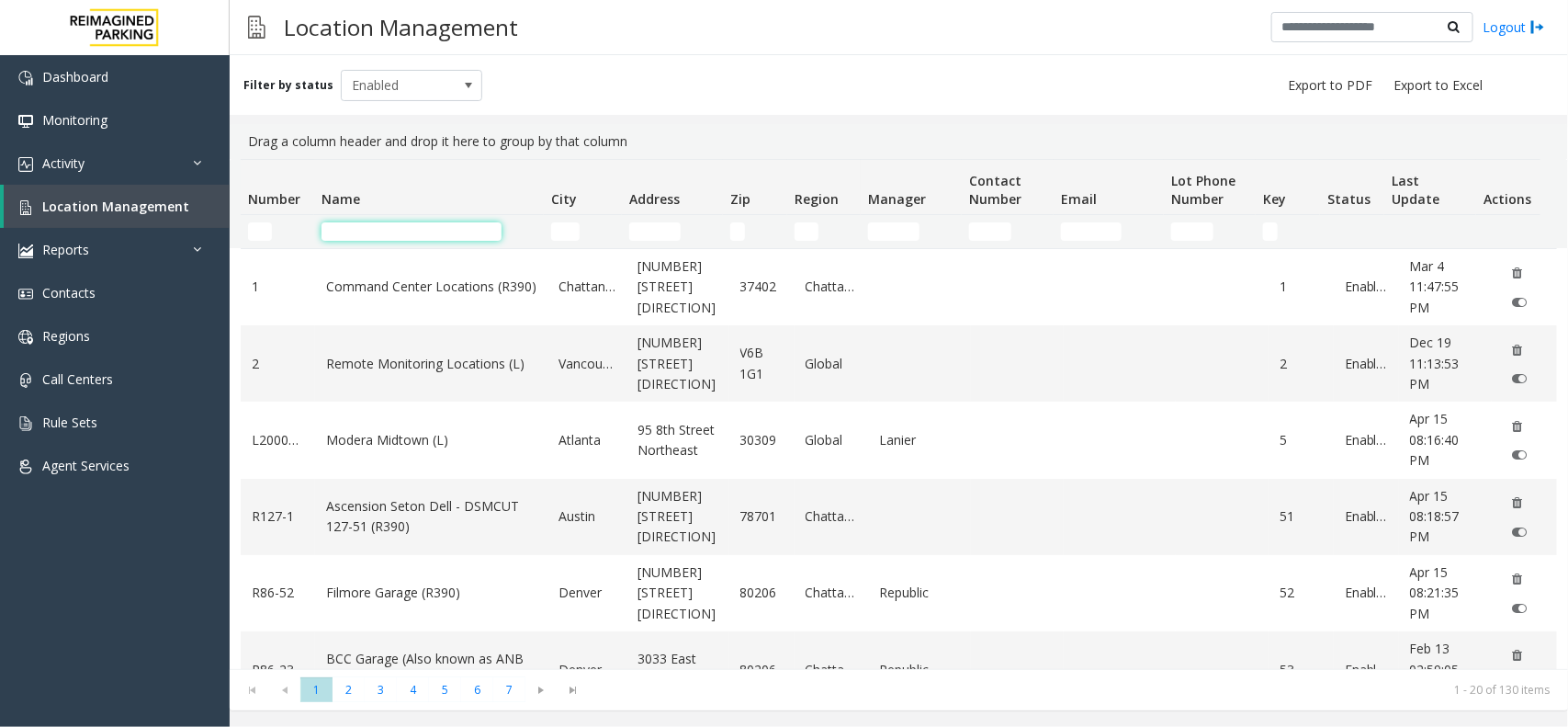 click 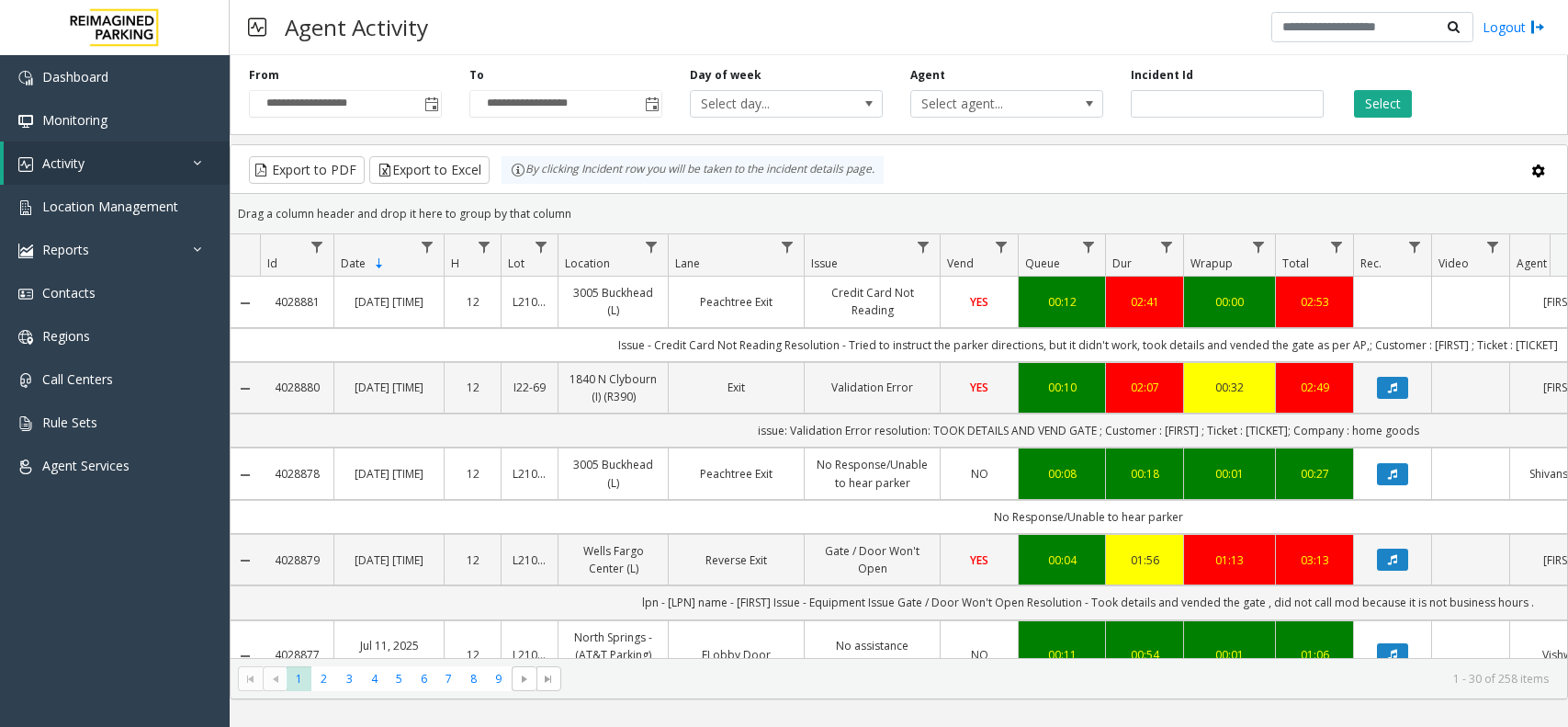 scroll, scrollTop: 0, scrollLeft: 0, axis: both 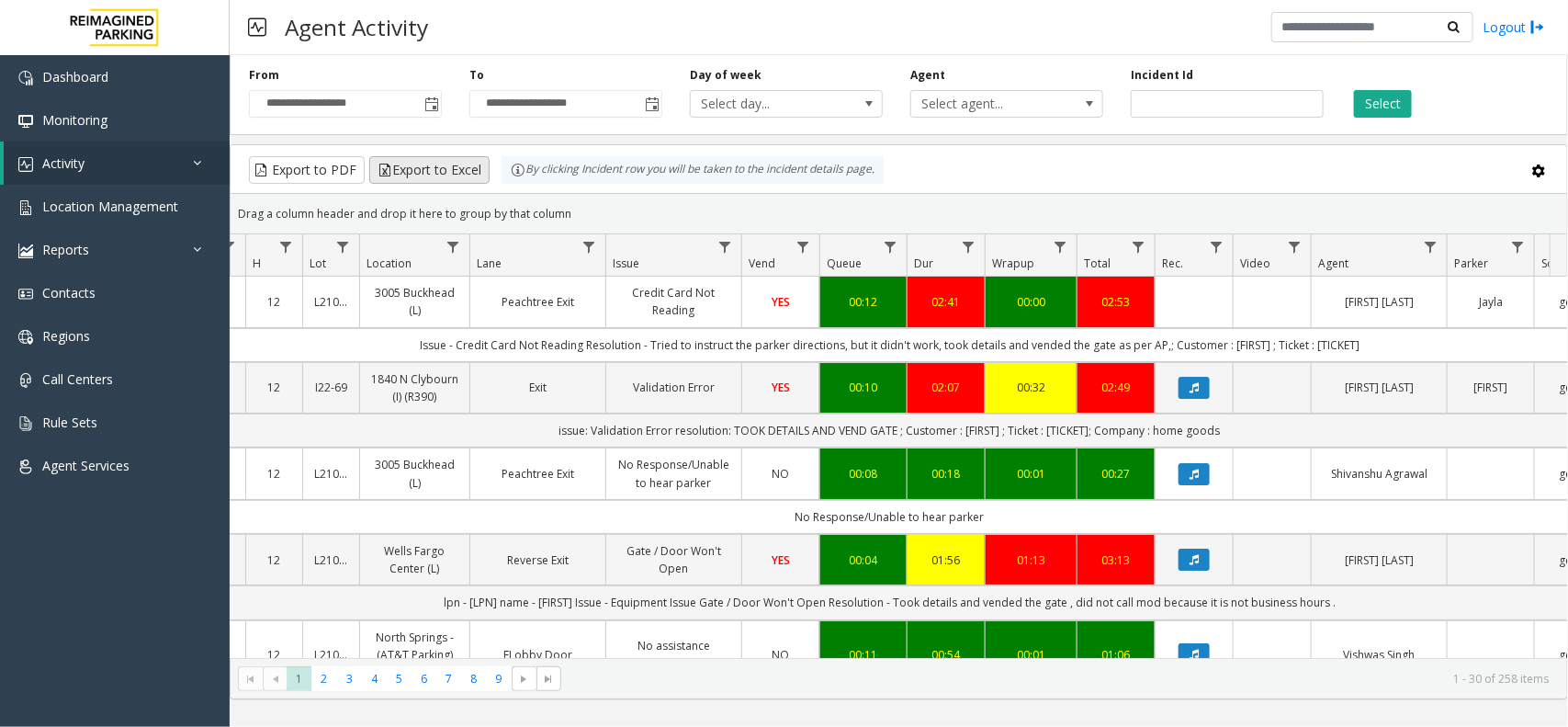 drag, startPoint x: 577, startPoint y: 210, endPoint x: 475, endPoint y: 159, distance: 114.039467 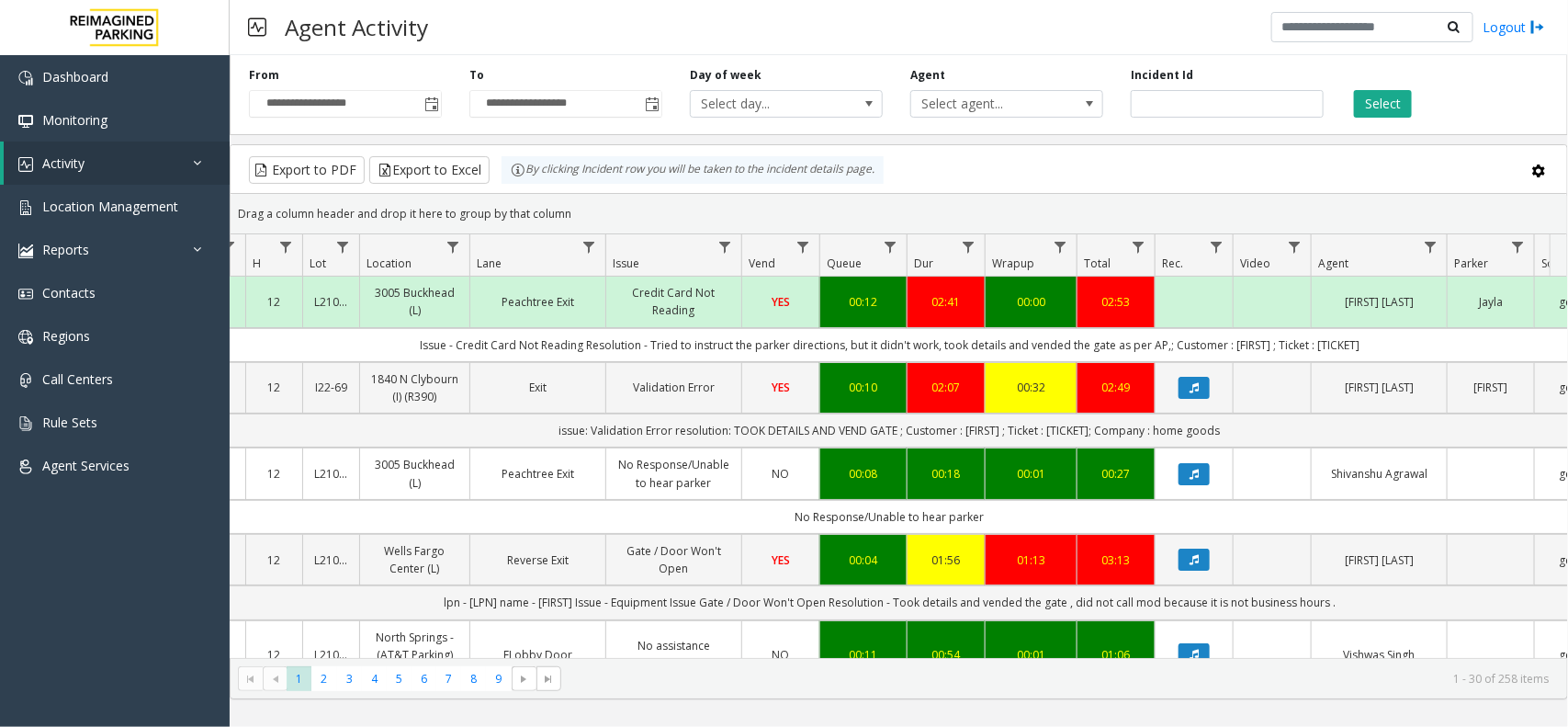 click on "Drag a column header and drop it here to group by that column" 